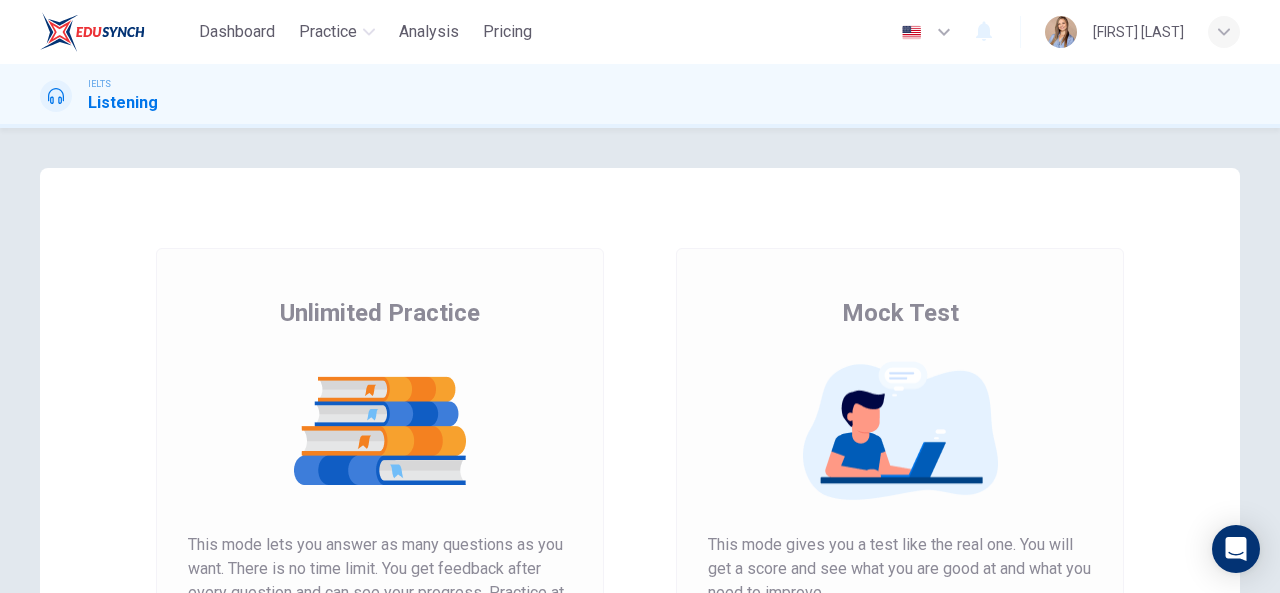 scroll, scrollTop: 0, scrollLeft: 0, axis: both 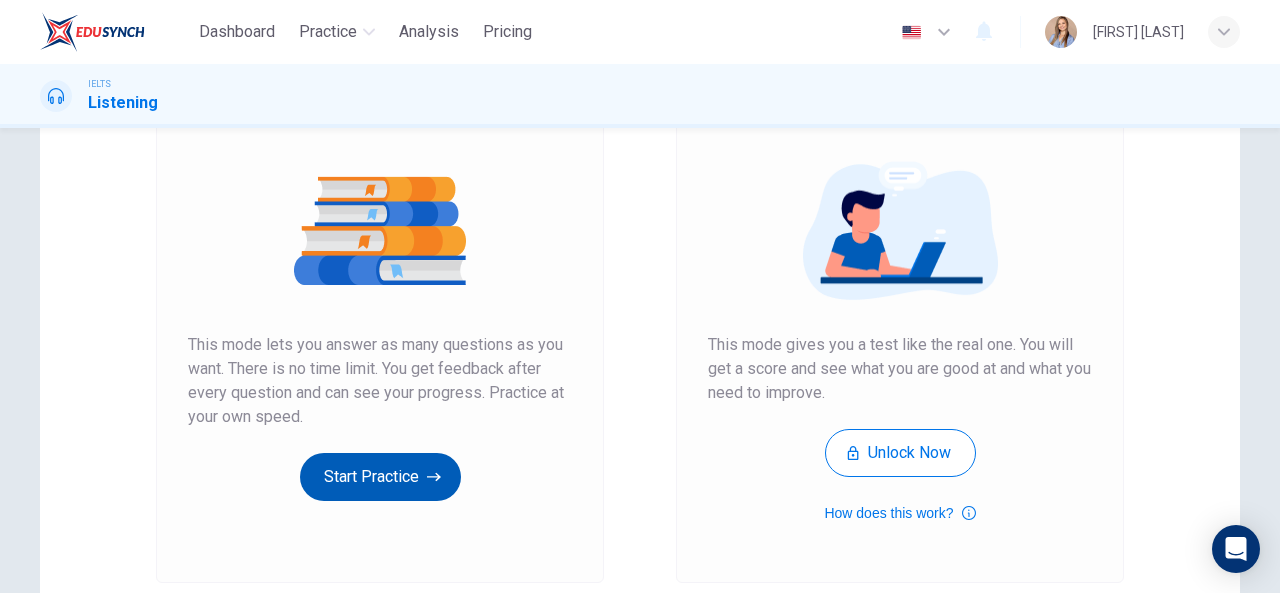 click on "Start Practice" at bounding box center (380, 477) 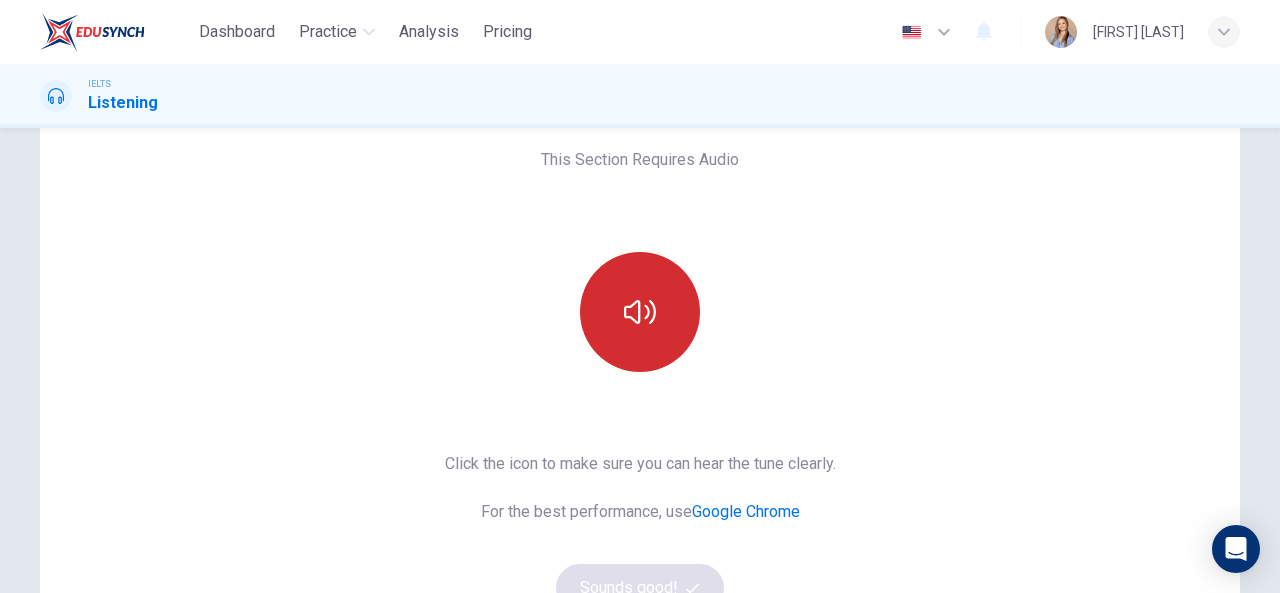 scroll, scrollTop: 200, scrollLeft: 0, axis: vertical 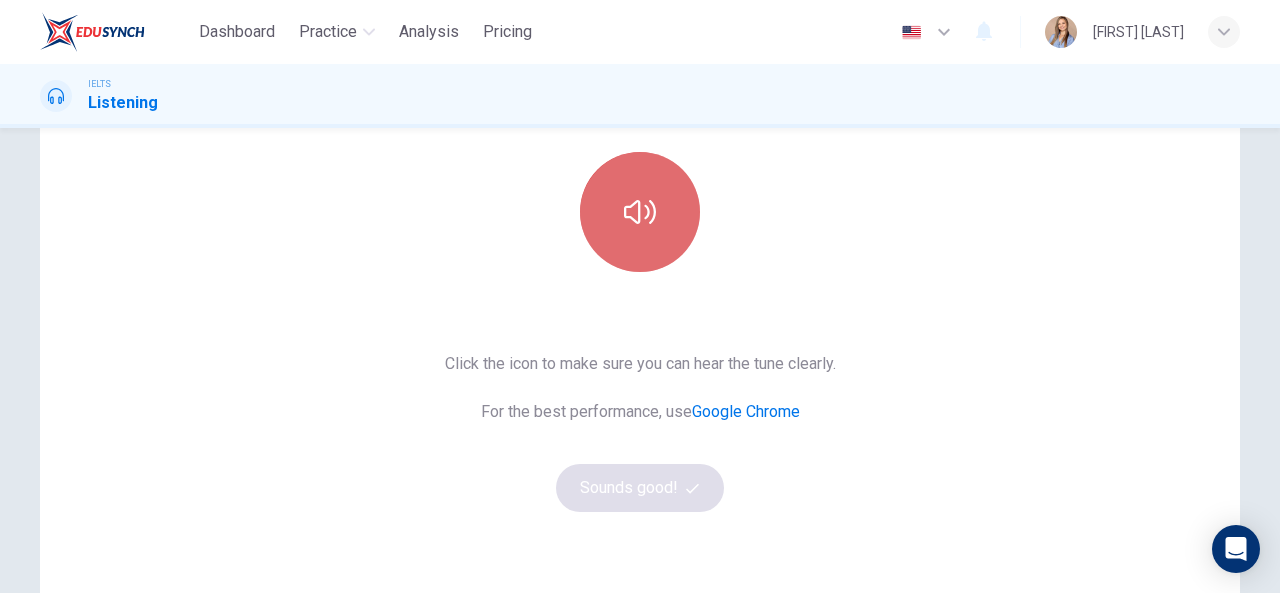 click at bounding box center (640, 212) 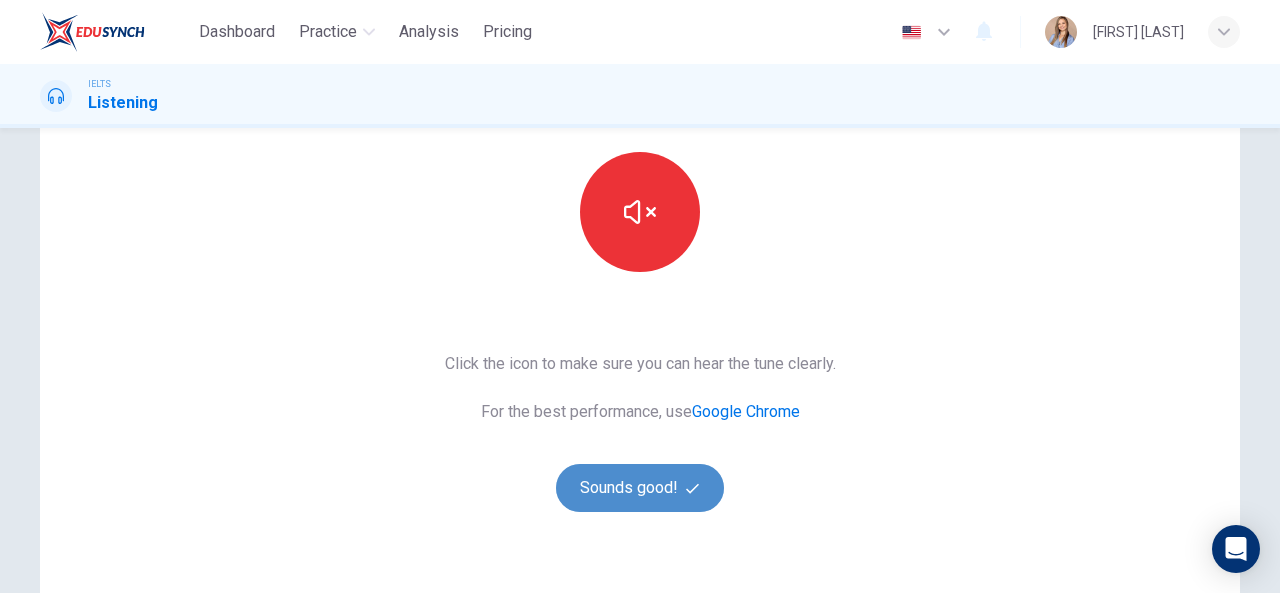 click on "Sounds good!" at bounding box center [640, 488] 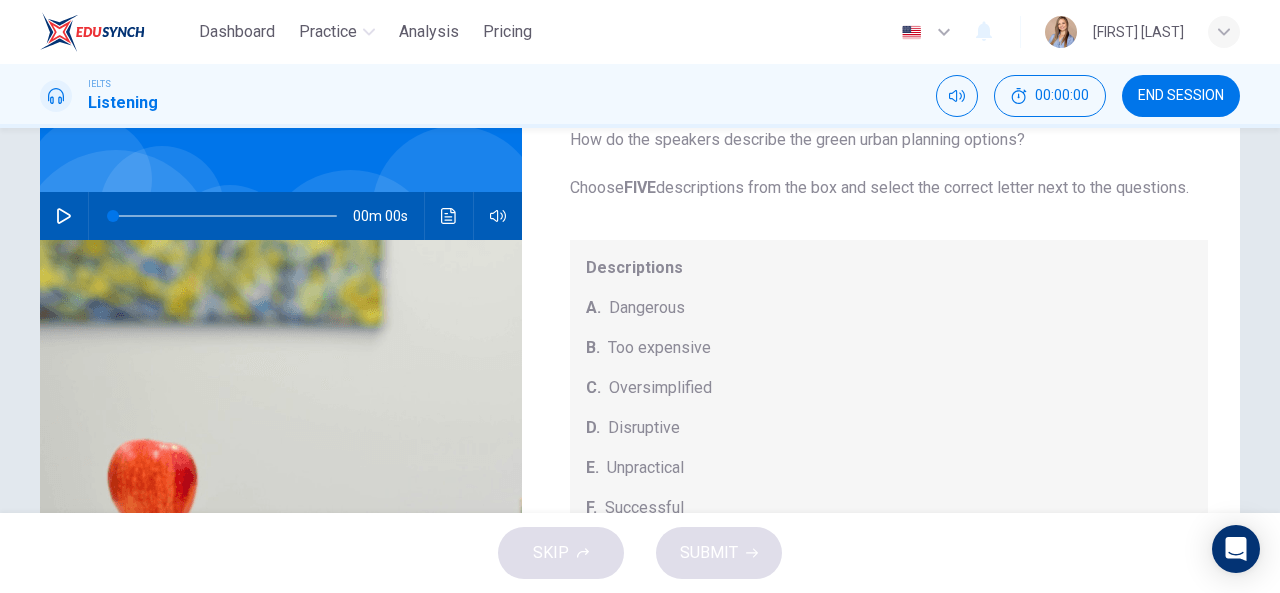 scroll, scrollTop: 0, scrollLeft: 0, axis: both 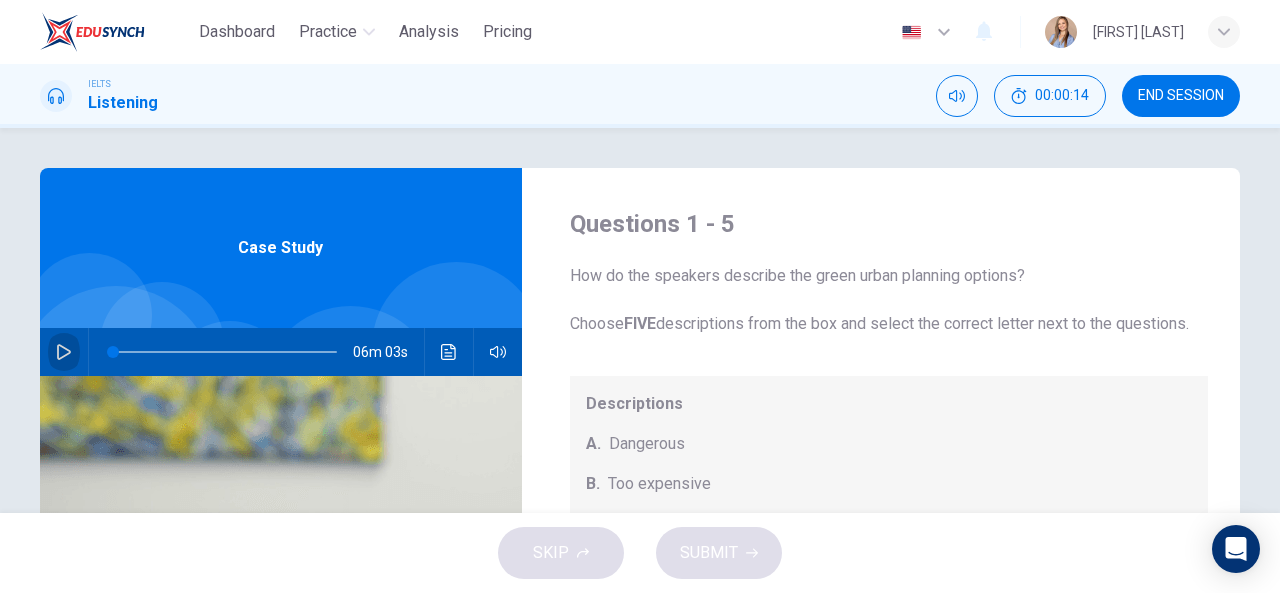 click at bounding box center [64, 352] 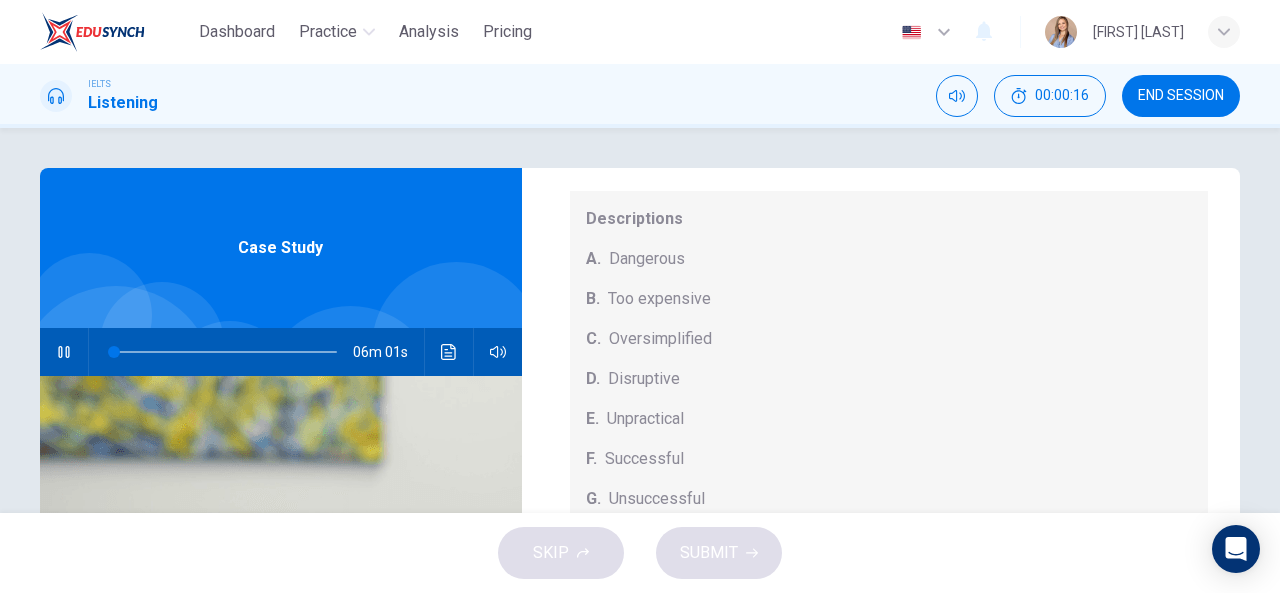 scroll, scrollTop: 208, scrollLeft: 0, axis: vertical 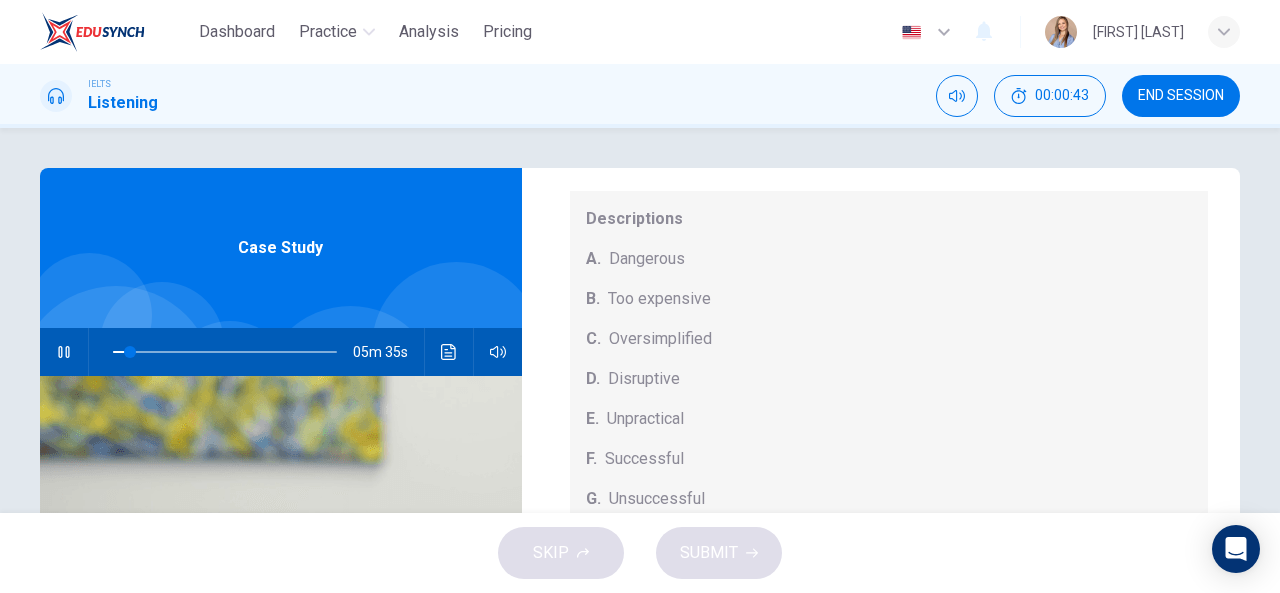 click on "Questions 1 - 5 How do the speakers describe the green urban planning options? Choose  FIVE  descriptions from the box and select the correct letter next to the questions. Descriptions A. Dangerous B. Too expensive C. Oversimplified  D. Disruptive E. Unpractical F. Successful G. Unsuccessful 1 ​ ​ green belt 2 ​ ​ desentralization 3 ​ ​ new towns 4 ​ ​ brownfield sites 5 ​ ​ pedestrianized zones" at bounding box center [889, 330] 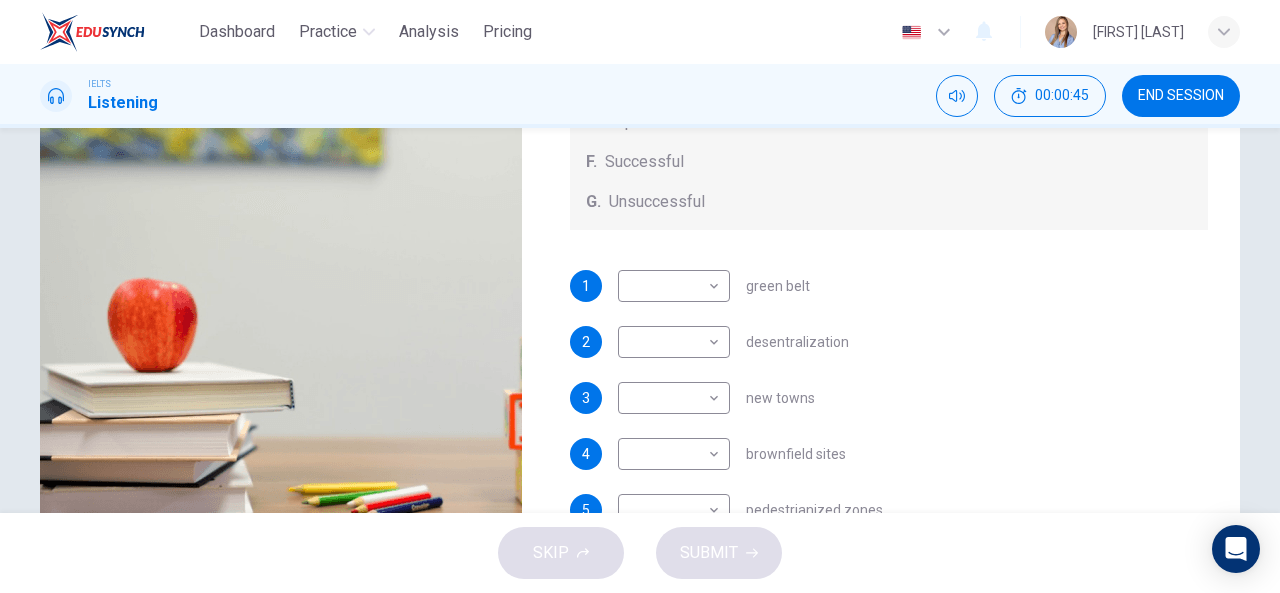 scroll, scrollTop: 390, scrollLeft: 0, axis: vertical 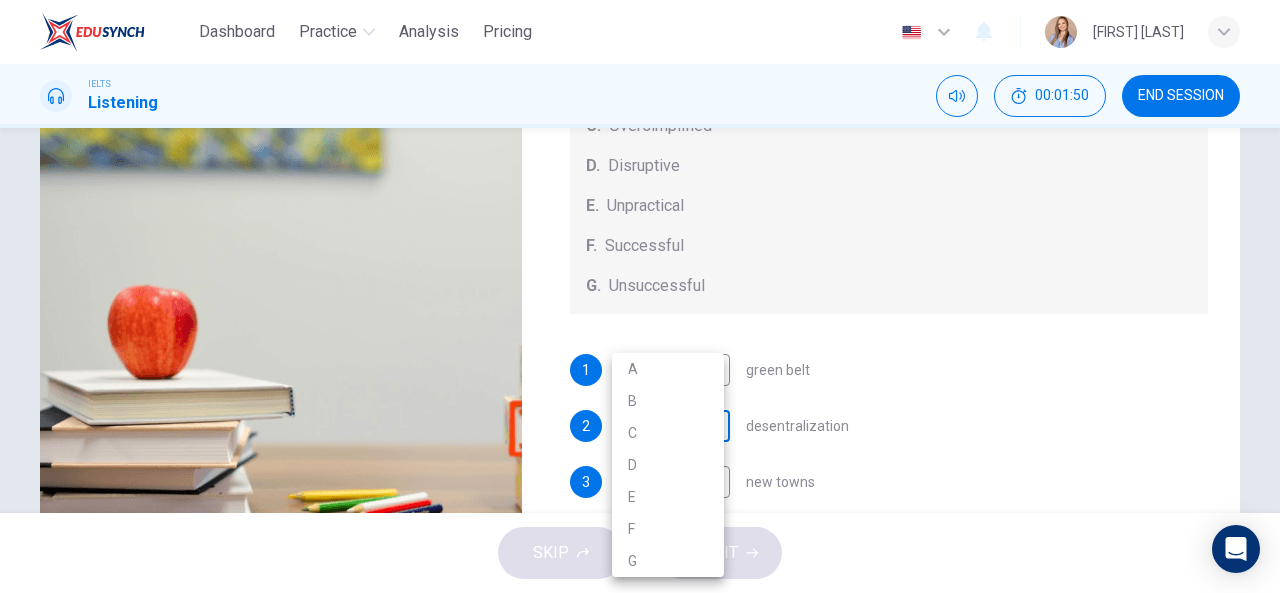 click on "Dashboard Practice Analysis Pricing English en ​ [FIRST] [LAST] IELTS Listening 00:01:50 END SESSION Questions 1 - 5 How do the speakers describe the green urban planning options? Choose  FIVE  descriptions from the box and select the correct letter next to the questions. Descriptions A. Dangerous B. Too expensive C. Oversimplified  D. Disruptive E. Unpractical F. Successful G. Unsuccessful 1 ​ ​ green belt 2 ​ ​ desentralization 3 ​ ​ new towns 4 ​ ​ brownfield sites 5 ​ ​ pedestrianized zones Case Study 04m 27s SKIP SUBMIT EduSynch - Online Language Proficiency Testing
Dashboard Practice Analysis Pricing   Notifications © Copyright  2025 A B C D E F G" at bounding box center (640, 296) 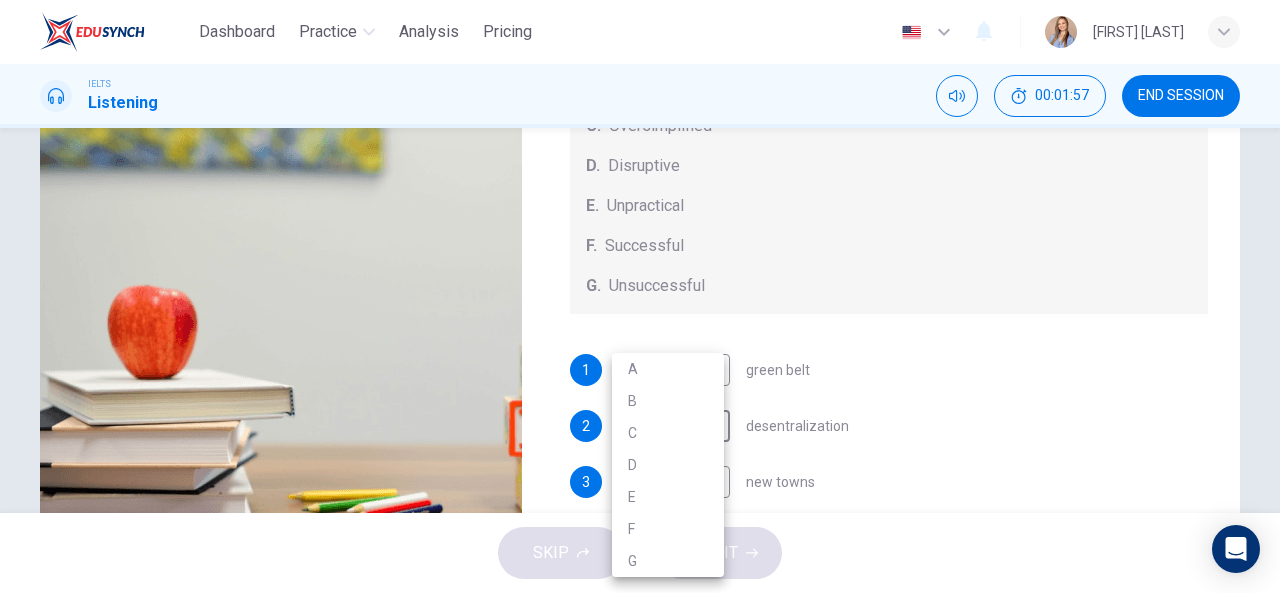 type on "28" 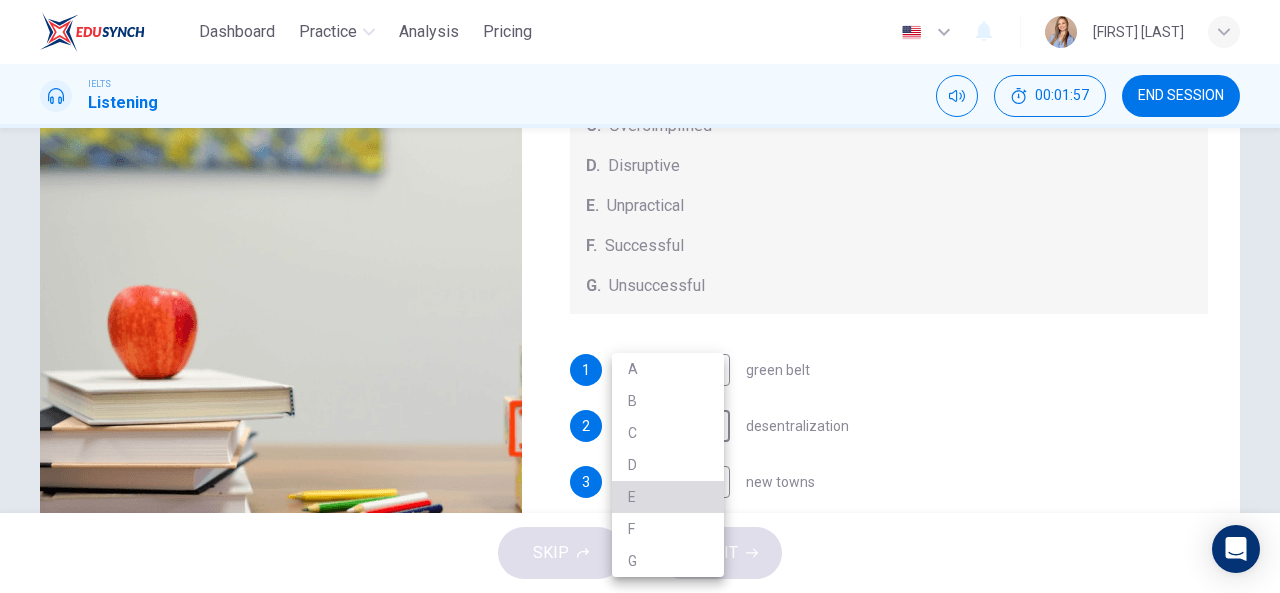 click on "E" at bounding box center [668, 497] 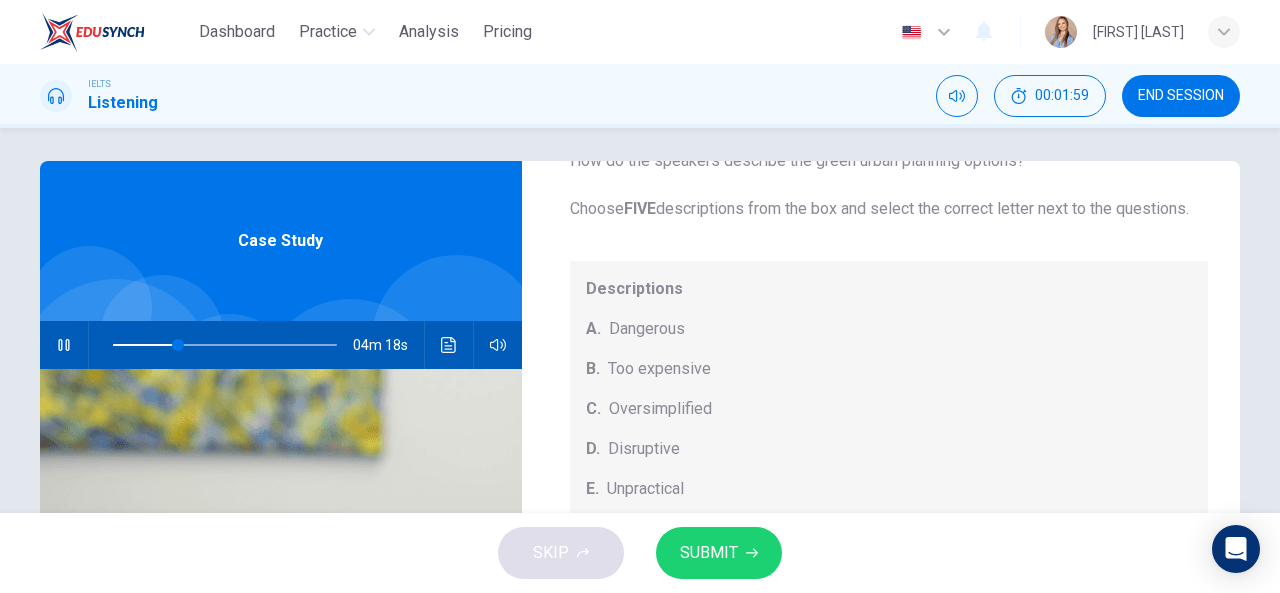 scroll, scrollTop: 0, scrollLeft: 0, axis: both 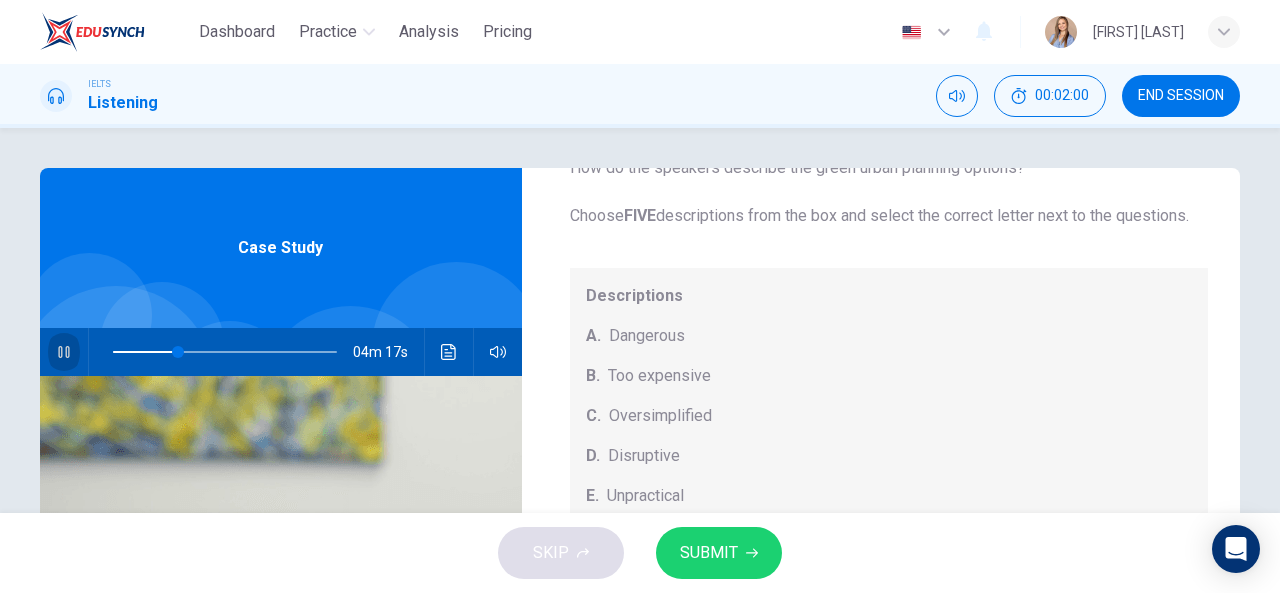 click 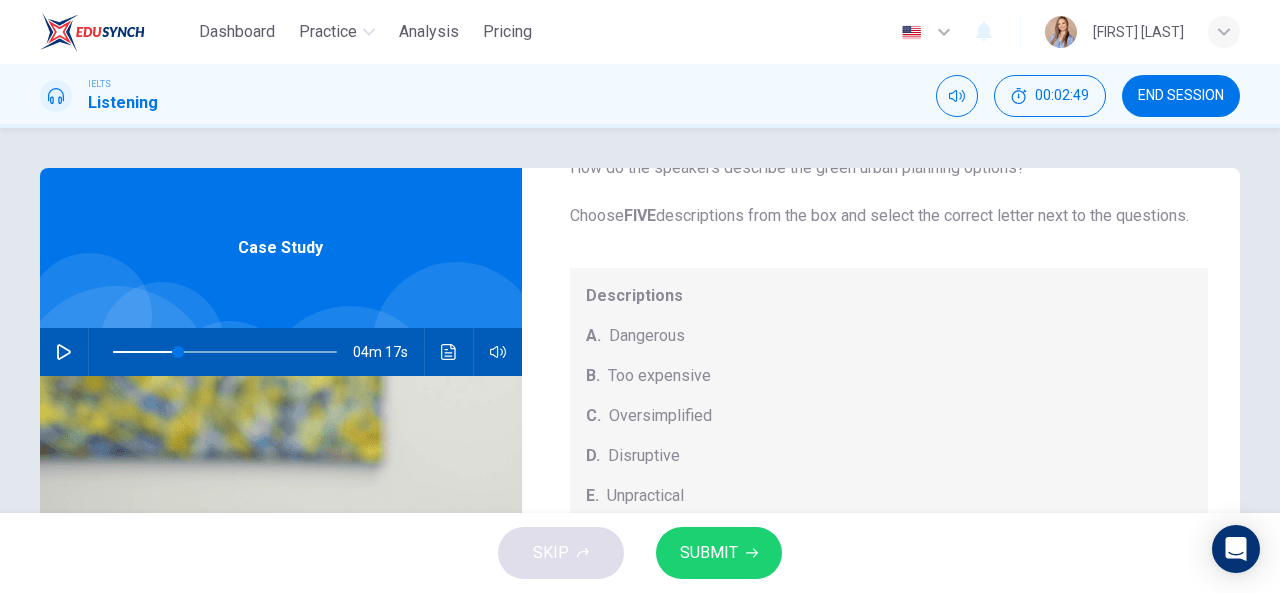 click 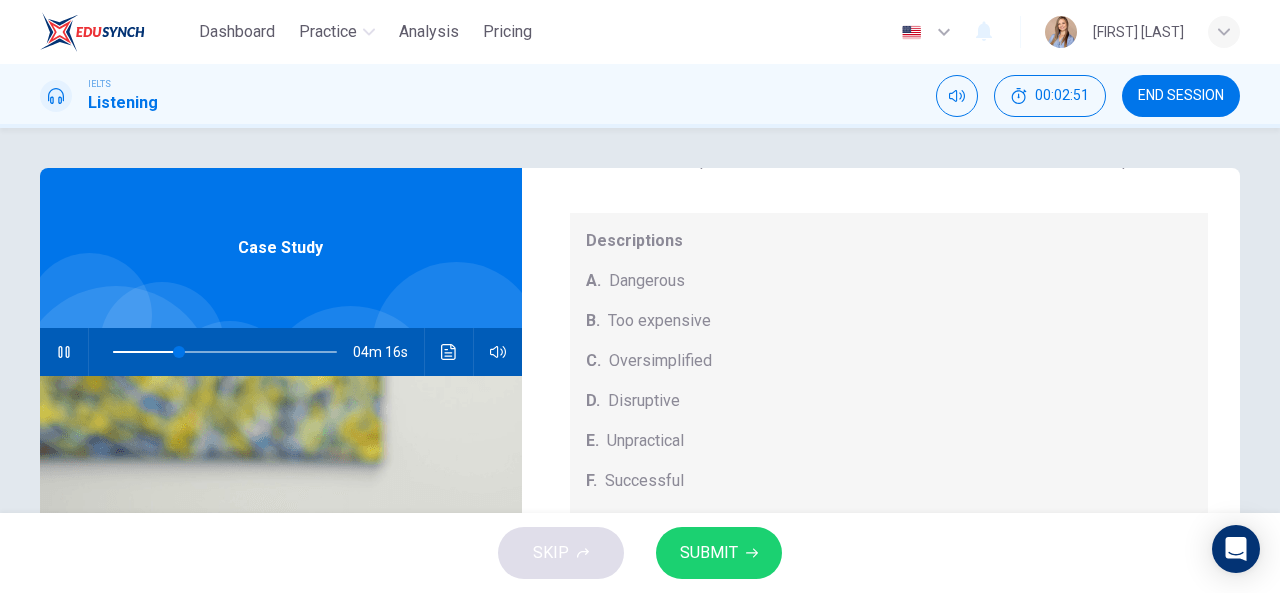 scroll, scrollTop: 208, scrollLeft: 0, axis: vertical 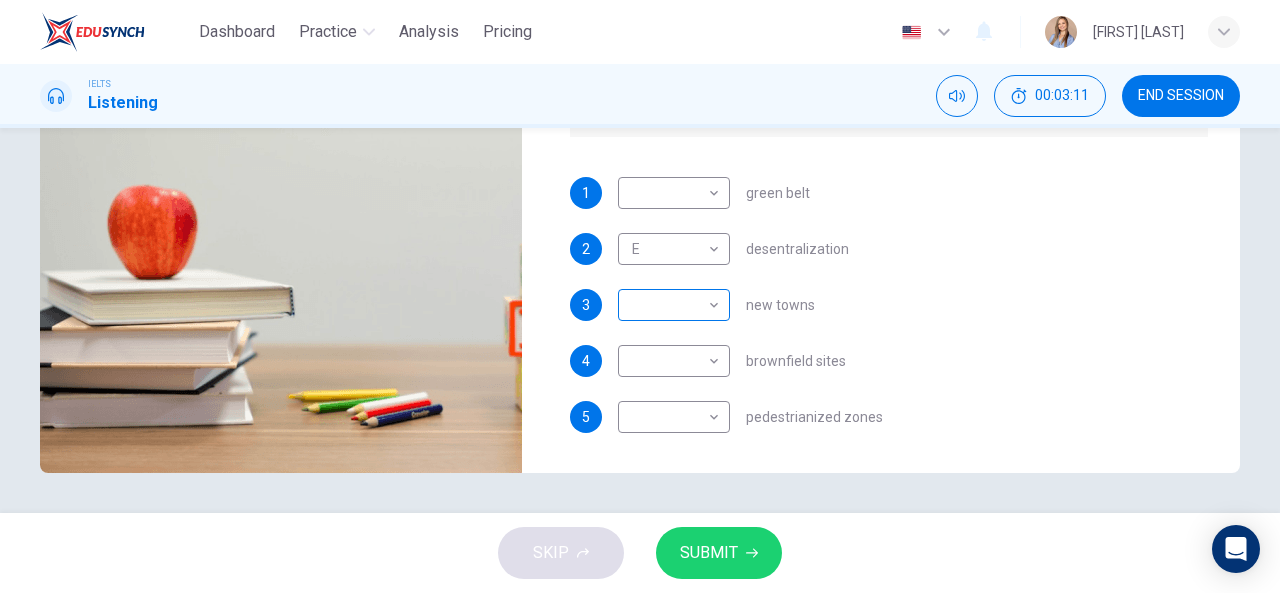 type on "35" 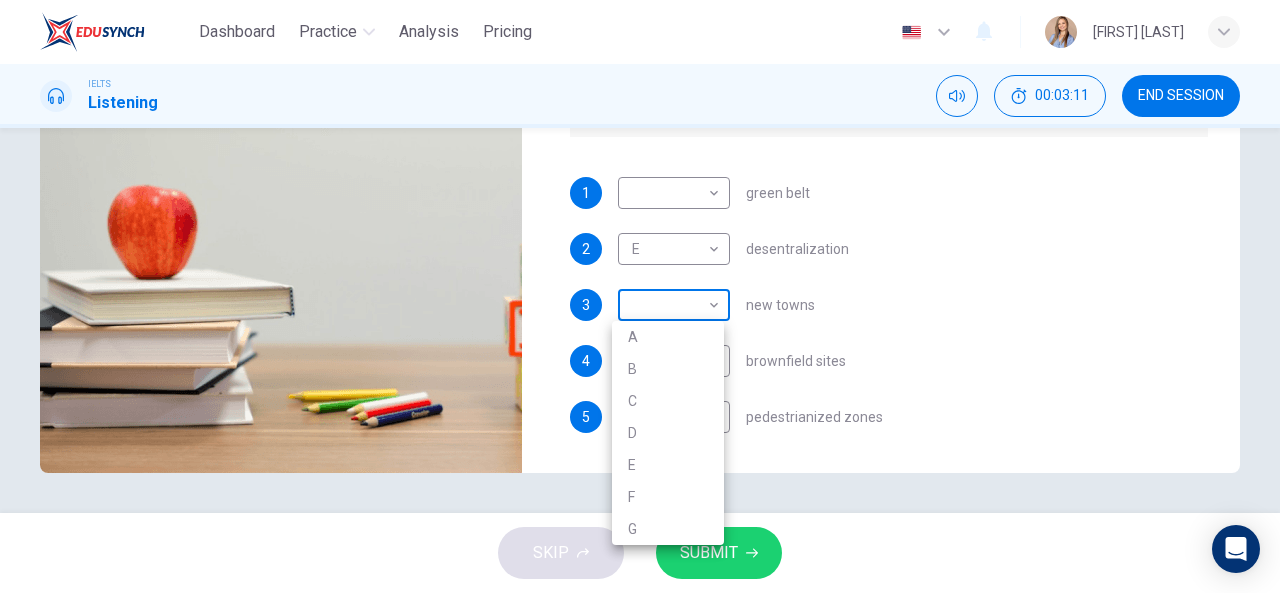 click on "Dashboard Practice Analysis Pricing English en ​ [FIRST] [LAST] IELTS Listening 00:03:11 END SESSION Questions 1 - 5 How do the speakers describe the green urban planning options? Choose  FIVE  descriptions from the box and select the correct letter next to the questions. Descriptions A. Dangerous B. Too expensive C. Oversimplified  D. Disruptive E. Unpractical F. Successful G. Unsuccessful 1 ​ ​ green belt 2 E E ​ desentralization 3 ​ ​ new towns 4 ​ ​ brownfield sites 5 ​ ​ pedestrianized zones Case Study 03m 55s SKIP SUBMIT EduSynch - Online Language Proficiency Testing
Dashboard Practice Analysis Pricing   Notifications © Copyright  2025 A B C D E F G" at bounding box center [640, 296] 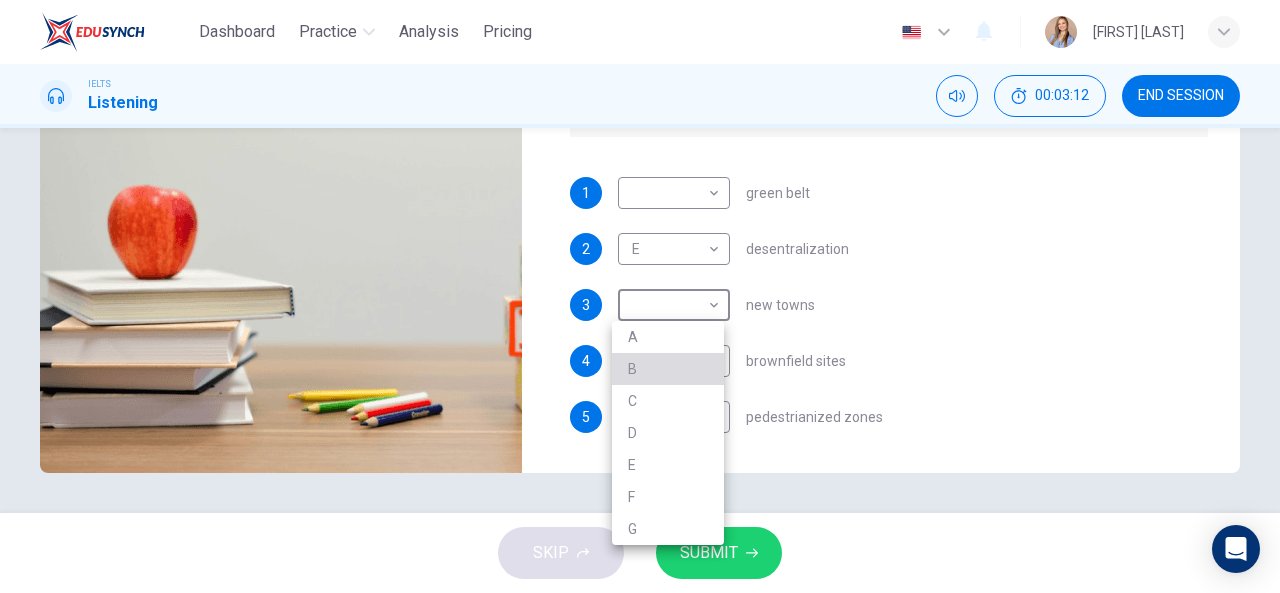 click on "B" at bounding box center (668, 369) 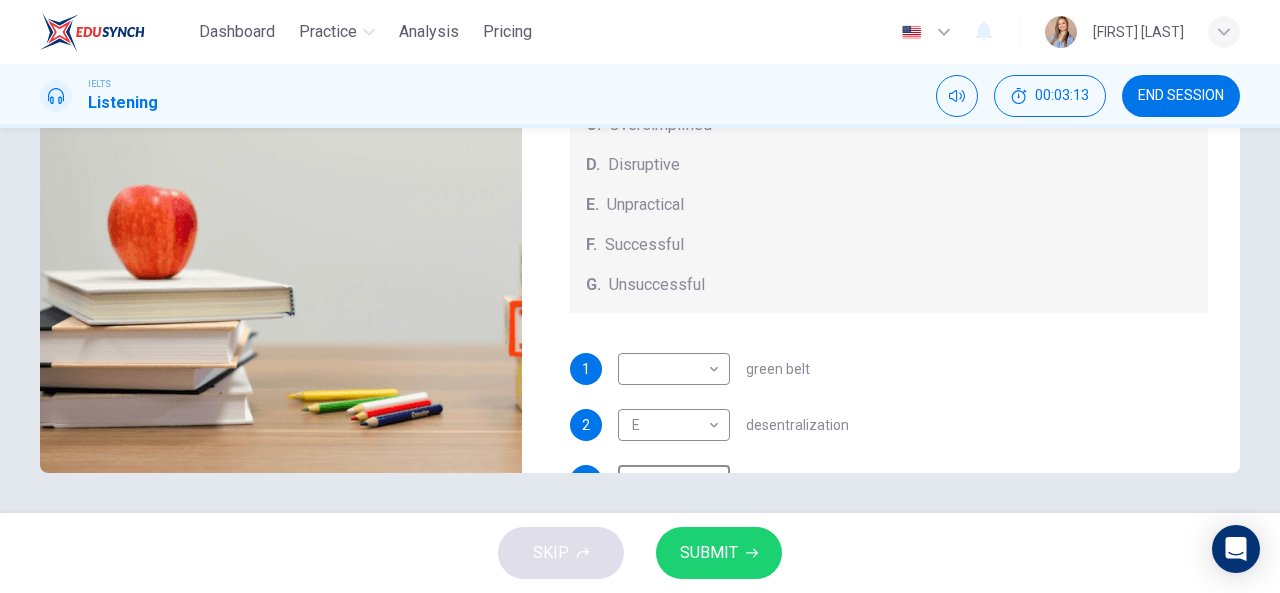 scroll, scrollTop: 0, scrollLeft: 0, axis: both 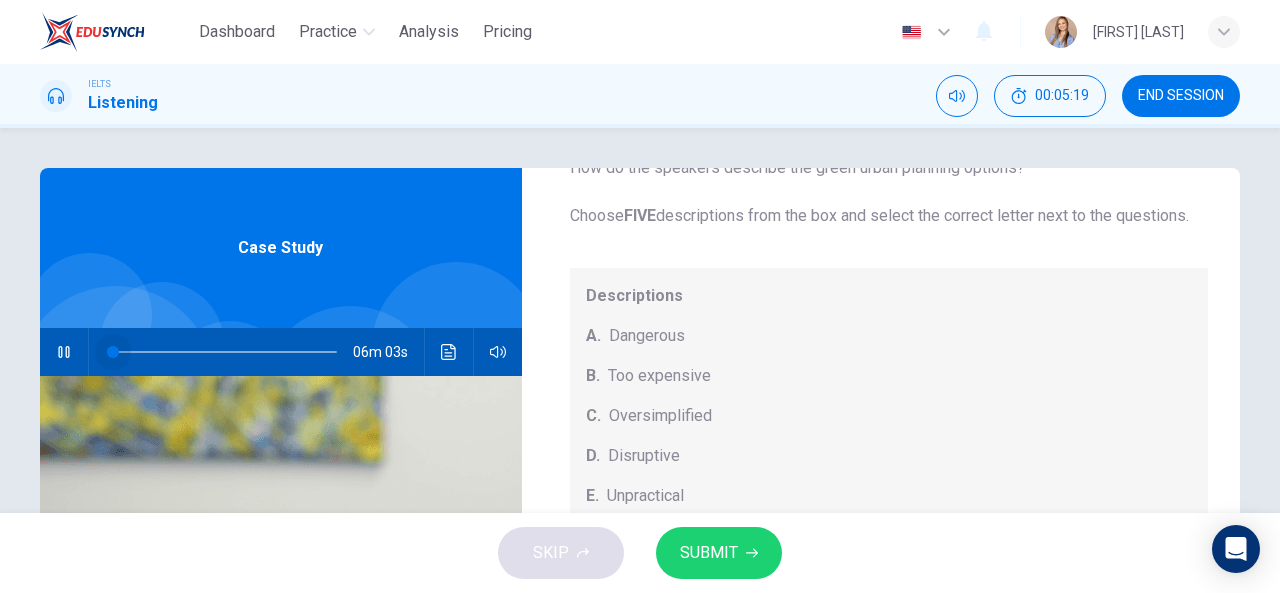 drag, startPoint x: 265, startPoint y: 350, endPoint x: 82, endPoint y: 350, distance: 183 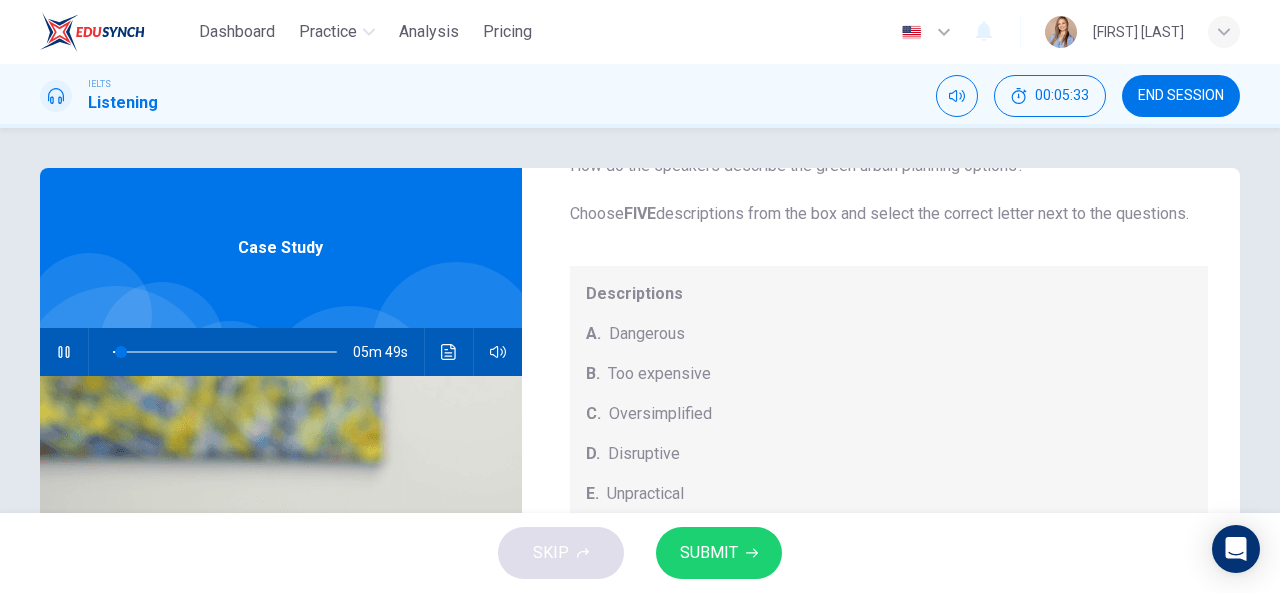 scroll, scrollTop: 208, scrollLeft: 0, axis: vertical 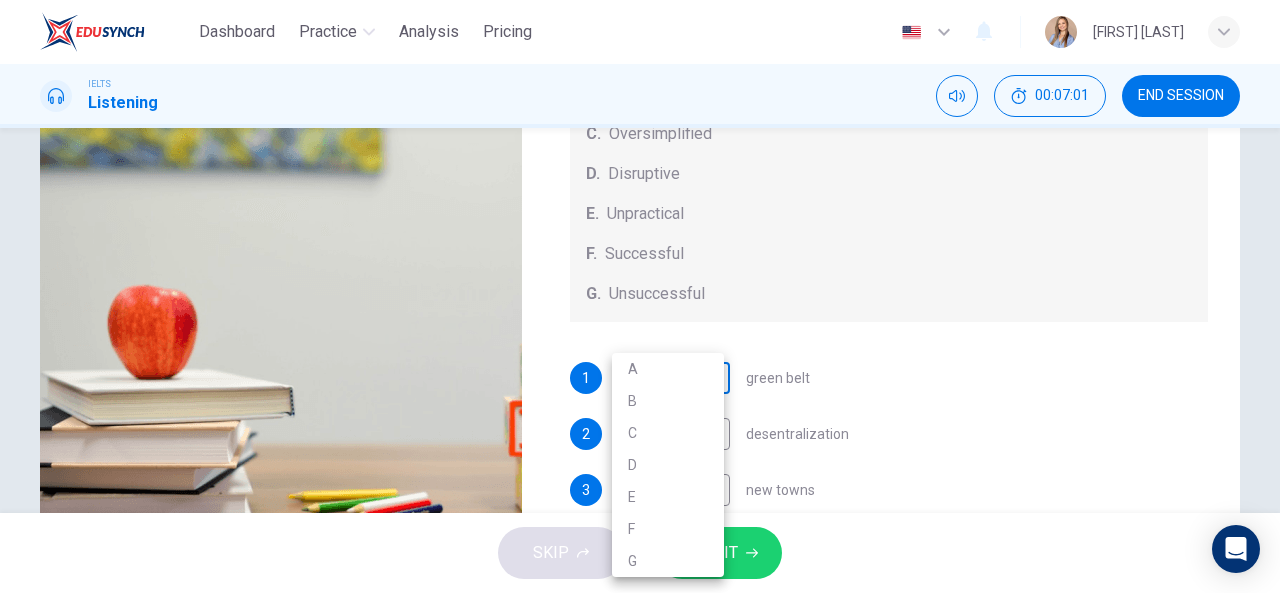 click on "Dashboard Practice Analysis Pricing English en ​ [FIRST] [LAST] IELTS Listening 00:07:01 END SESSION Questions 1 - 5 How do the speakers describe the green urban planning options? Choose  FIVE  descriptions from the box and select the correct letter next to the questions. Descriptions A. Dangerous B. Too expensive C. Oversimplified  D. Disruptive E. Unpractical F. Successful G. Unsuccessful 1 ​ ​ green belt 2 E E ​ desentralization 3 B B ​ new towns 4 ​ ​ brownfield sites 5 ​ ​ pedestrianized zones Case Study 04m 21s SKIP SUBMIT EduSynch - Online Language Proficiency Testing
Dashboard Practice Analysis Pricing   Notifications © Copyright  2025 A B C D E F G" at bounding box center (640, 296) 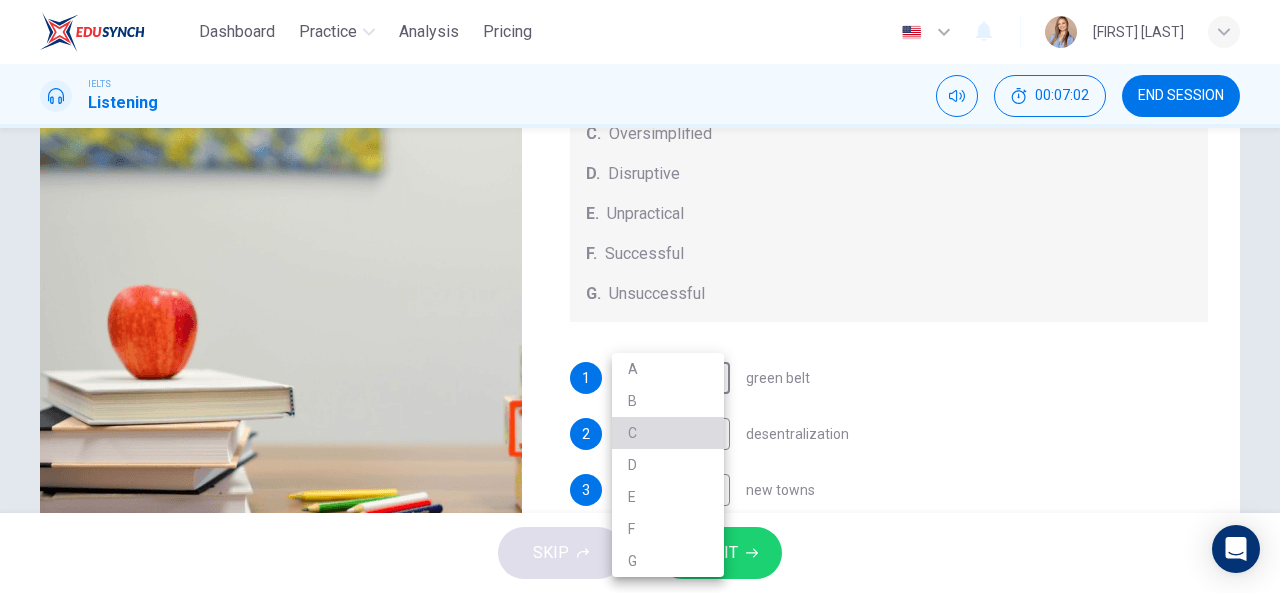 click on "C" at bounding box center (668, 433) 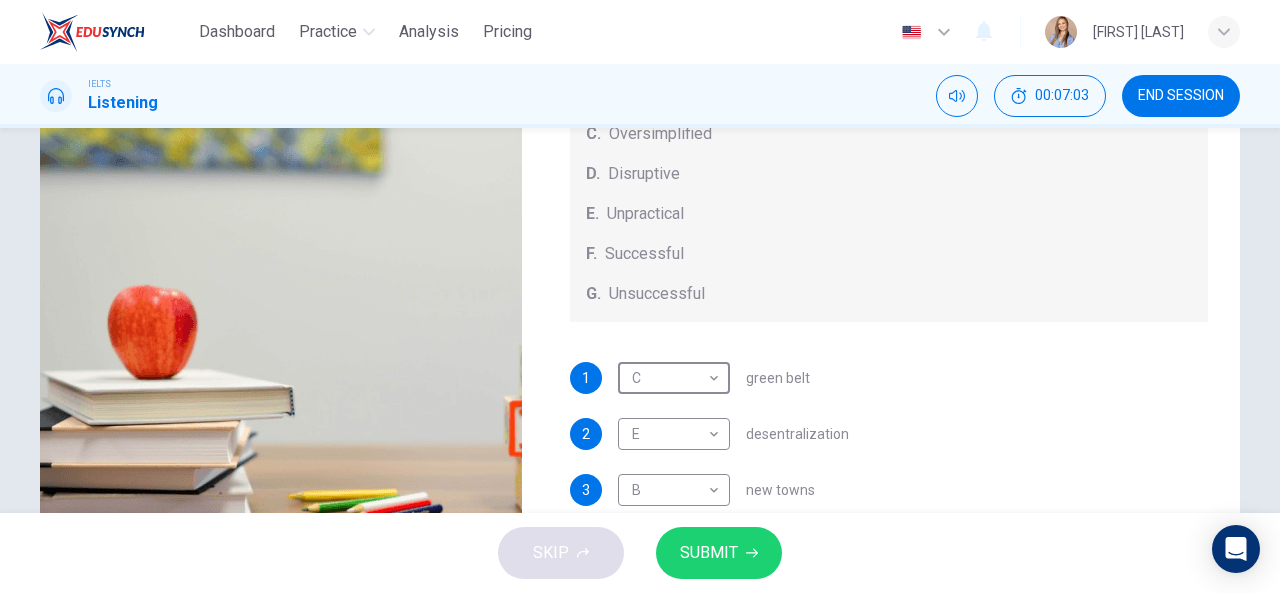 click on "1 C C ​ green belt" at bounding box center [889, 378] 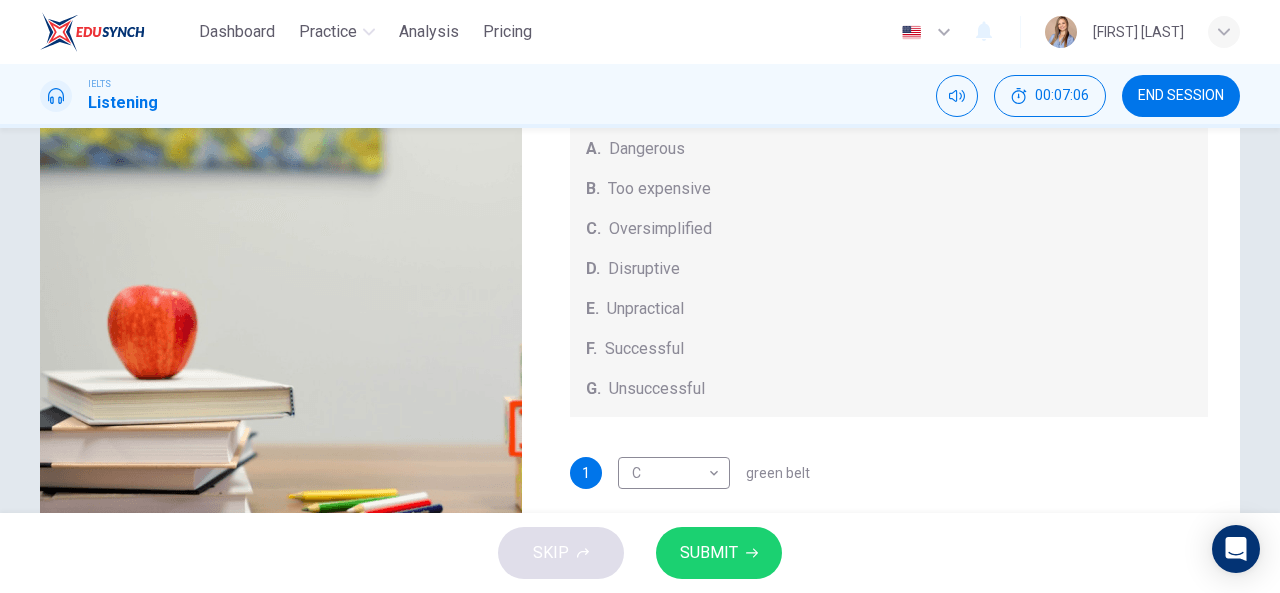 scroll, scrollTop: 0, scrollLeft: 0, axis: both 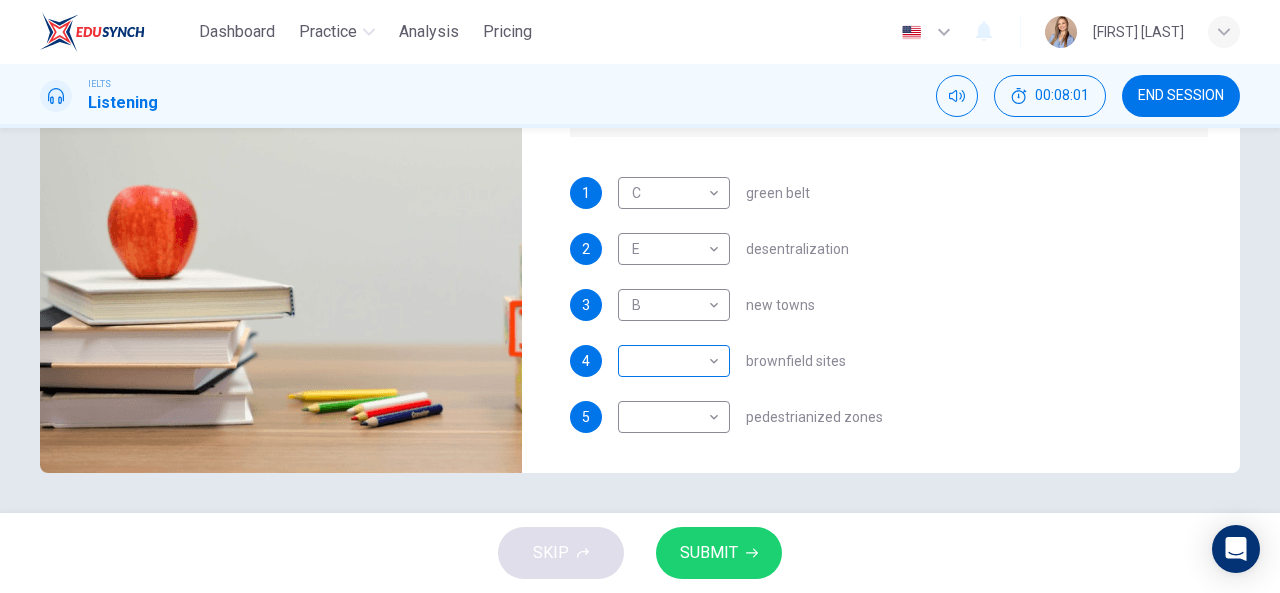 click on "Dashboard Practice Analysis Pricing English en ​ [FIRST] [LAST] IELTS Listening 00:08:01 END SESSION Questions 1 - 5 How do the speakers describe the green urban planning options? Choose  FIVE  descriptions from the box and select the correct letter next to the questions. Descriptions A. Dangerous B. Too expensive C. Oversimplified  D. Disruptive E. Unpractical F. Successful G. Unsuccessful 1 C C ​ green belt 2 E E ​ desentralization 3 B B ​ new towns 4 ​ ​ brownfield sites 5 ​ ​ pedestrianized zones Case Study 03m 21s SKIP SUBMIT EduSynch - Online Language Proficiency Testing
Dashboard Practice Analysis Pricing   Notifications © Copyright  2025" at bounding box center (640, 296) 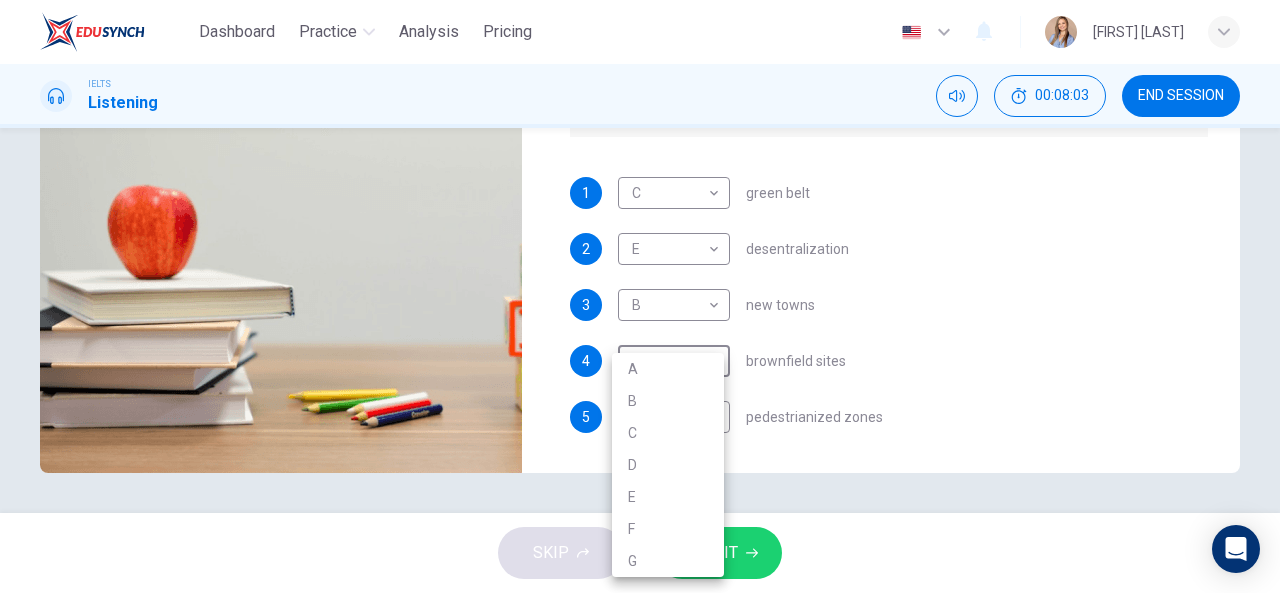 click at bounding box center [640, 296] 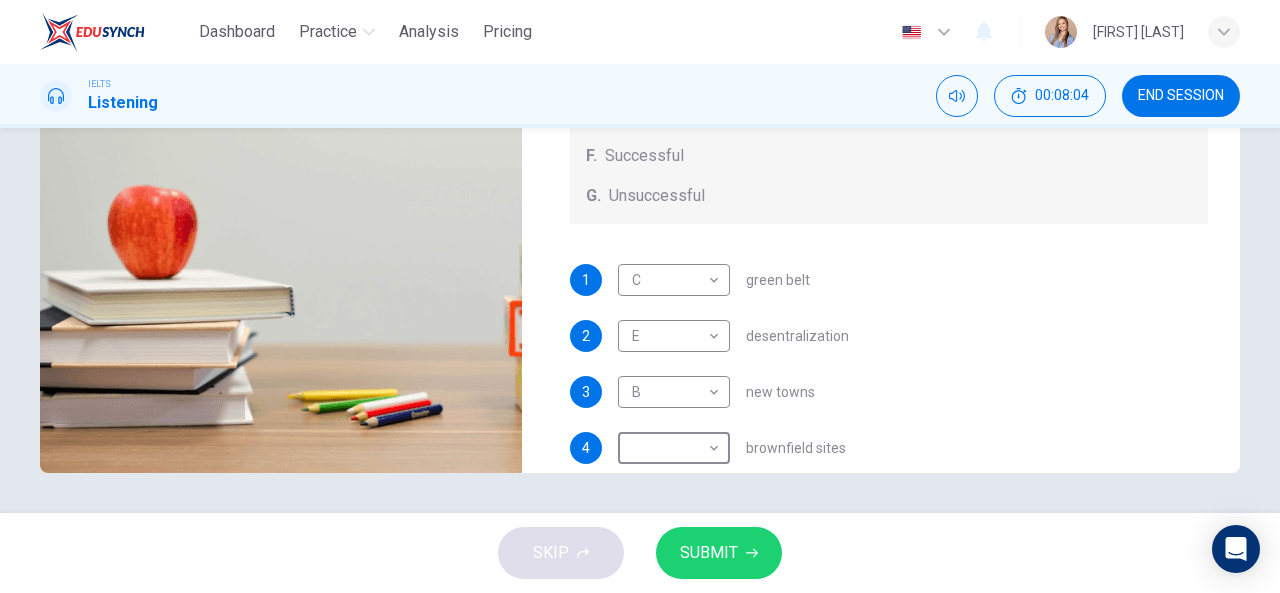 scroll, scrollTop: 0, scrollLeft: 0, axis: both 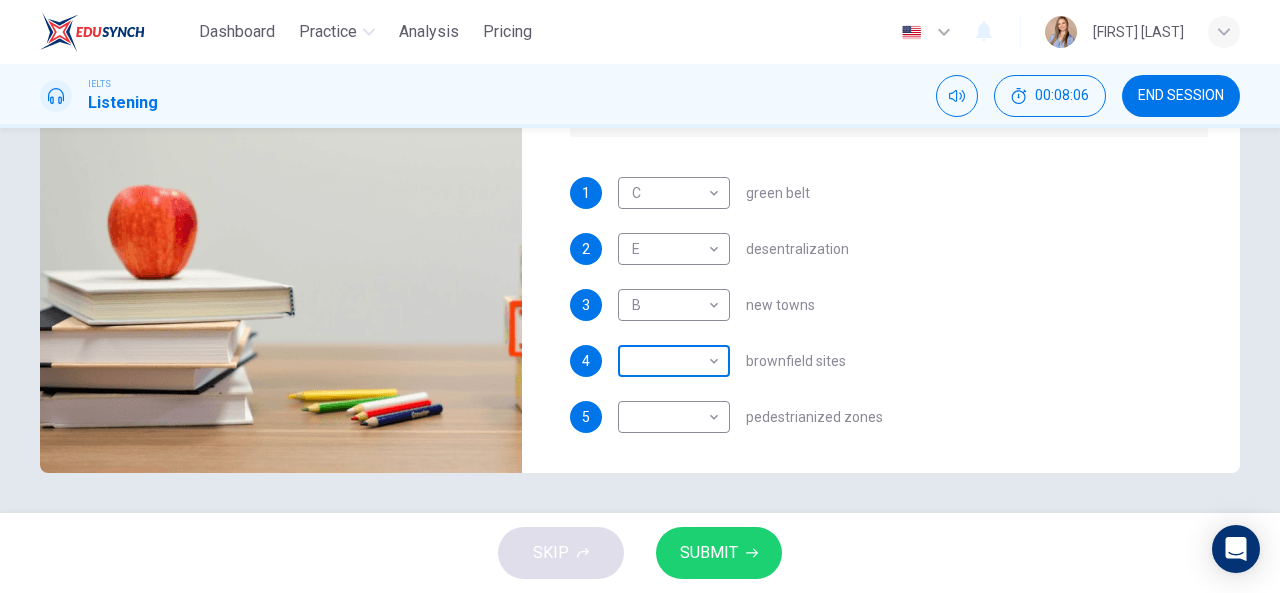 type on "46" 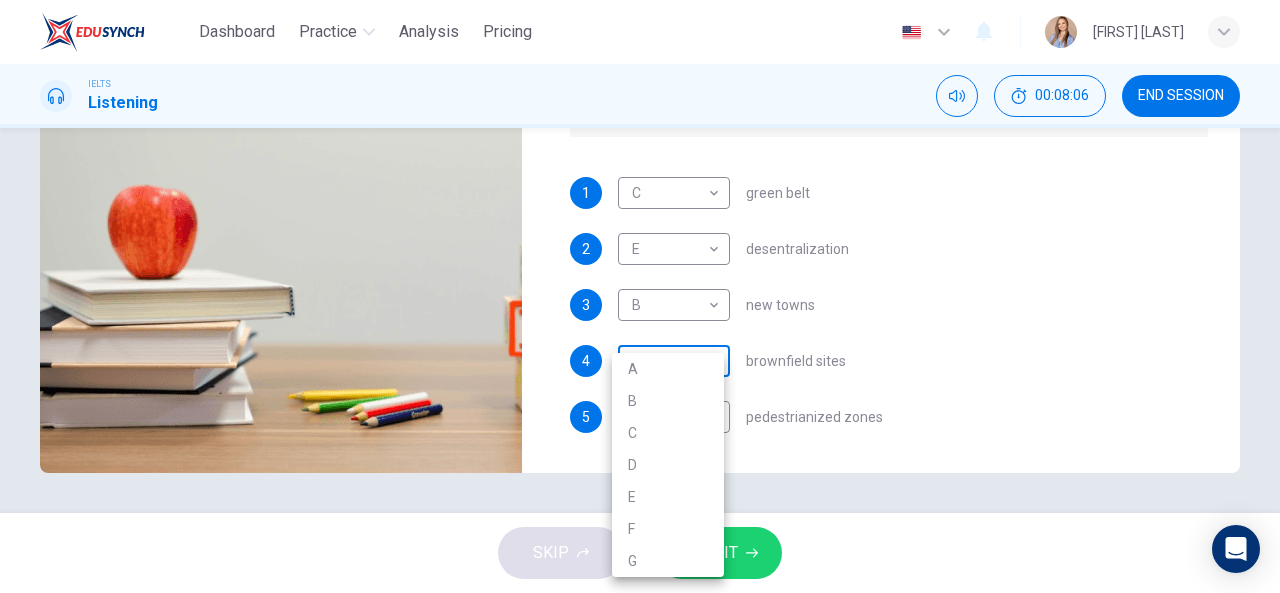 click on "Dashboard Practice Analysis Pricing English en ​ [FIRST] [LAST] IELTS Listening 00:08:06 END SESSION Questions 1 - 5 How do the speakers describe the green urban planning options? Choose  FIVE  descriptions from the box and select the correct letter next to the questions. Descriptions A. Dangerous B. Too expensive C. Oversimplified  D. Disruptive E. Unpractical F. Successful G. Unsuccessful 1 C C ​ green belt 2 E E ​ desentralization 3 B B ​ new towns 4 ​ ​ brownfield sites 5 ​ ​ pedestrianized zones Case Study 03m 15s SKIP SUBMIT EduSynch - Online Language Proficiency Testing
Dashboard Practice Analysis Pricing   Notifications © Copyright  2025 A B C D E F G" at bounding box center (640, 296) 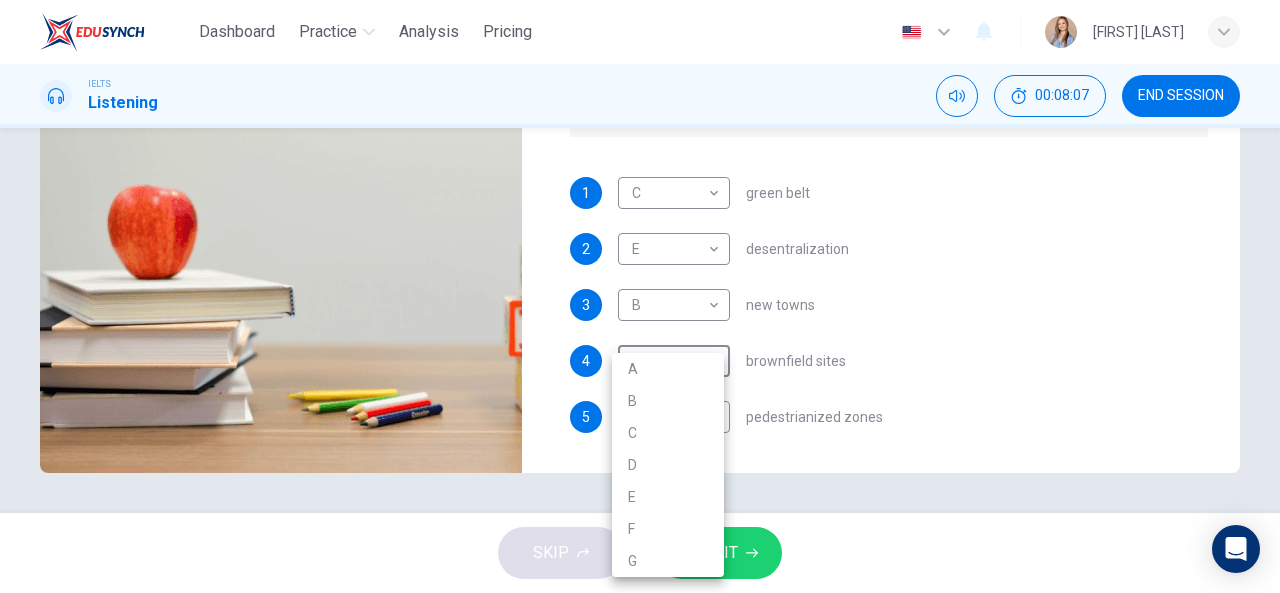 click on "A" at bounding box center [668, 369] 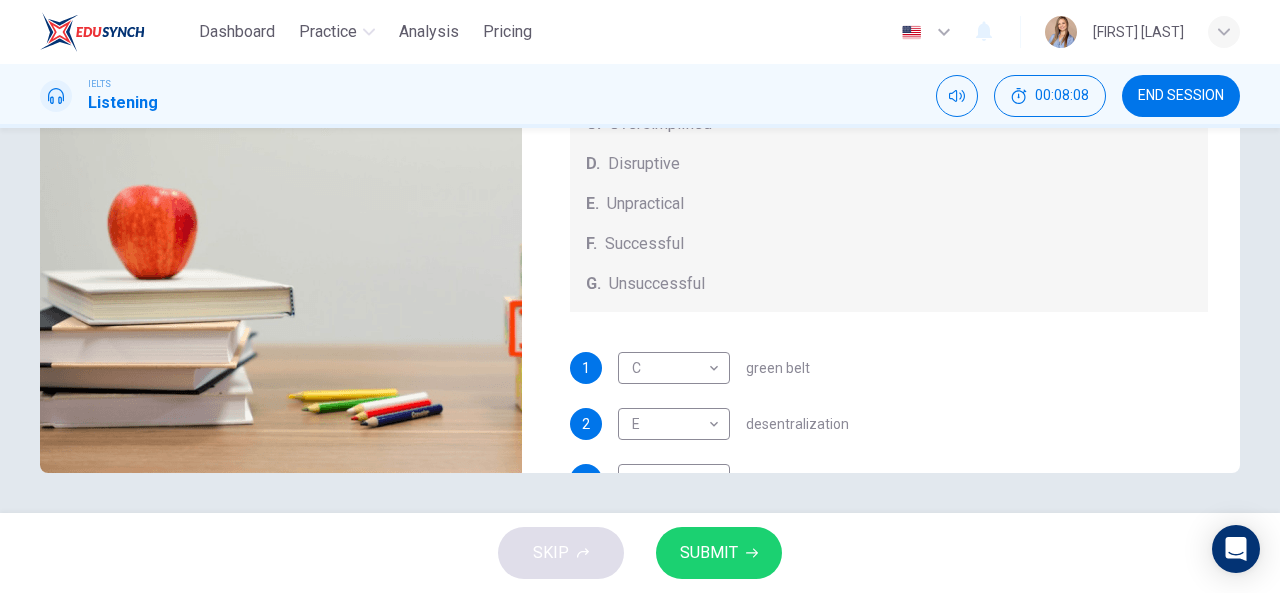 scroll, scrollTop: 0, scrollLeft: 0, axis: both 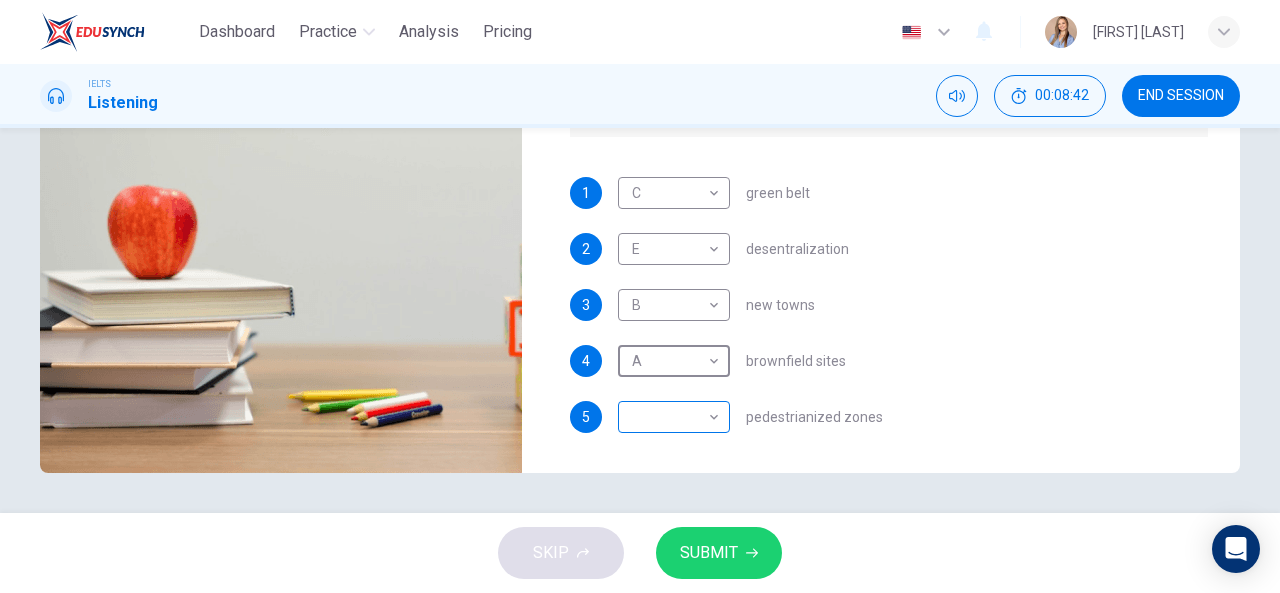 click on "Dashboard Practice Analysis Pricing English en ​ [FIRST] [LAST] IELTS Listening 00:08:42 END SESSION Questions 1 - 5 How do the speakers describe the green urban planning options? Choose  FIVE  descriptions from the box and select the correct letter next to the questions. Descriptions A. Dangerous B. Too expensive C. Oversimplified  D. Disruptive E. Unpractical F. Successful G. Unsuccessful 1 C C ​ green belt 2 E E ​ desentralization 3 B B ​ new towns 4 A A ​ brownfield sites 5 ​ ​ pedestrianized zones Case Study 02m 40s SKIP SUBMIT EduSynch - Online Language Proficiency Testing
Dashboard Practice Analysis Pricing   Notifications © Copyright  2025" at bounding box center [640, 296] 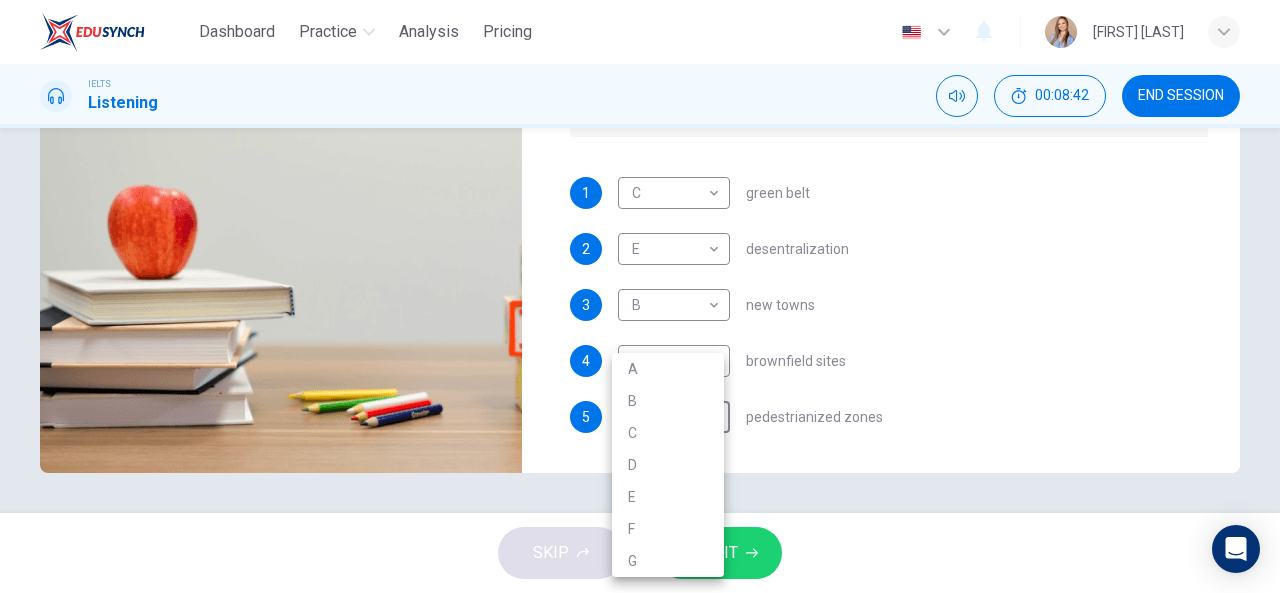 type on "56" 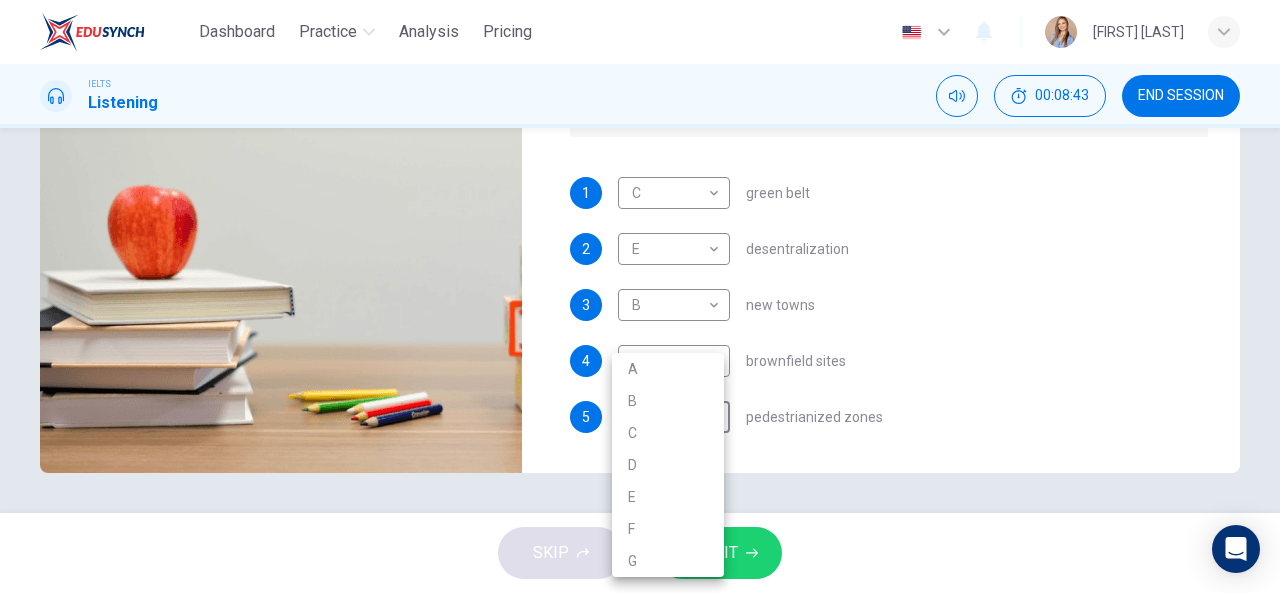 click on "D" at bounding box center (668, 465) 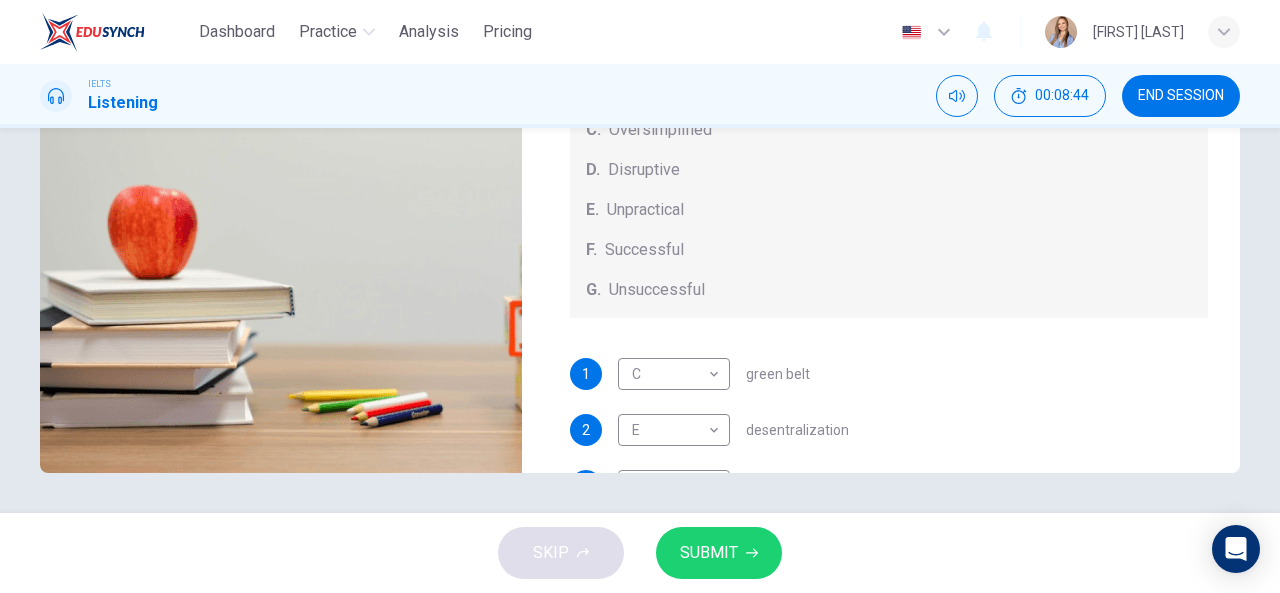 scroll, scrollTop: 0, scrollLeft: 0, axis: both 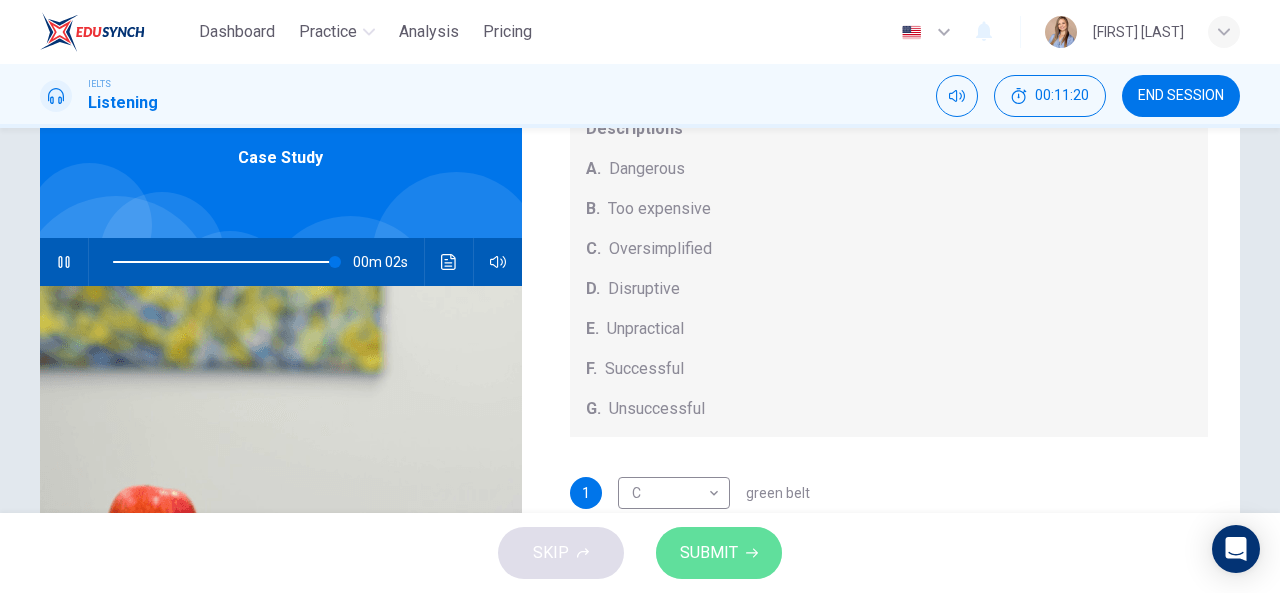 click on "SUBMIT" at bounding box center (709, 553) 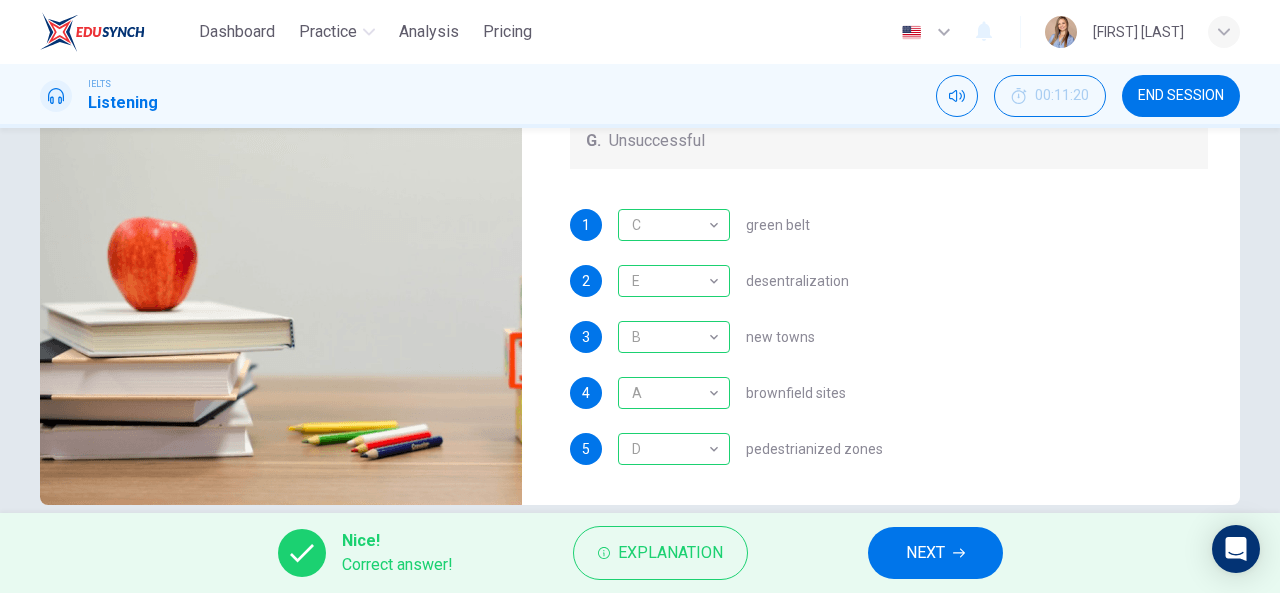 scroll, scrollTop: 390, scrollLeft: 0, axis: vertical 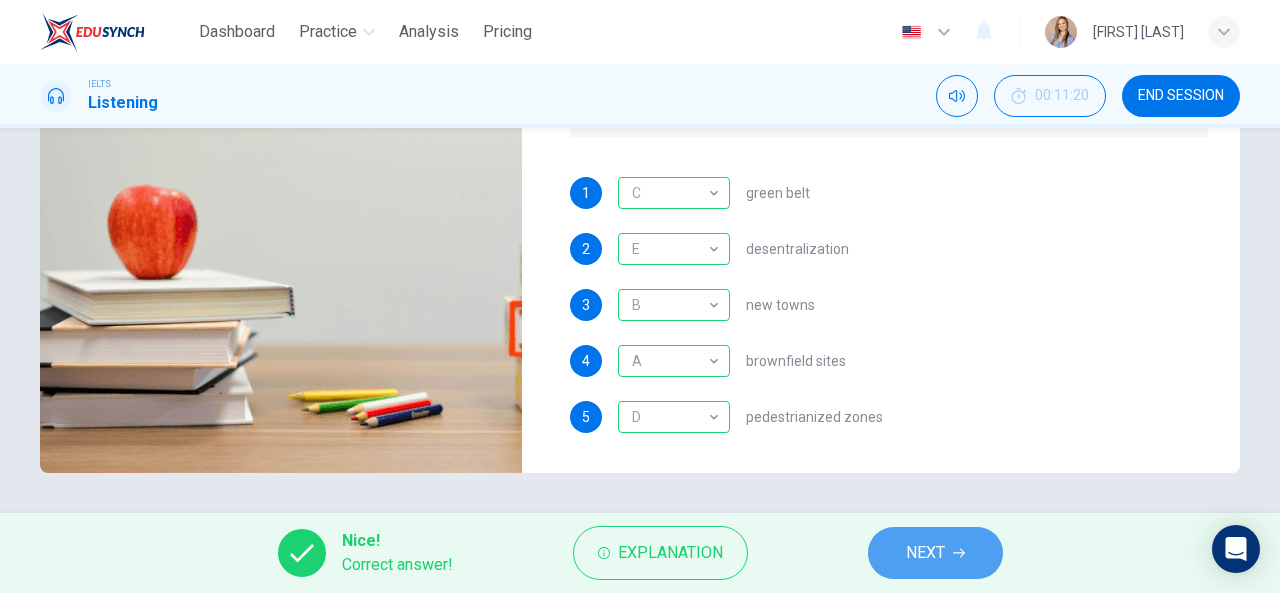 click on "NEXT" at bounding box center (935, 553) 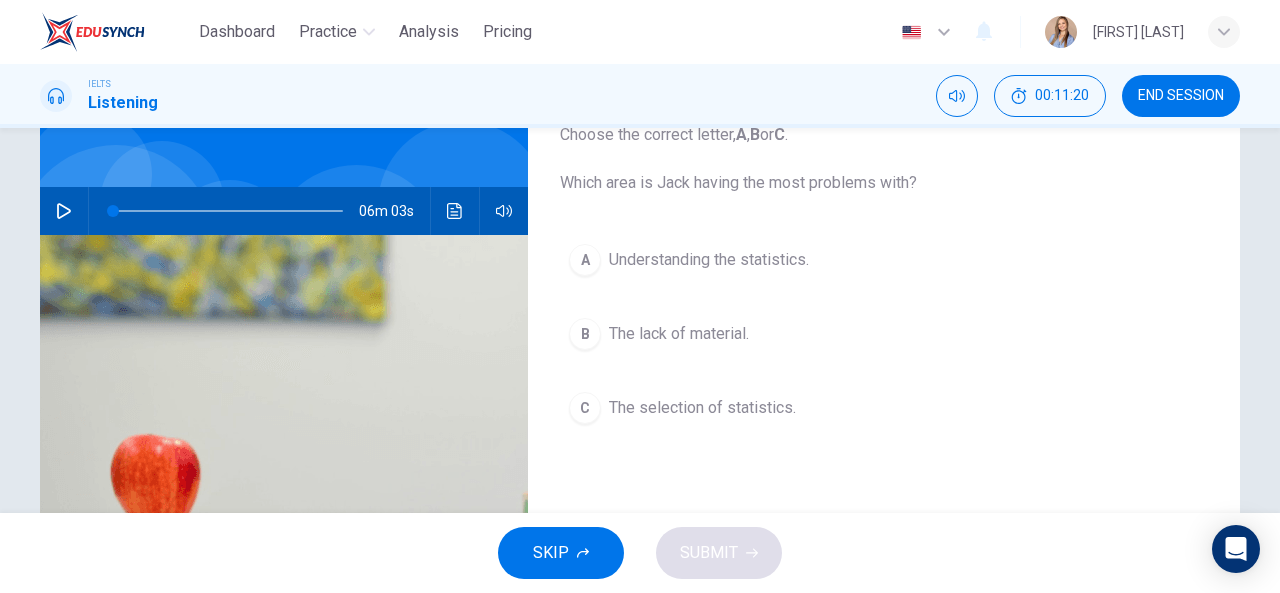 scroll, scrollTop: 90, scrollLeft: 0, axis: vertical 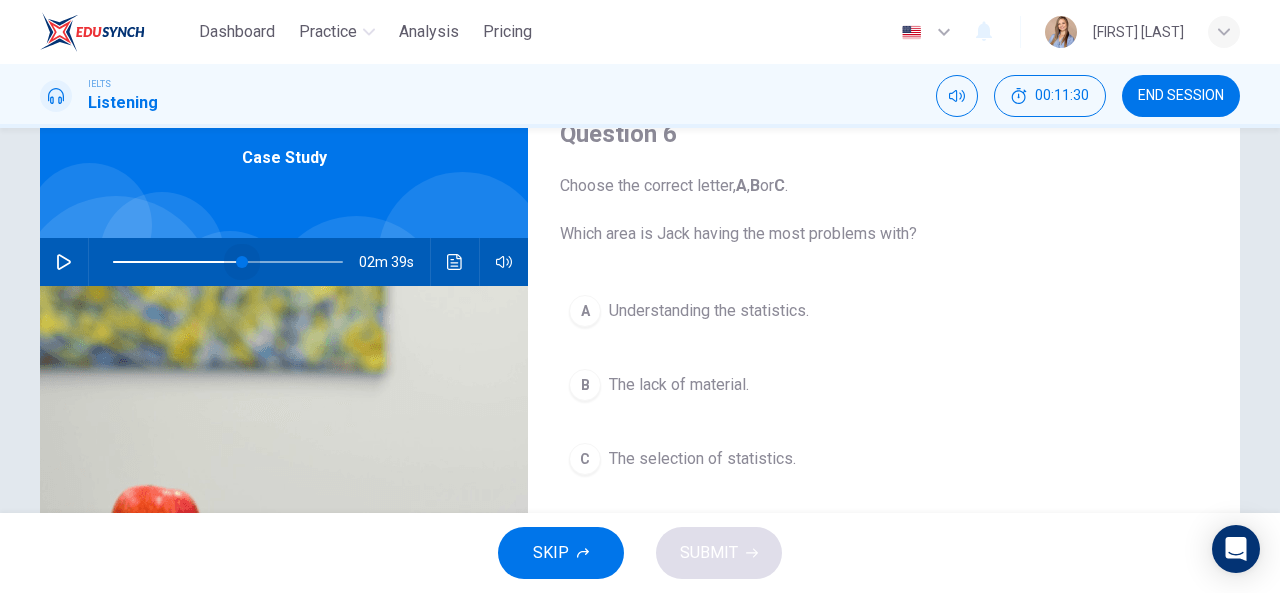 drag, startPoint x: 104, startPoint y: 263, endPoint x: 239, endPoint y: 266, distance: 135.03333 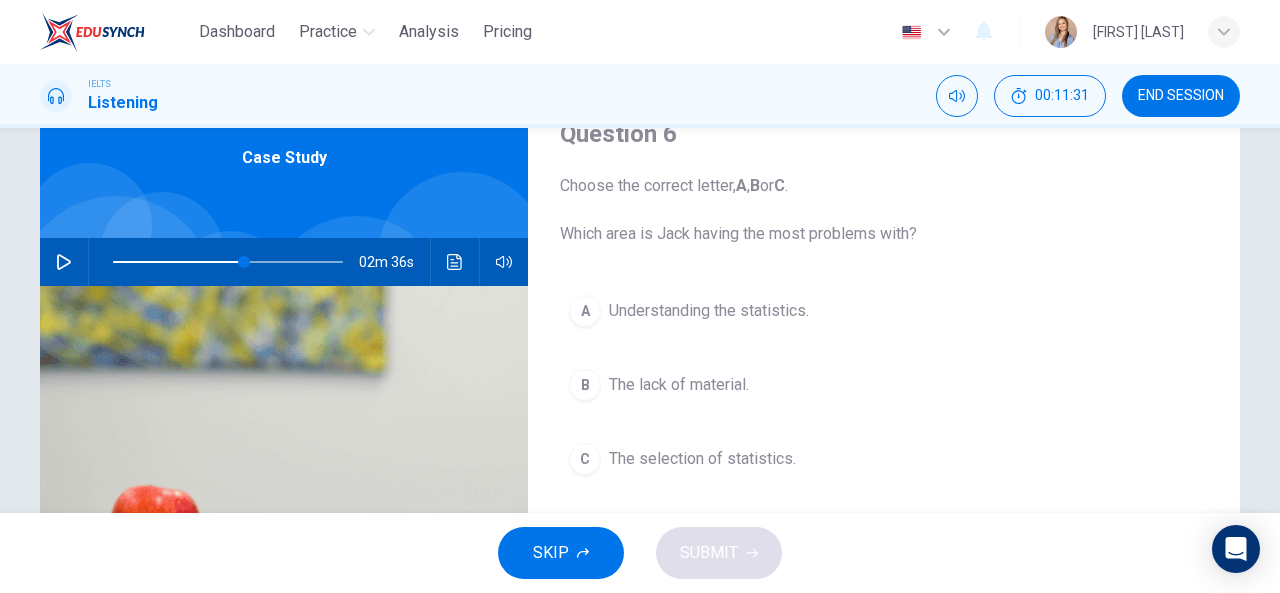 click at bounding box center (64, 262) 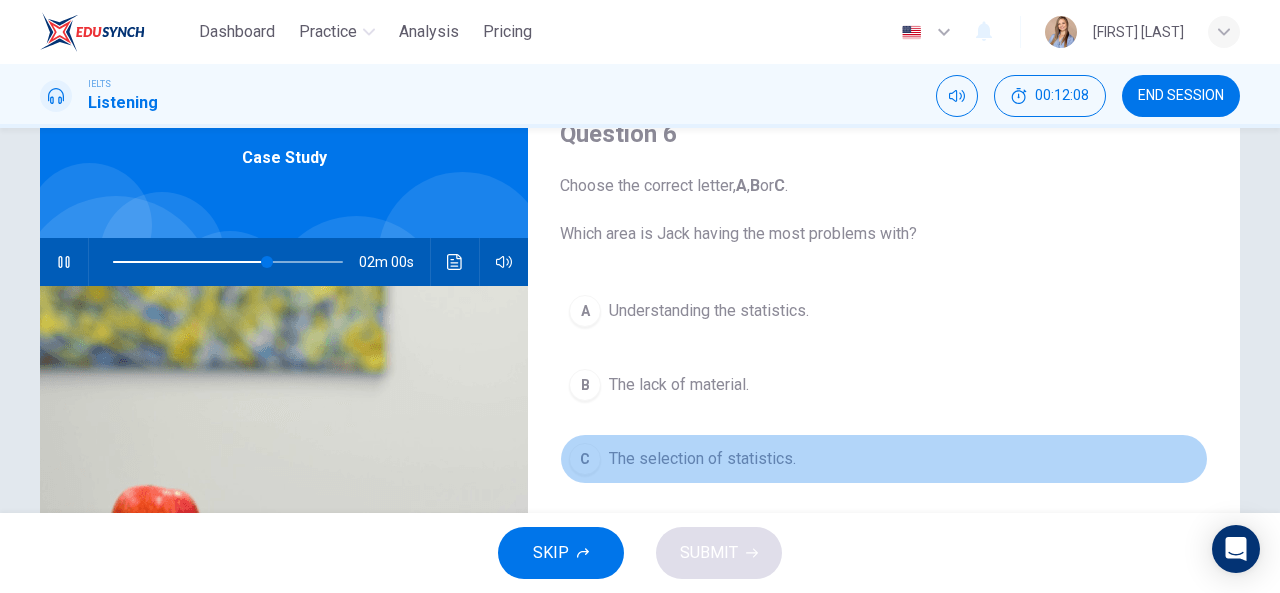click on "The selection of statistics." at bounding box center (702, 459) 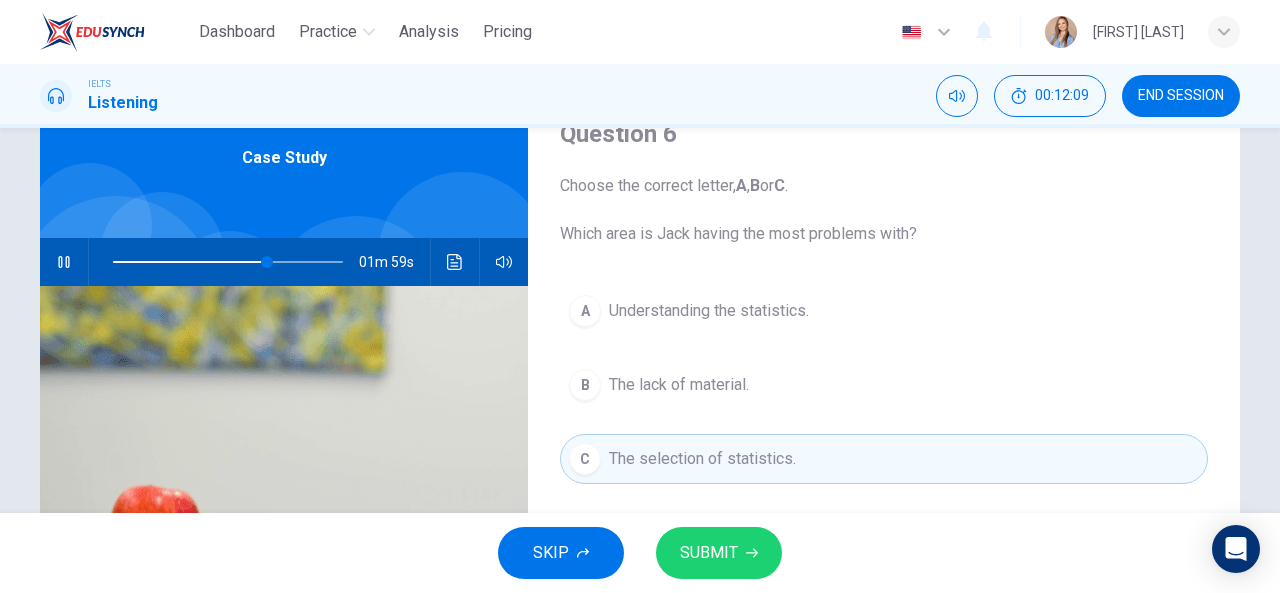 click on "SUBMIT" at bounding box center [709, 553] 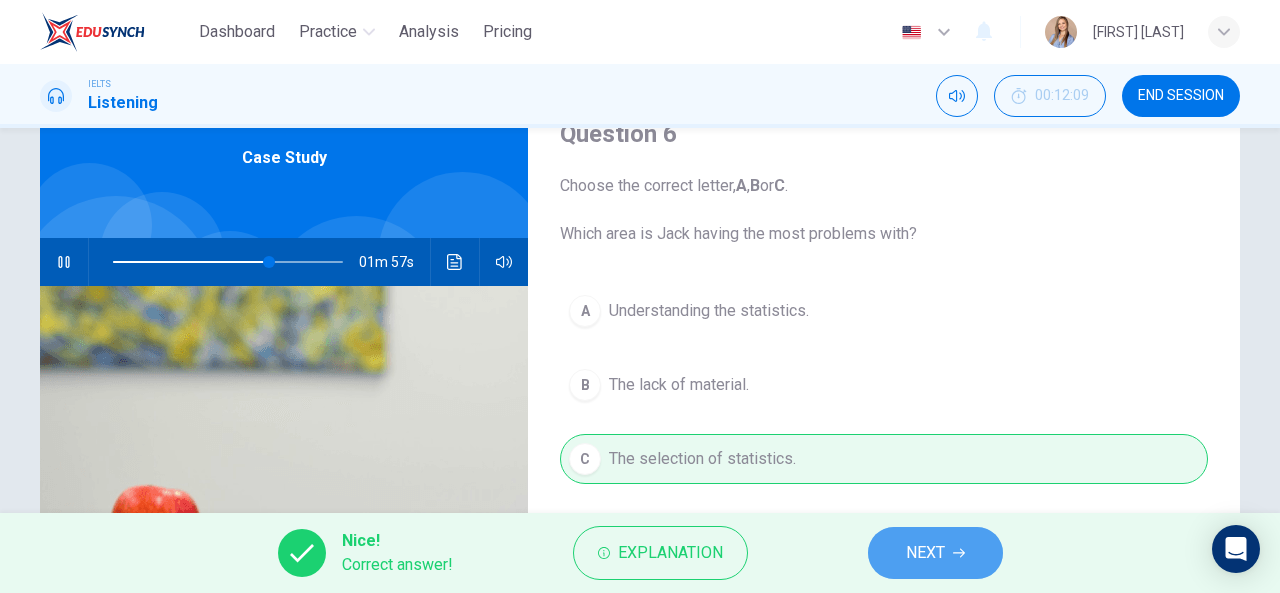 click on "NEXT" at bounding box center (925, 553) 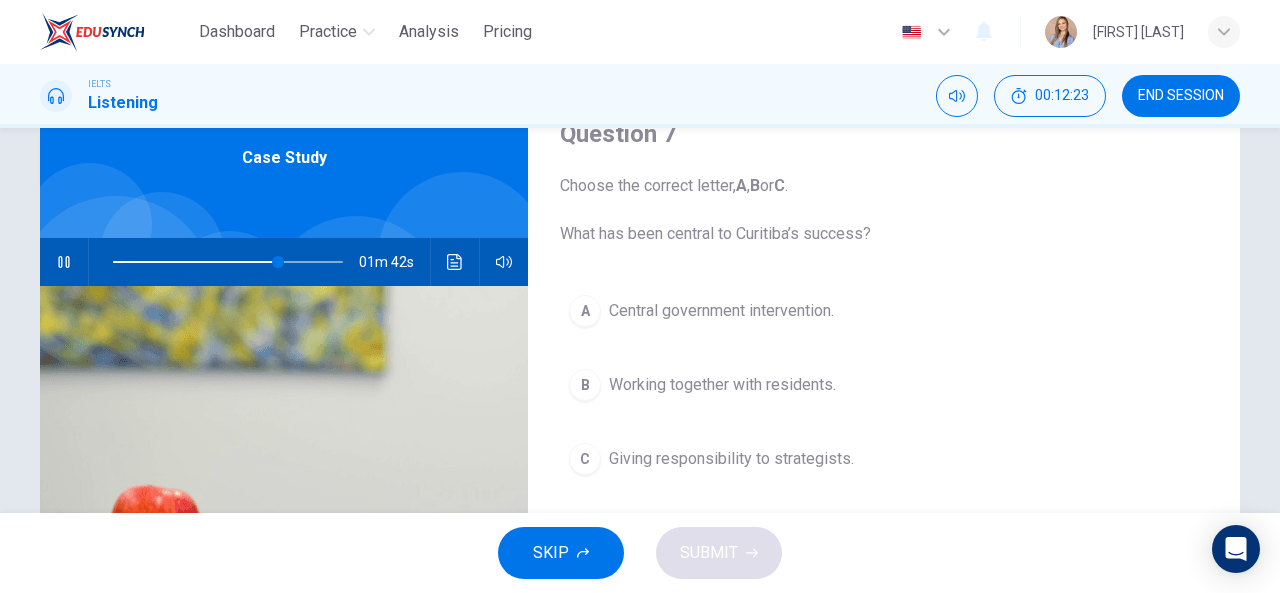 click on "Working together with residents." at bounding box center [722, 385] 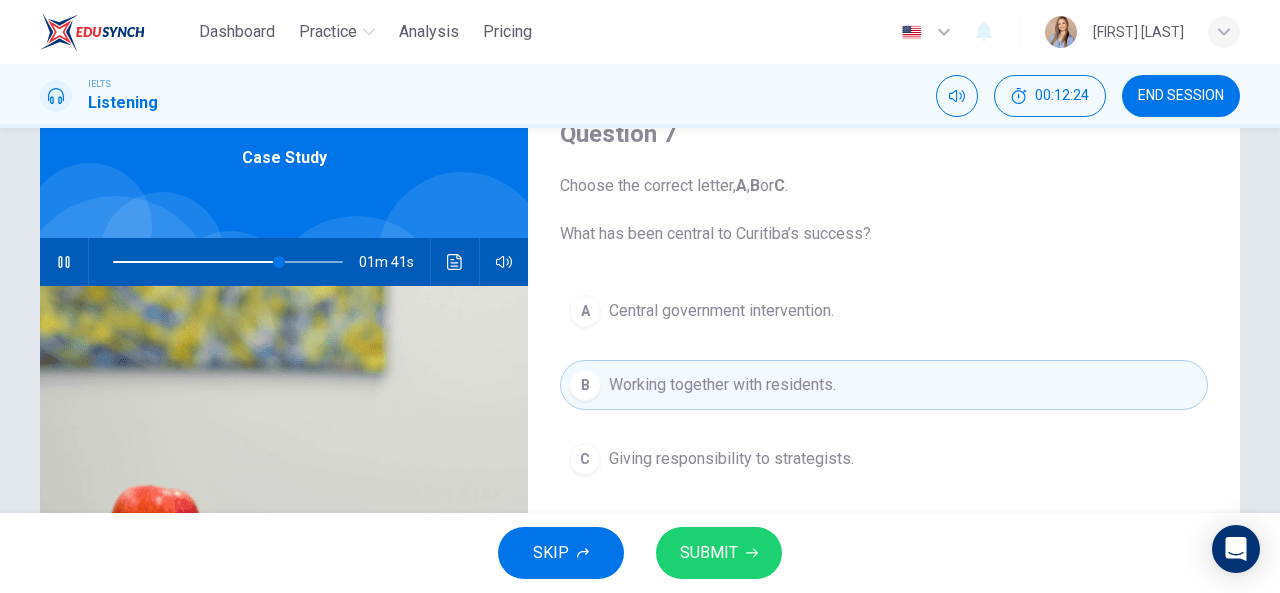 click on "SUBMIT" at bounding box center [709, 553] 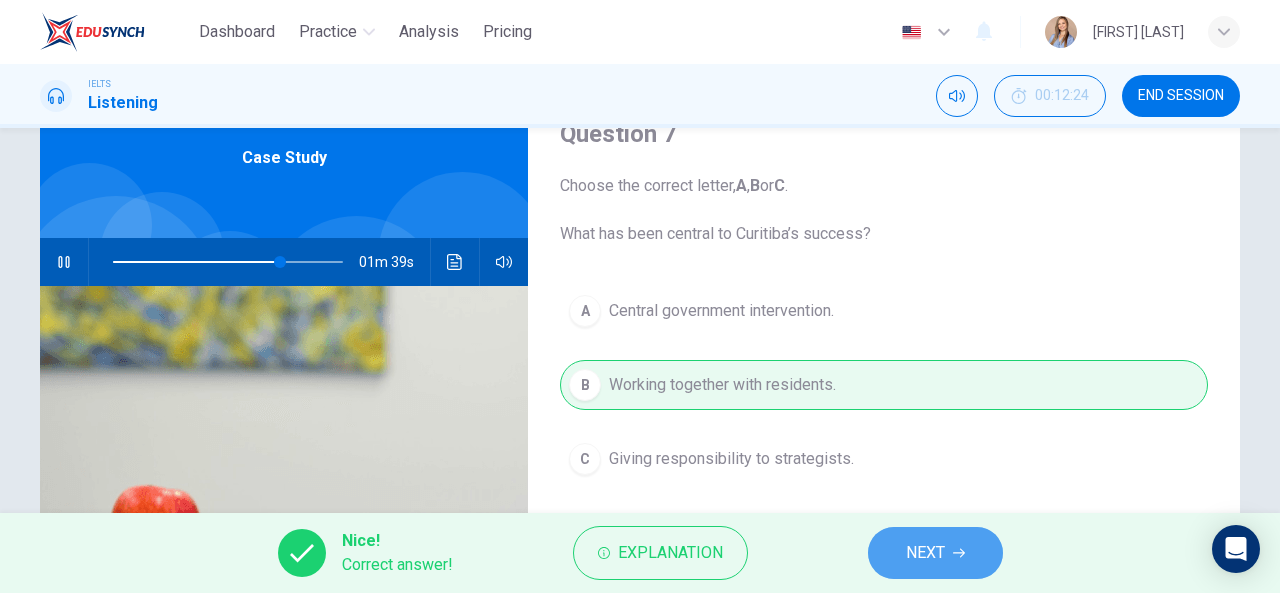 click on "NEXT" at bounding box center [925, 553] 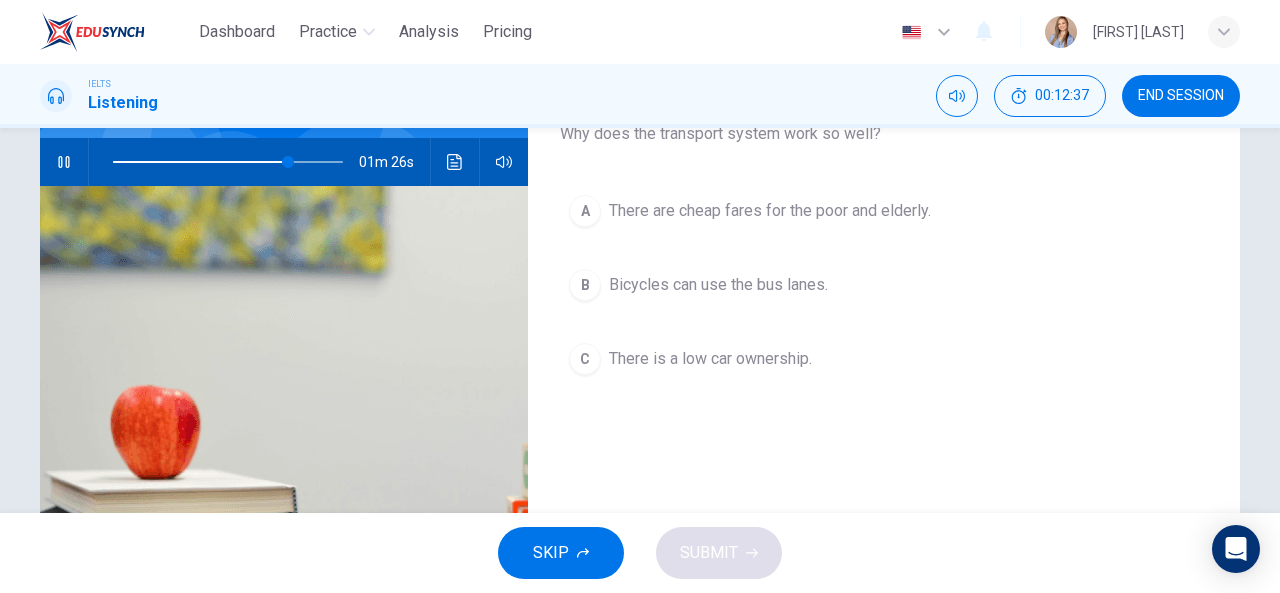 scroll, scrollTop: 90, scrollLeft: 0, axis: vertical 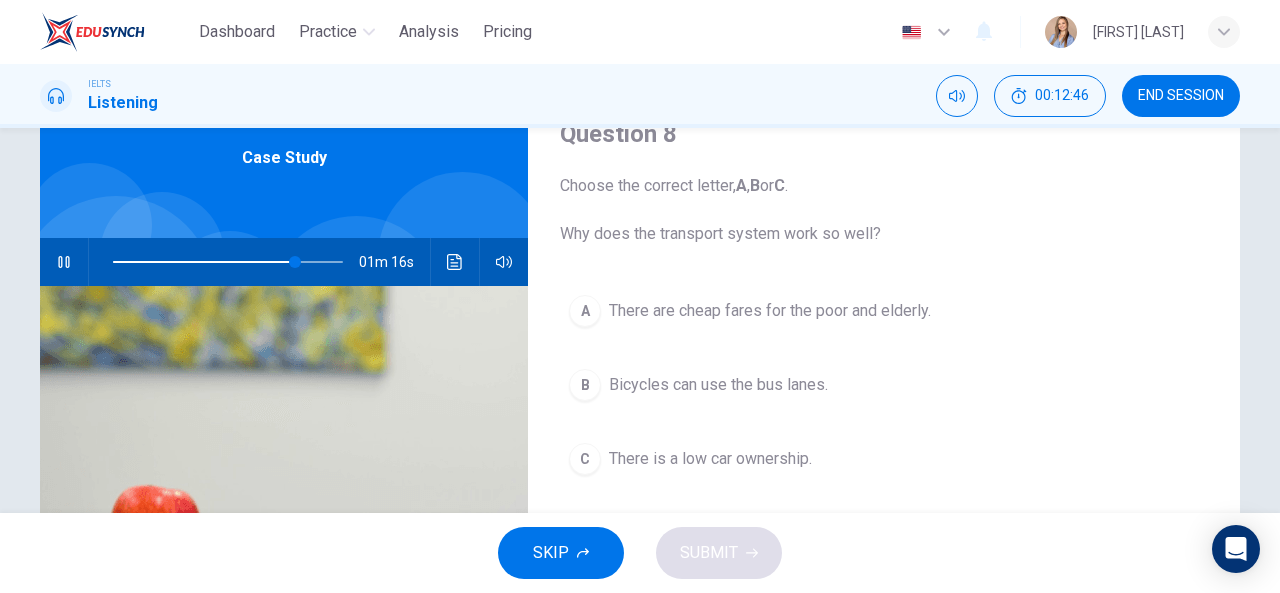 click on "There are cheap fares for the poor and elderly." at bounding box center [770, 311] 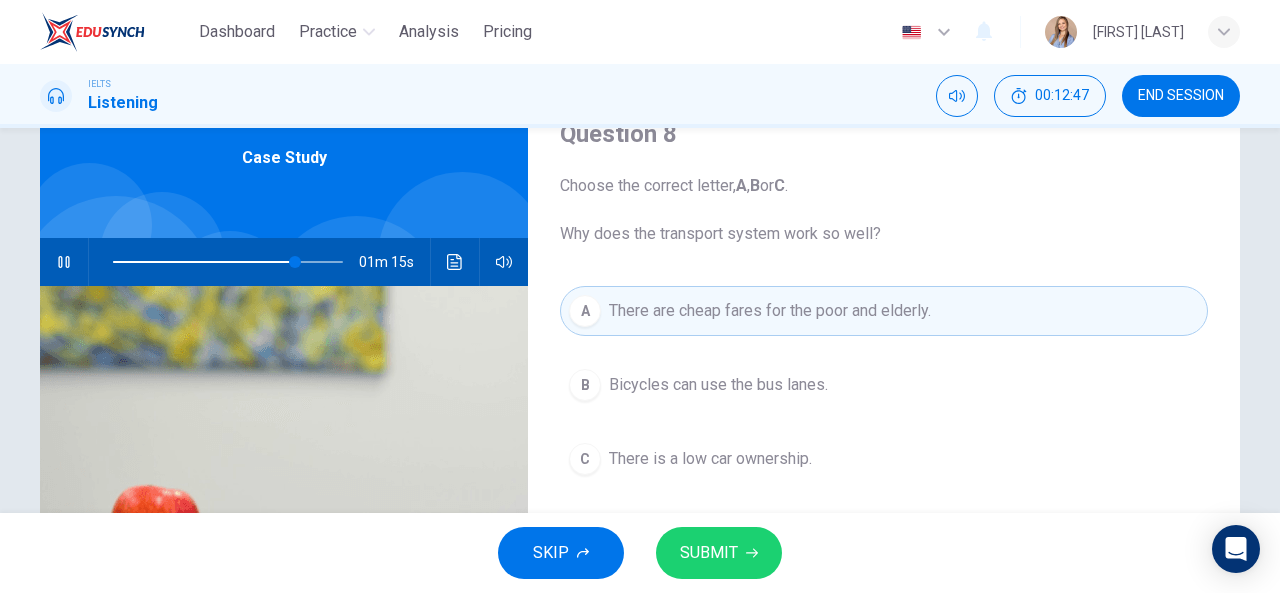 click on "SUBMIT" at bounding box center [719, 553] 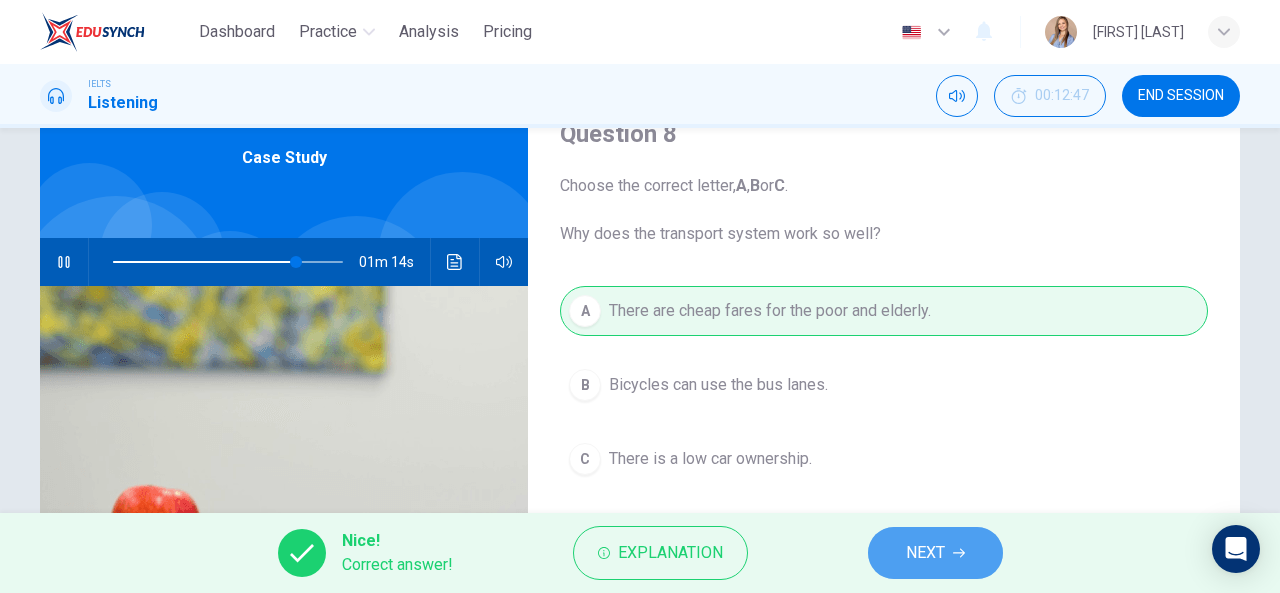 click on "NEXT" at bounding box center (925, 553) 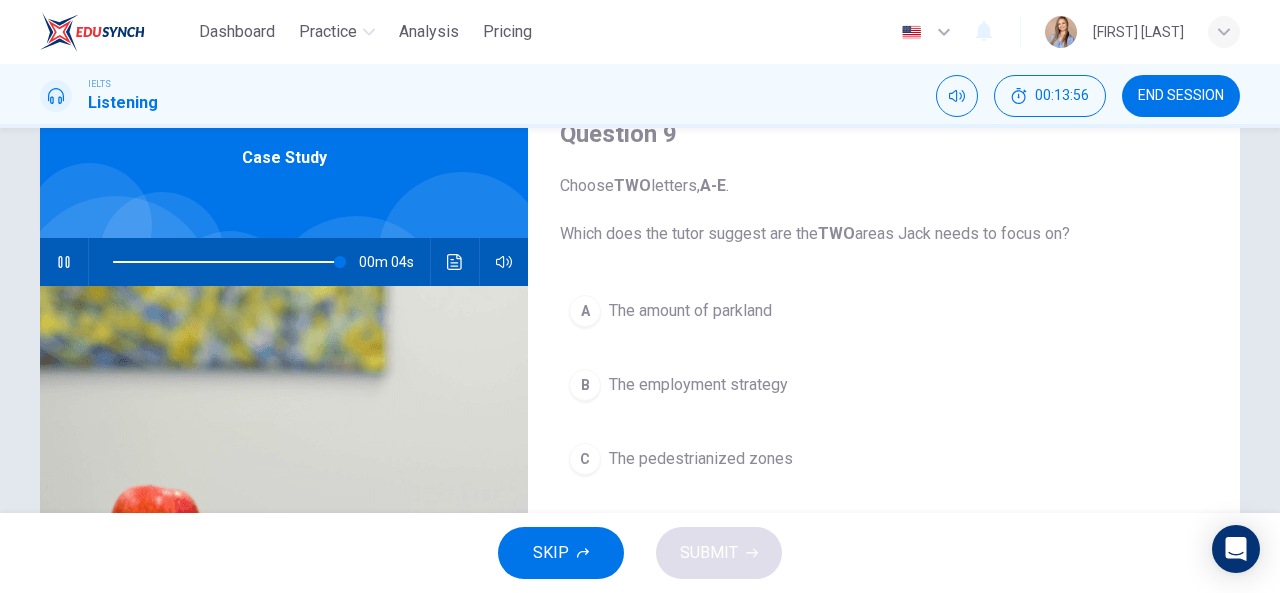 scroll, scrollTop: 190, scrollLeft: 0, axis: vertical 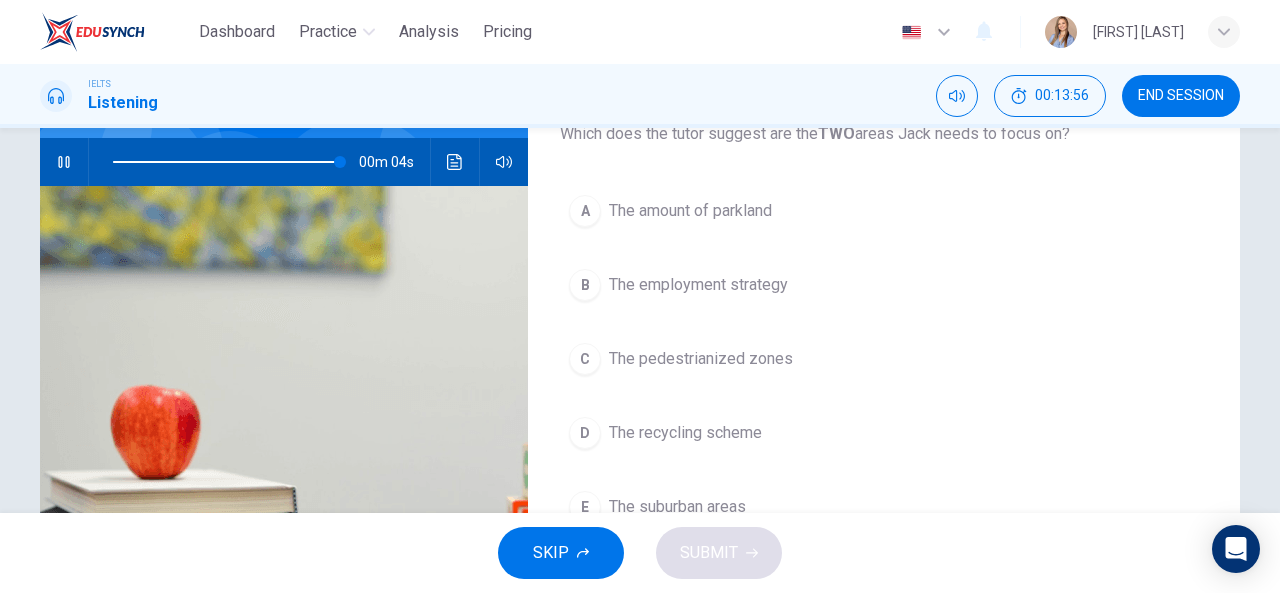 click on "The pedestrianized zones" at bounding box center (701, 359) 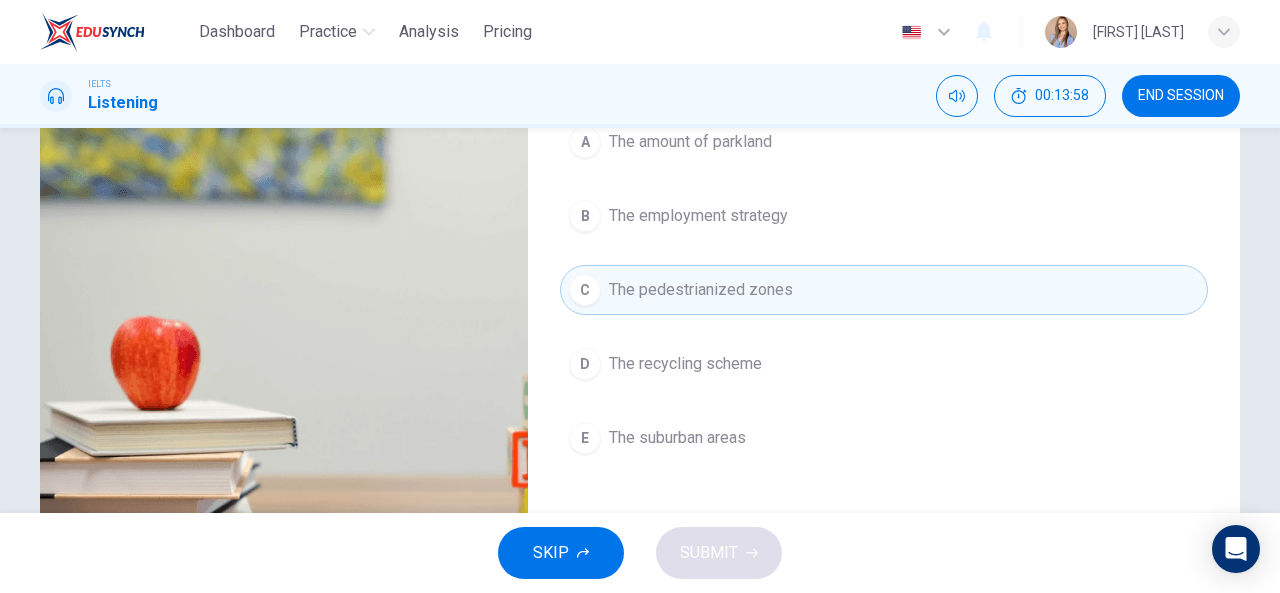 scroll, scrollTop: 290, scrollLeft: 0, axis: vertical 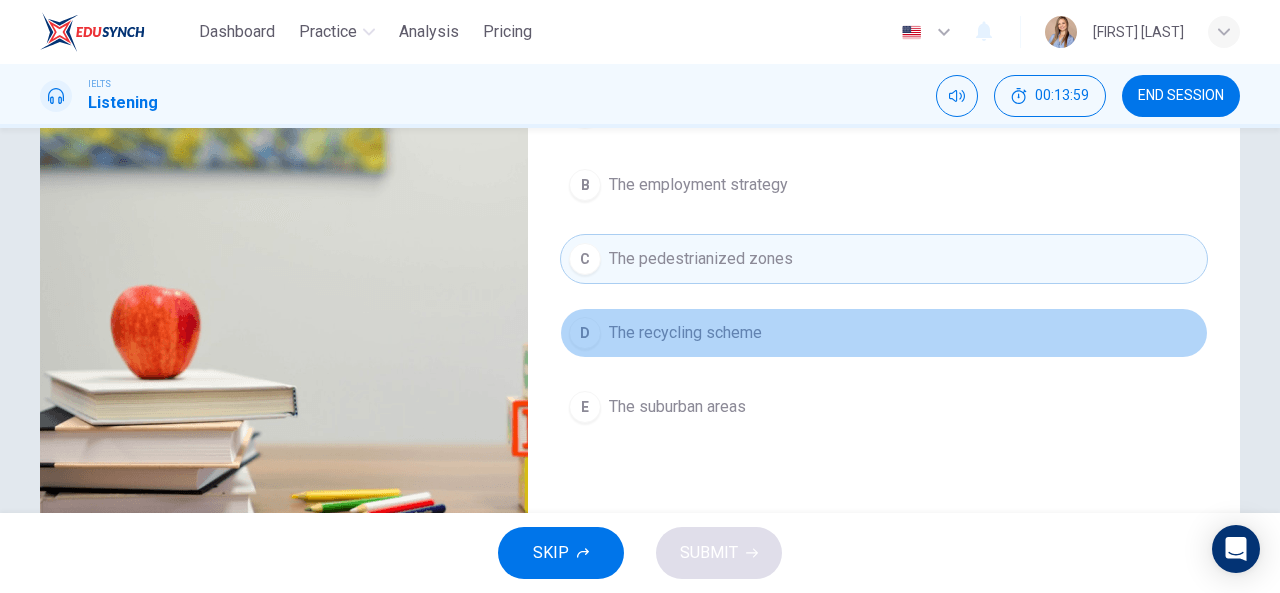 click on "The recycling scheme" at bounding box center [685, 333] 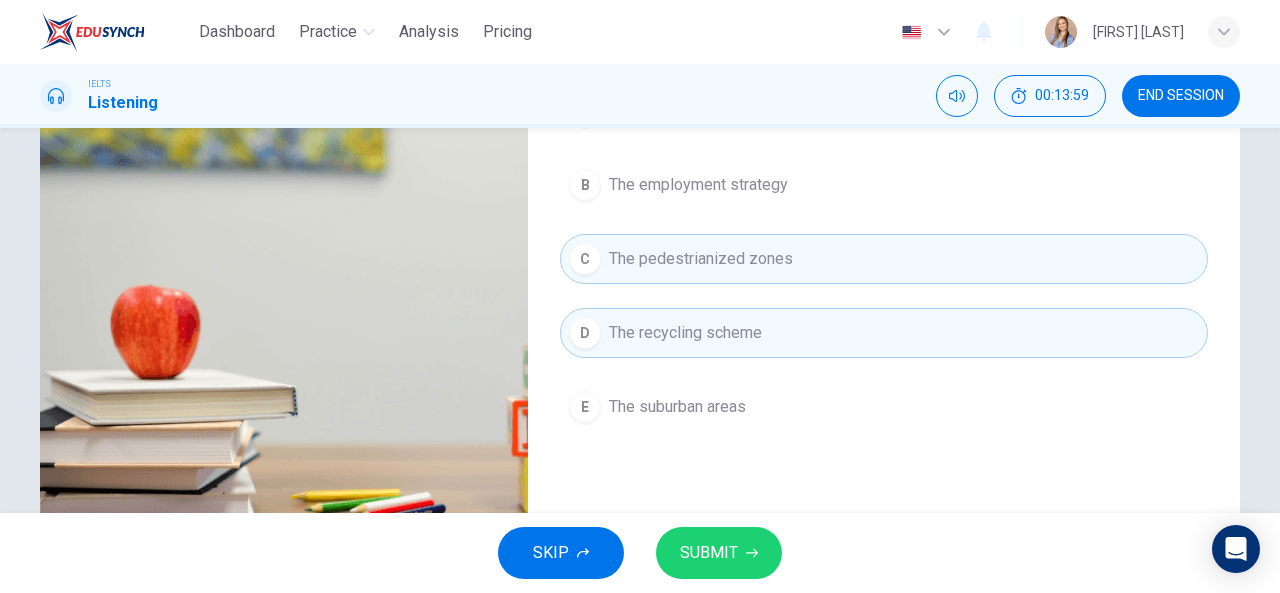click on "SUBMIT" at bounding box center (709, 553) 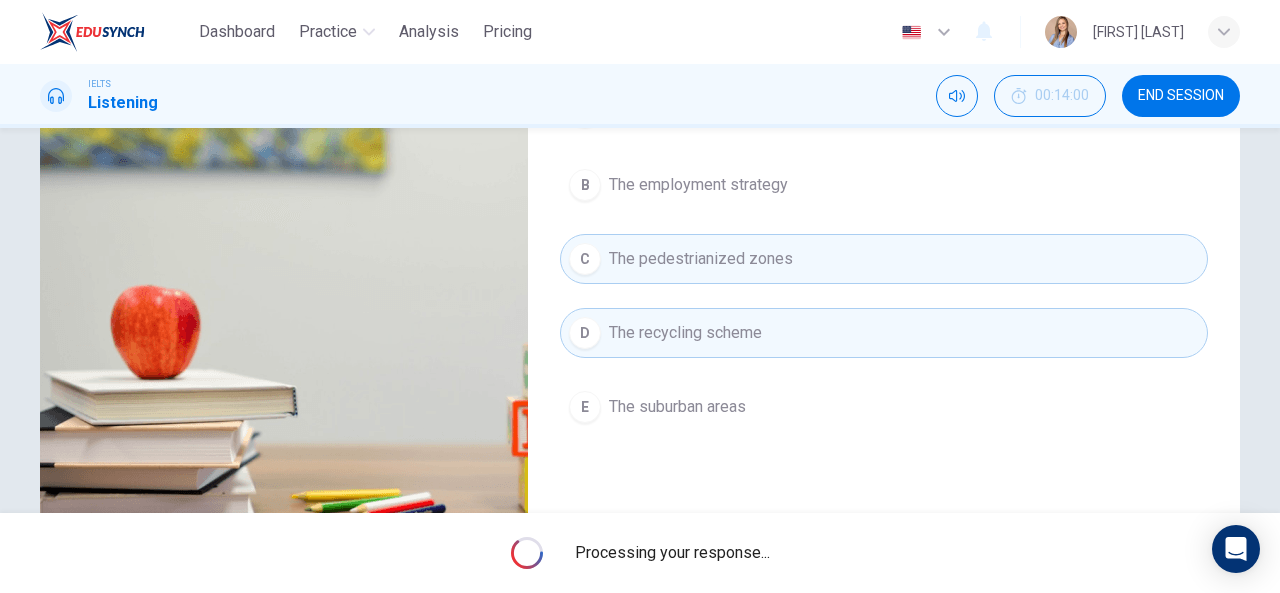 type on "0" 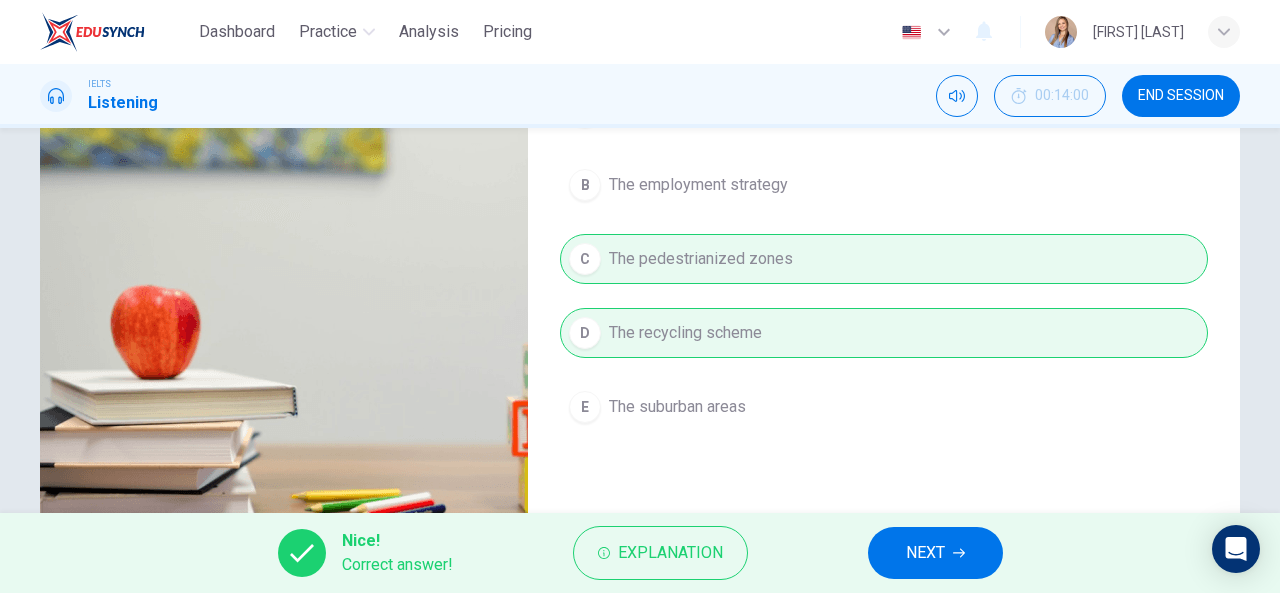 click on "NEXT" at bounding box center (925, 553) 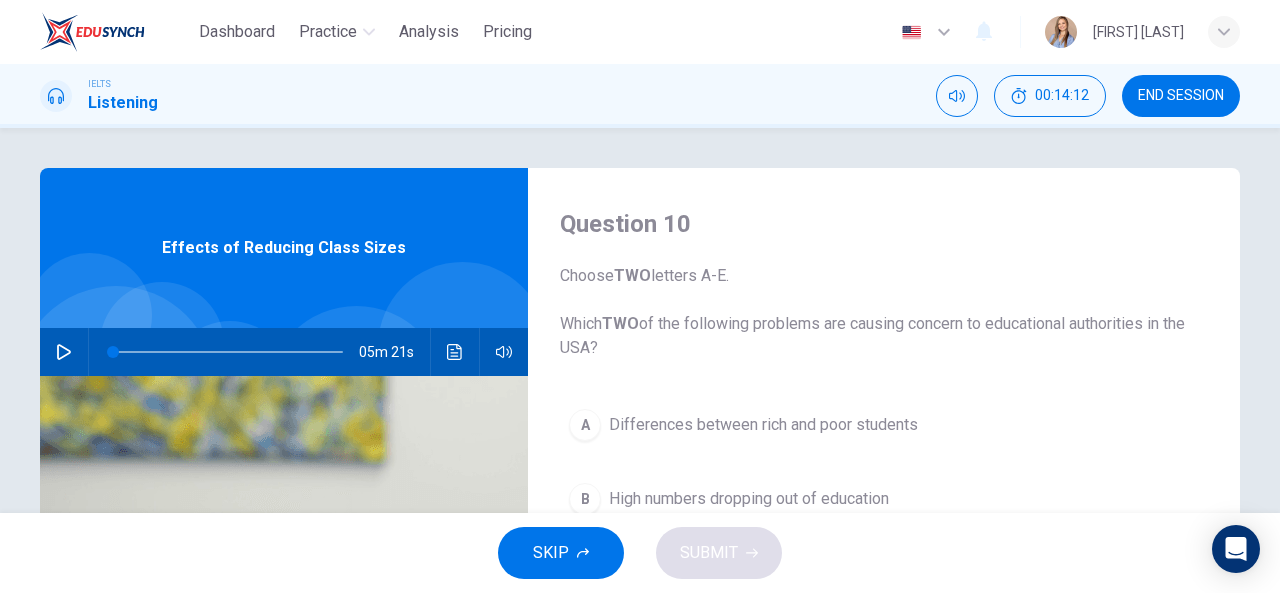 scroll, scrollTop: 0, scrollLeft: 0, axis: both 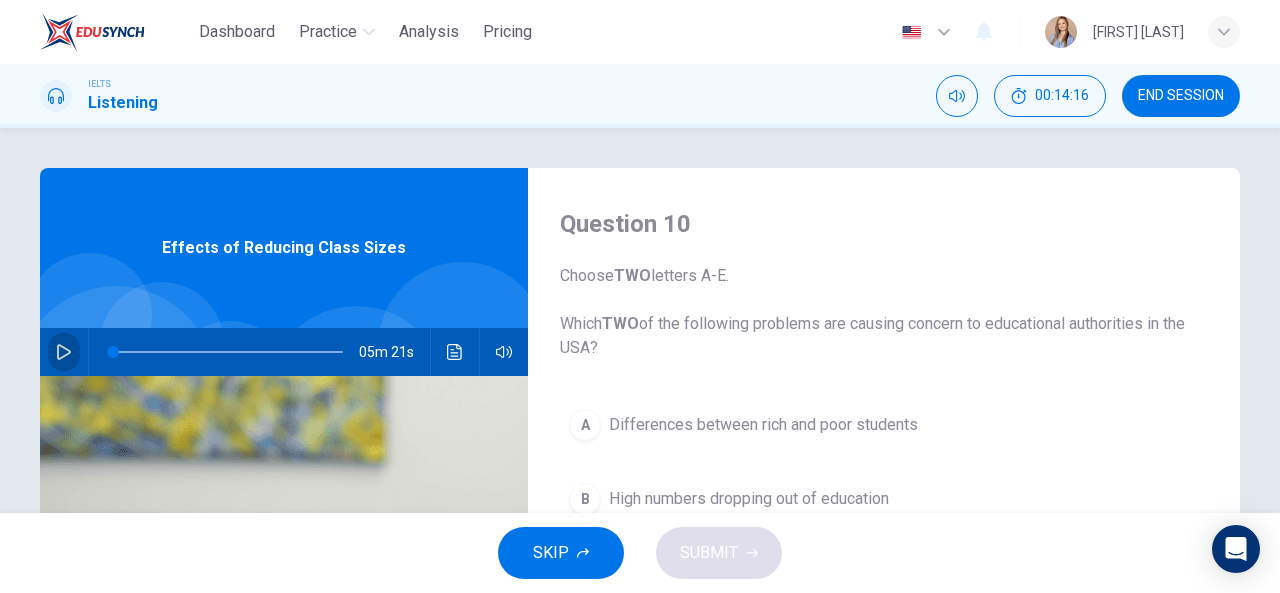 click 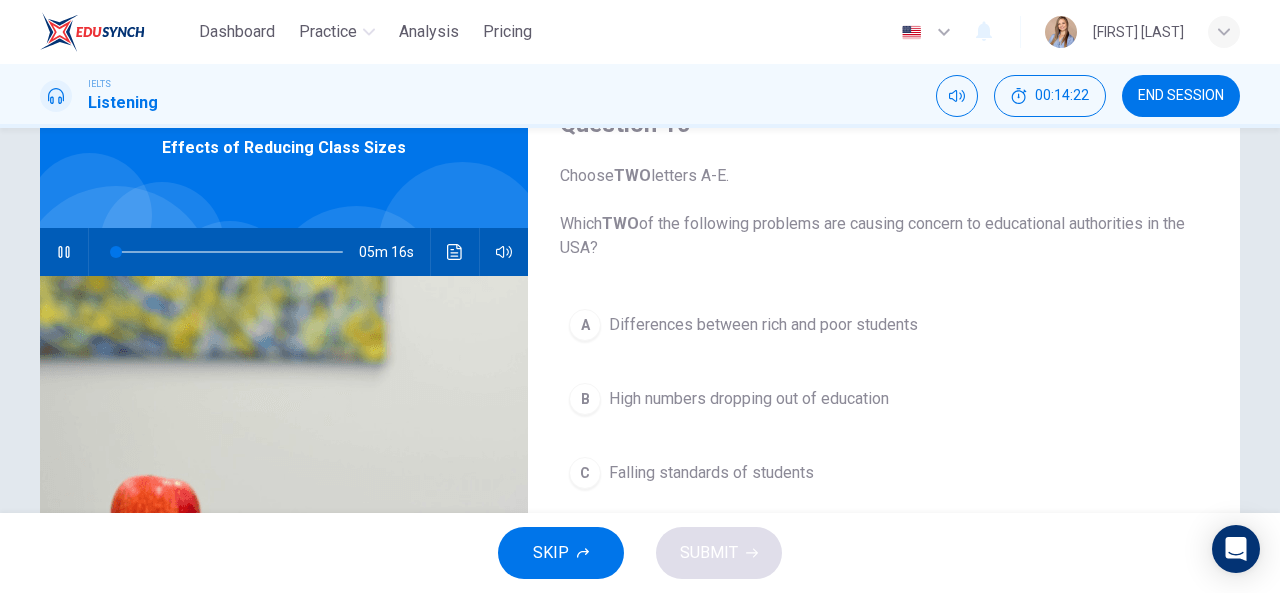 scroll, scrollTop: 0, scrollLeft: 0, axis: both 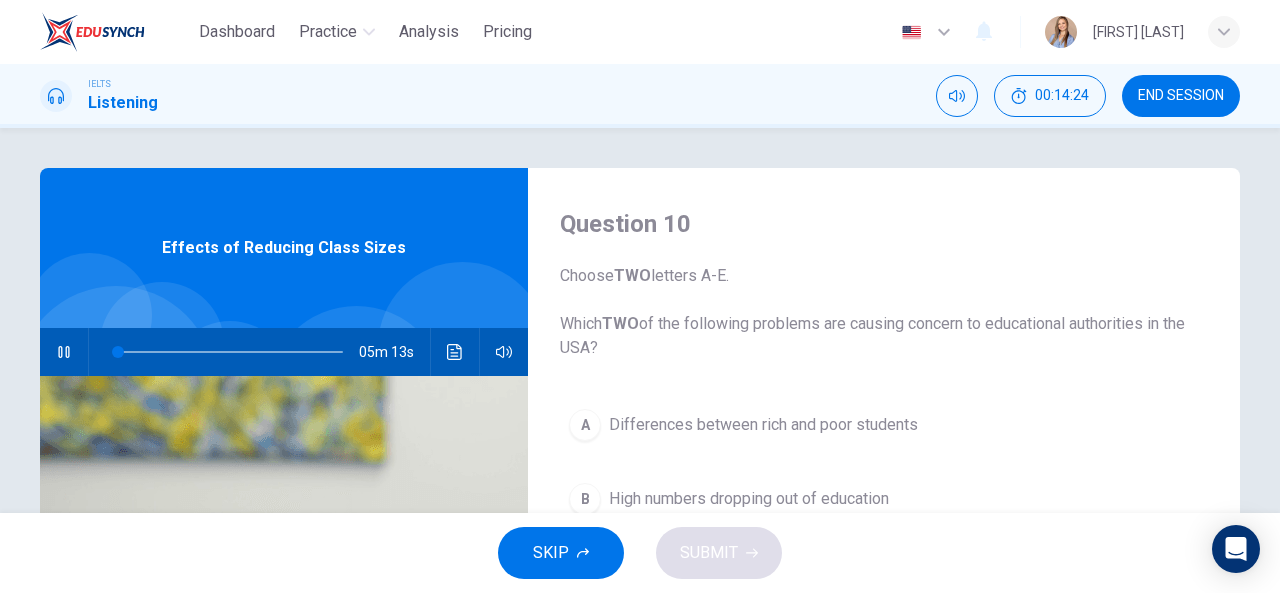 click 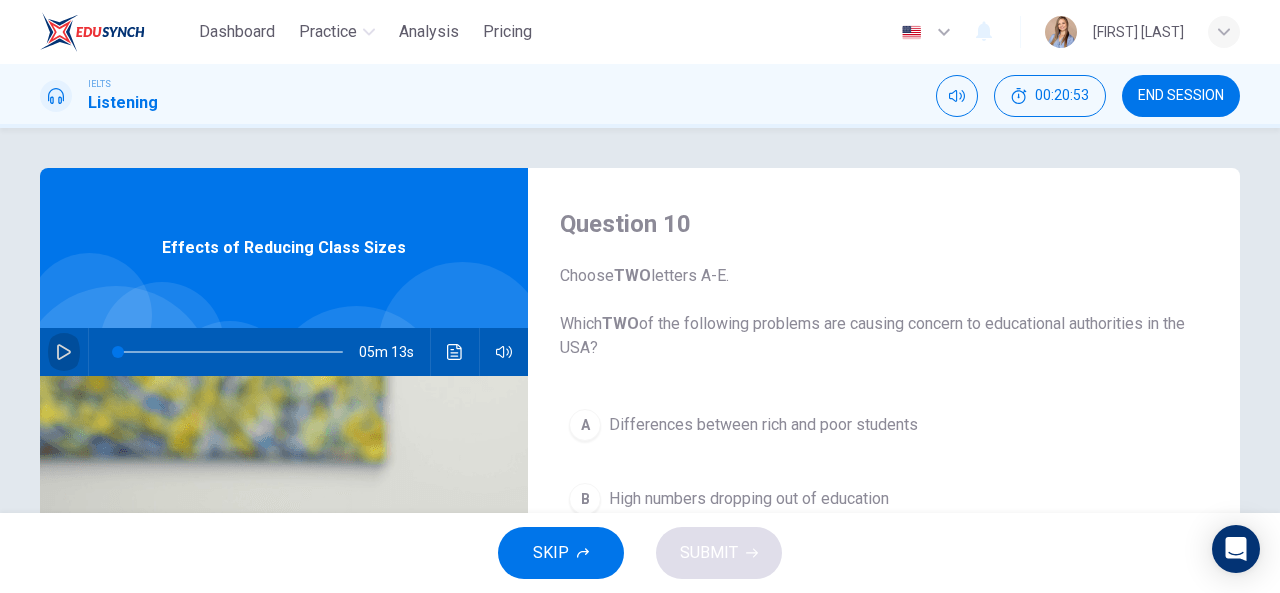 click 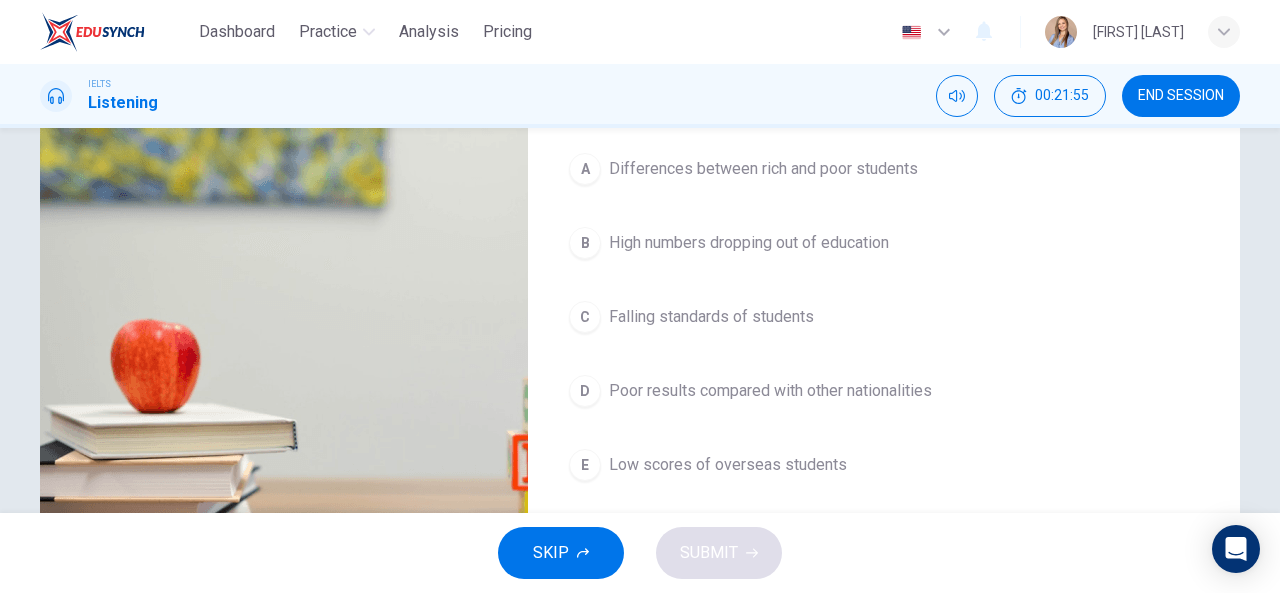 scroll, scrollTop: 300, scrollLeft: 0, axis: vertical 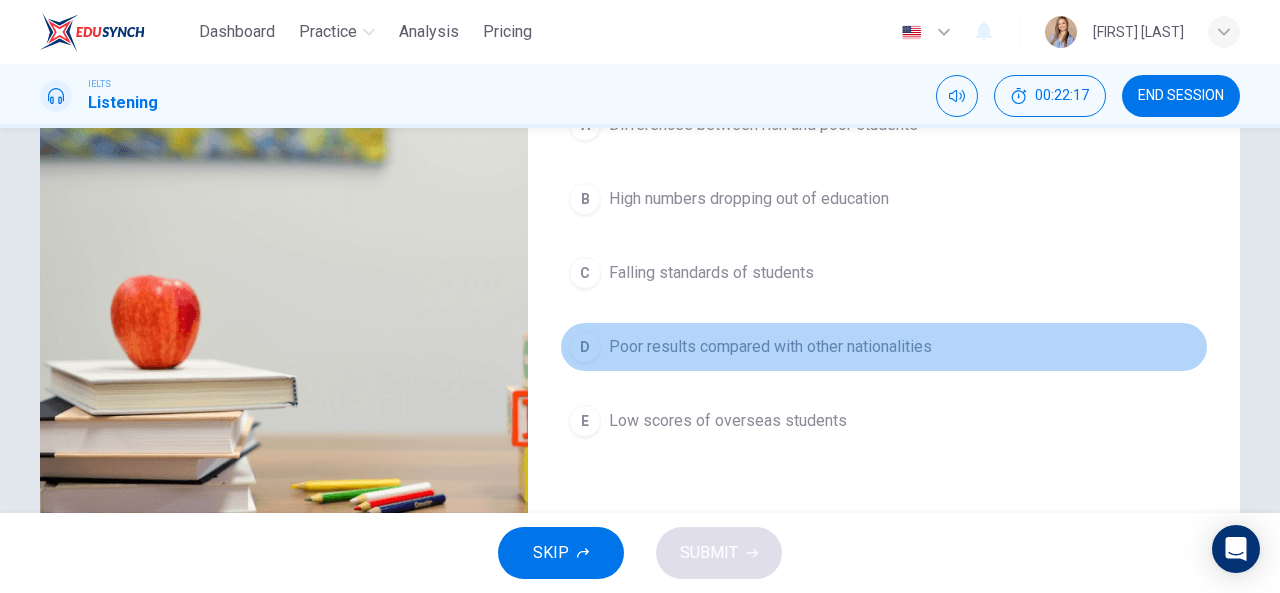 click on "Poor results compared with other nationalities" at bounding box center [770, 347] 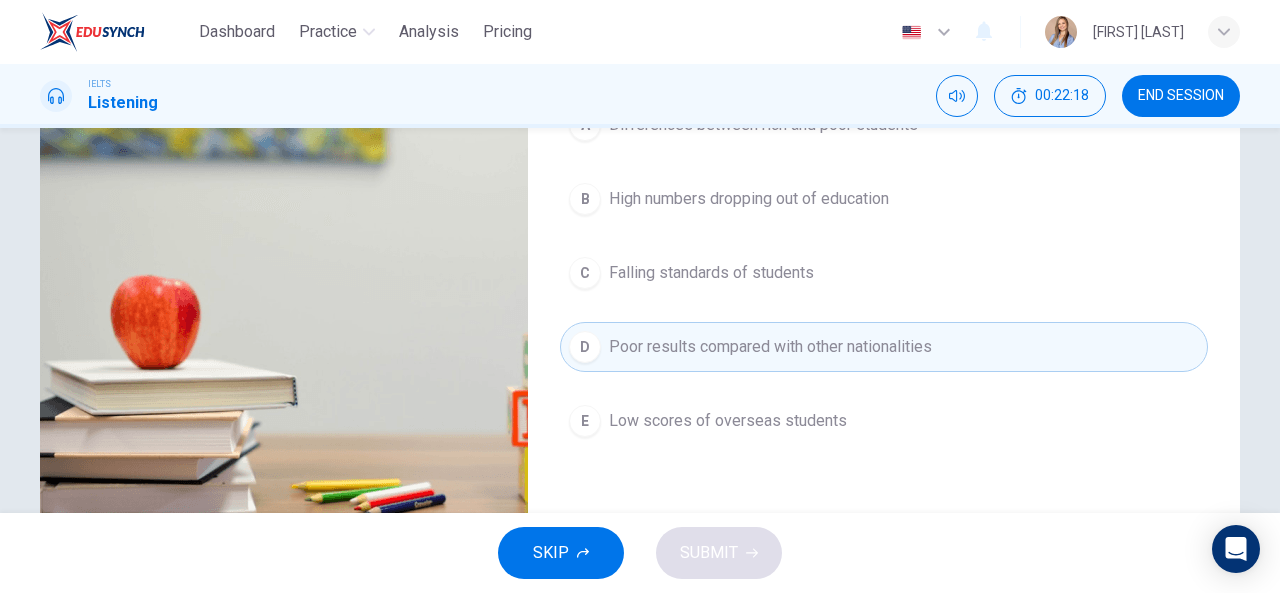 click on "SKIP SUBMIT" at bounding box center [640, 553] 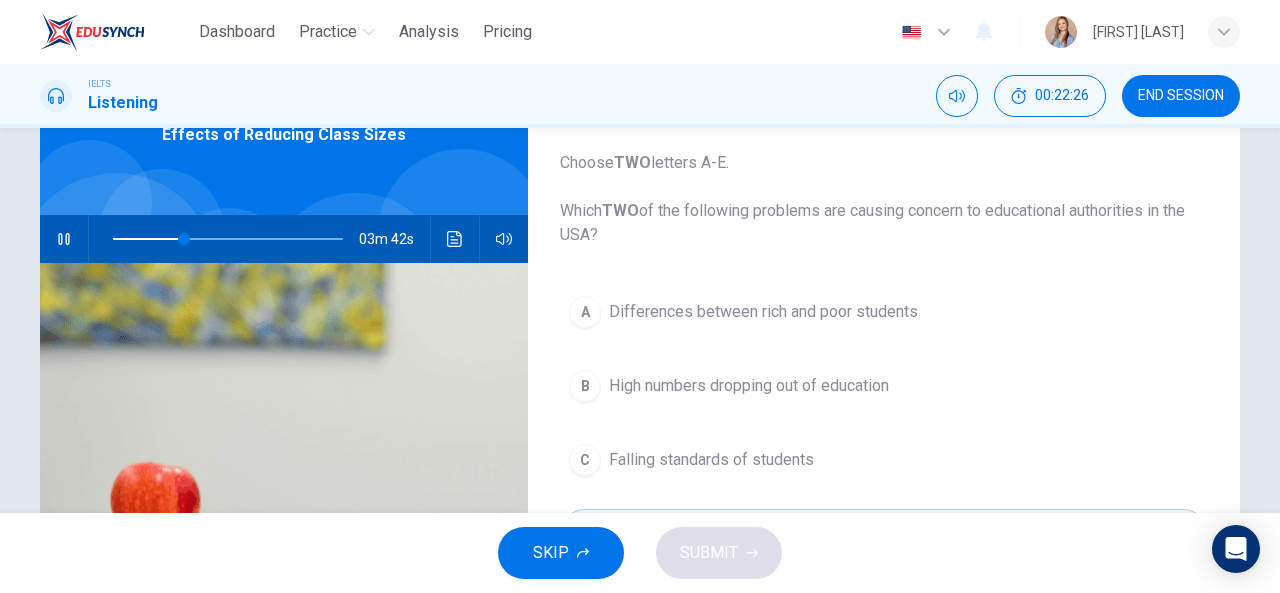 scroll, scrollTop: 100, scrollLeft: 0, axis: vertical 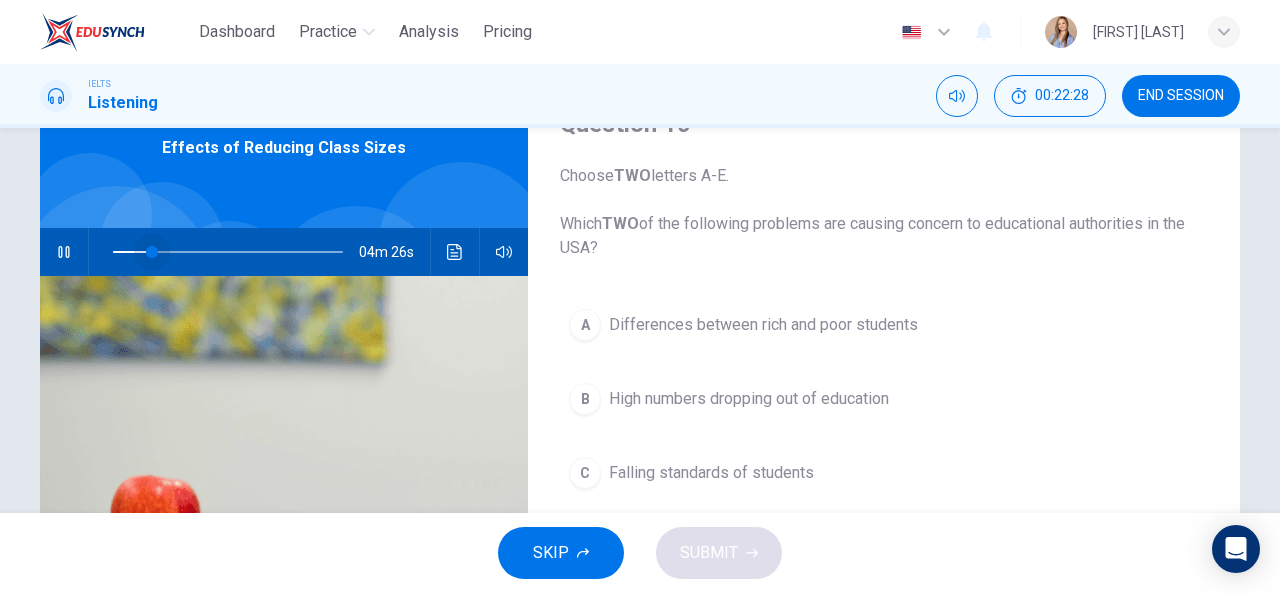 drag, startPoint x: 182, startPoint y: 249, endPoint x: 144, endPoint y: 249, distance: 38 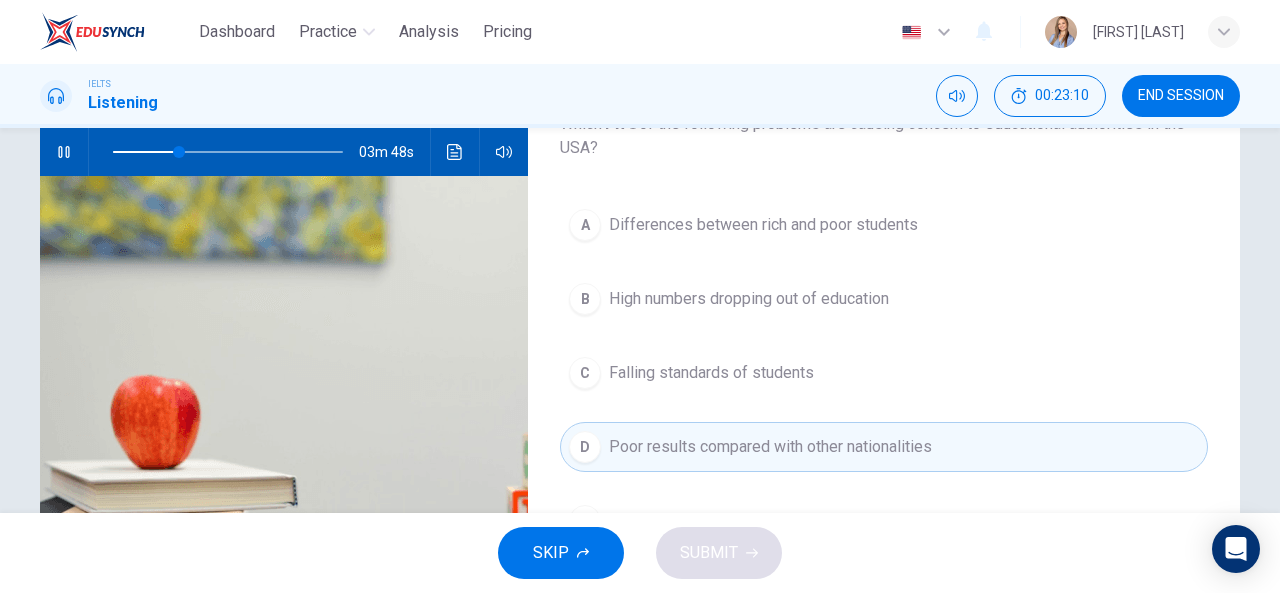 scroll, scrollTop: 300, scrollLeft: 0, axis: vertical 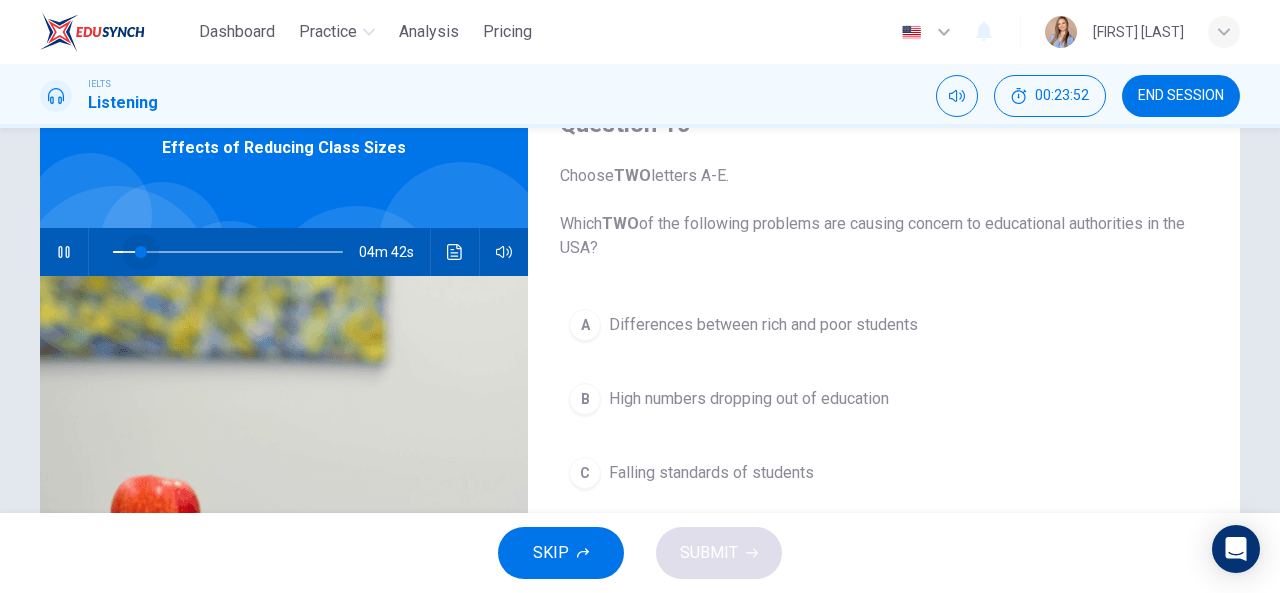 drag, startPoint x: 200, startPoint y: 253, endPoint x: 136, endPoint y: 253, distance: 64 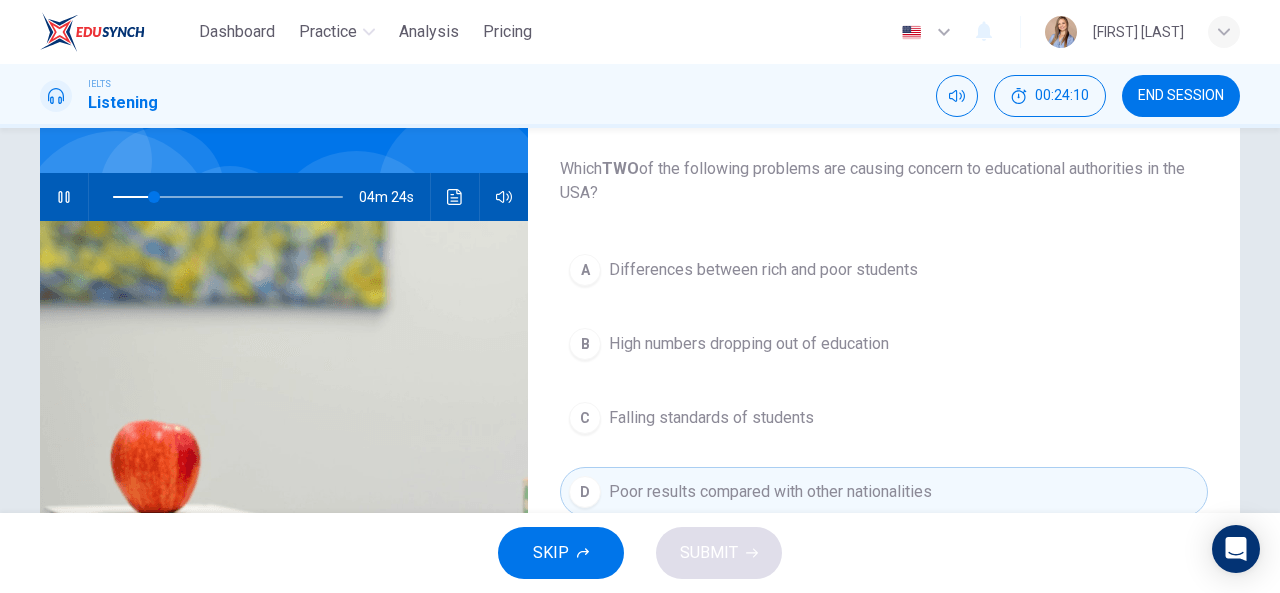 scroll, scrollTop: 200, scrollLeft: 0, axis: vertical 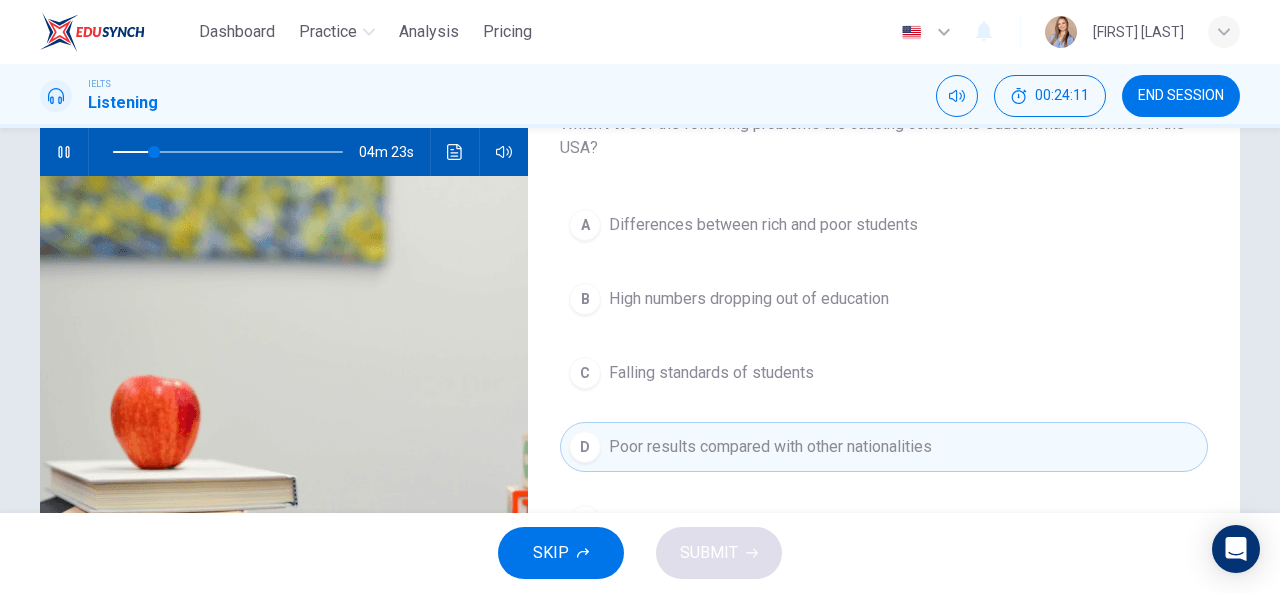 click on "Falling standards of students" at bounding box center [711, 373] 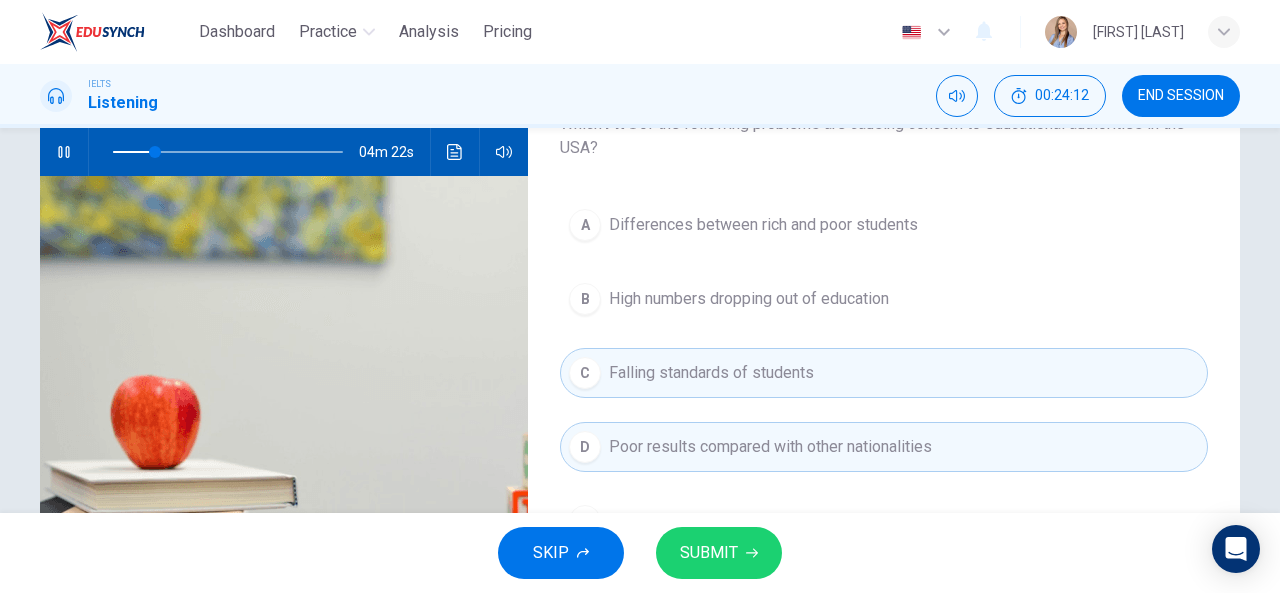 click on "SUBMIT" at bounding box center (709, 553) 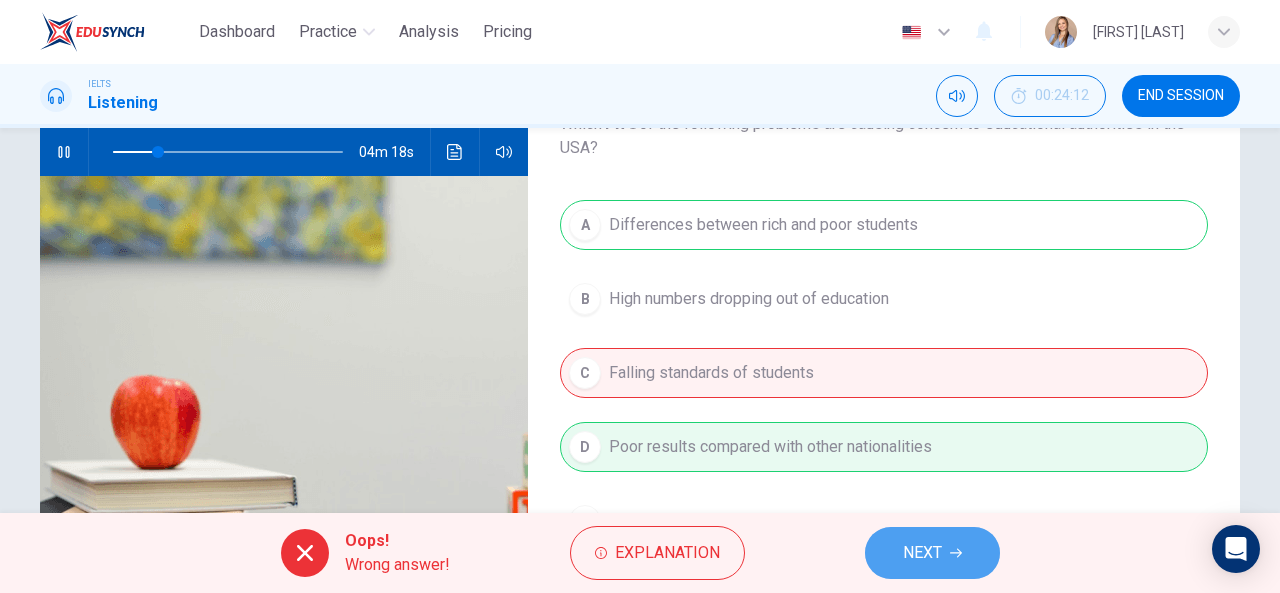 click on "NEXT" at bounding box center (922, 553) 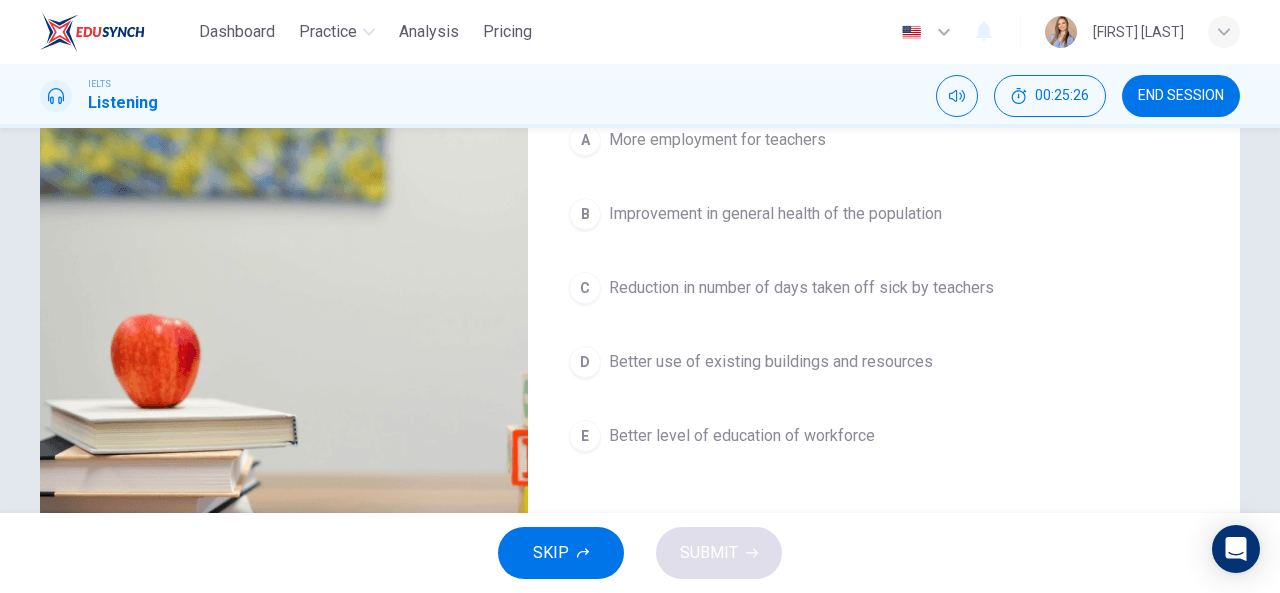 scroll, scrollTop: 390, scrollLeft: 0, axis: vertical 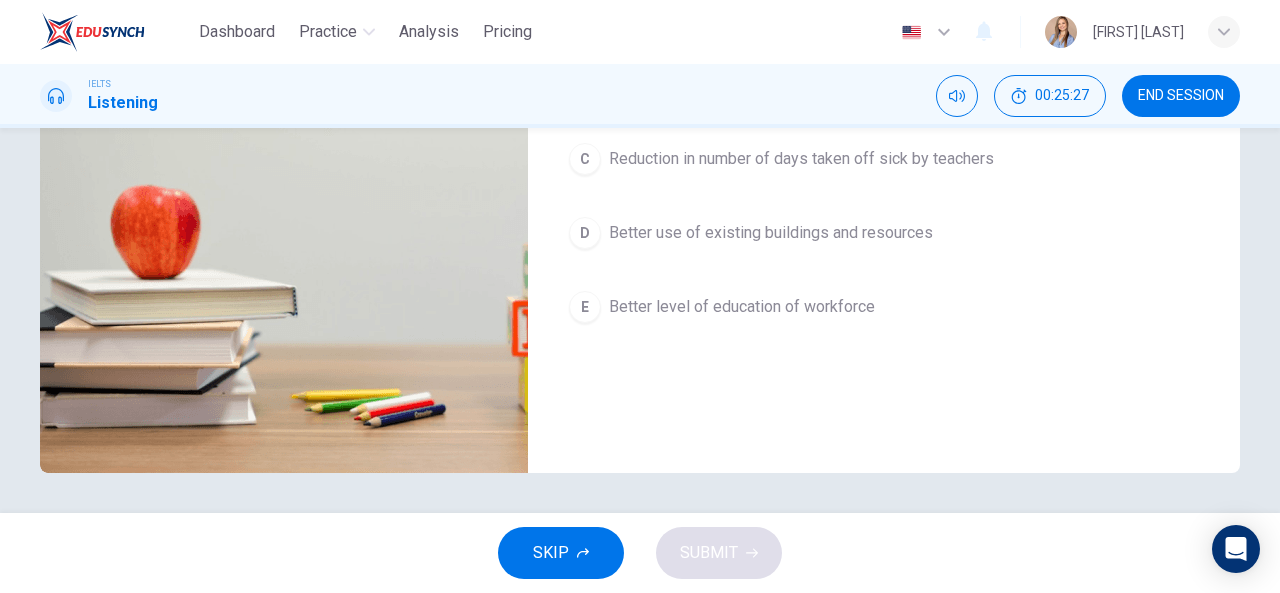 click on "E Better level of education of workforce" at bounding box center (884, 307) 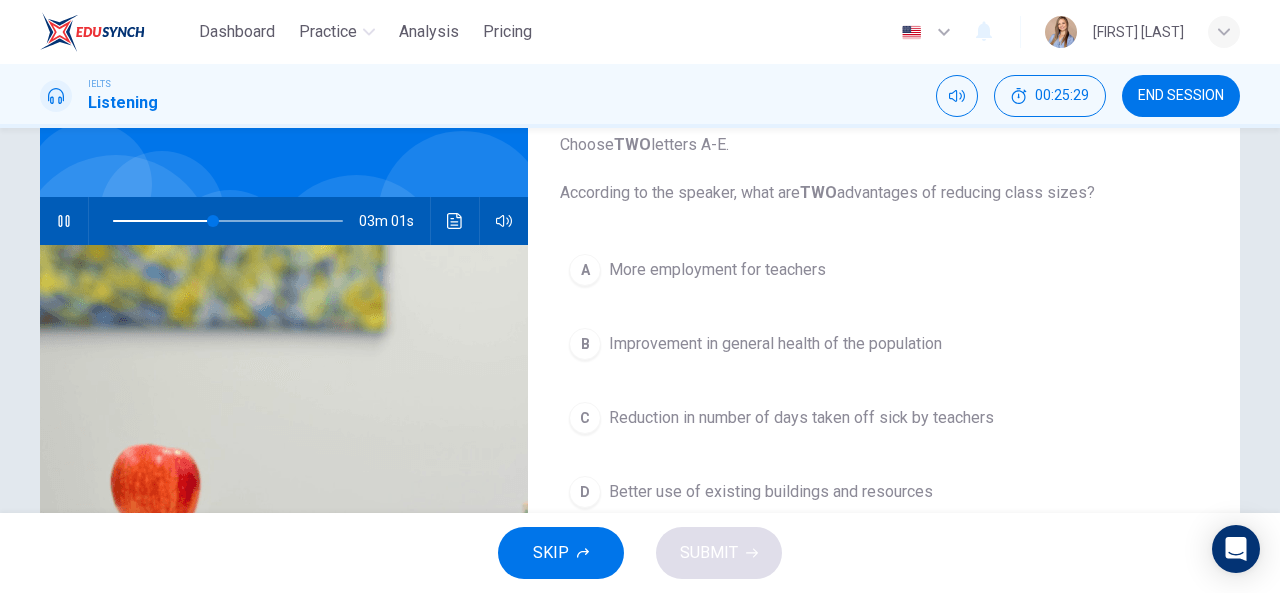 scroll, scrollTop: 90, scrollLeft: 0, axis: vertical 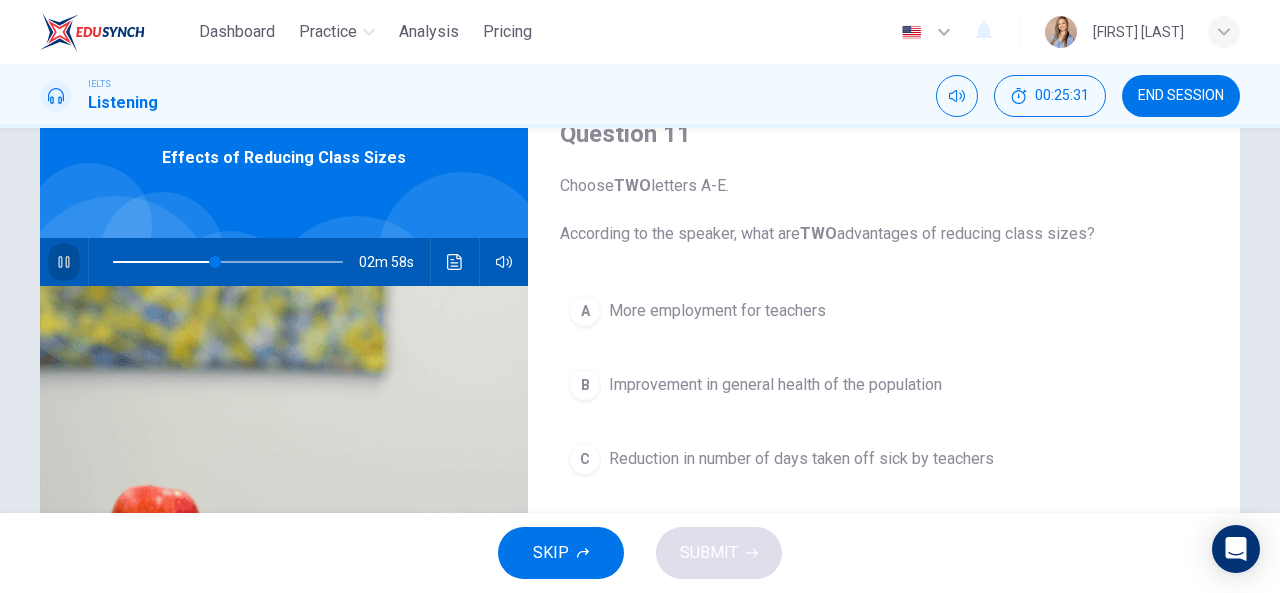 click 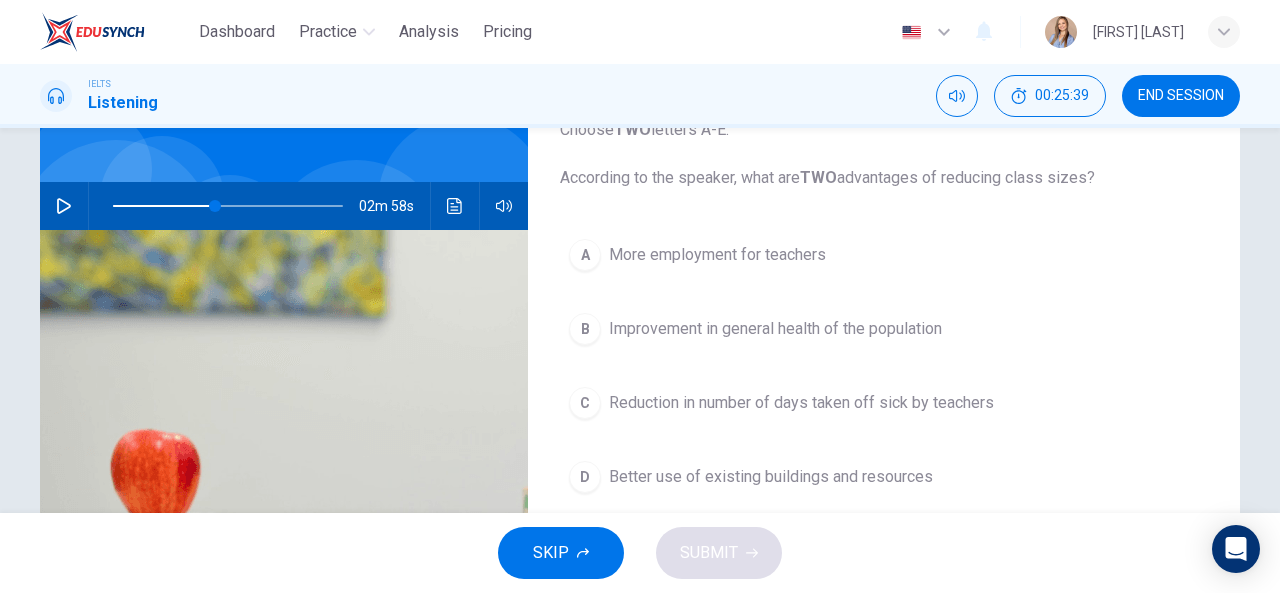 scroll, scrollTop: 190, scrollLeft: 0, axis: vertical 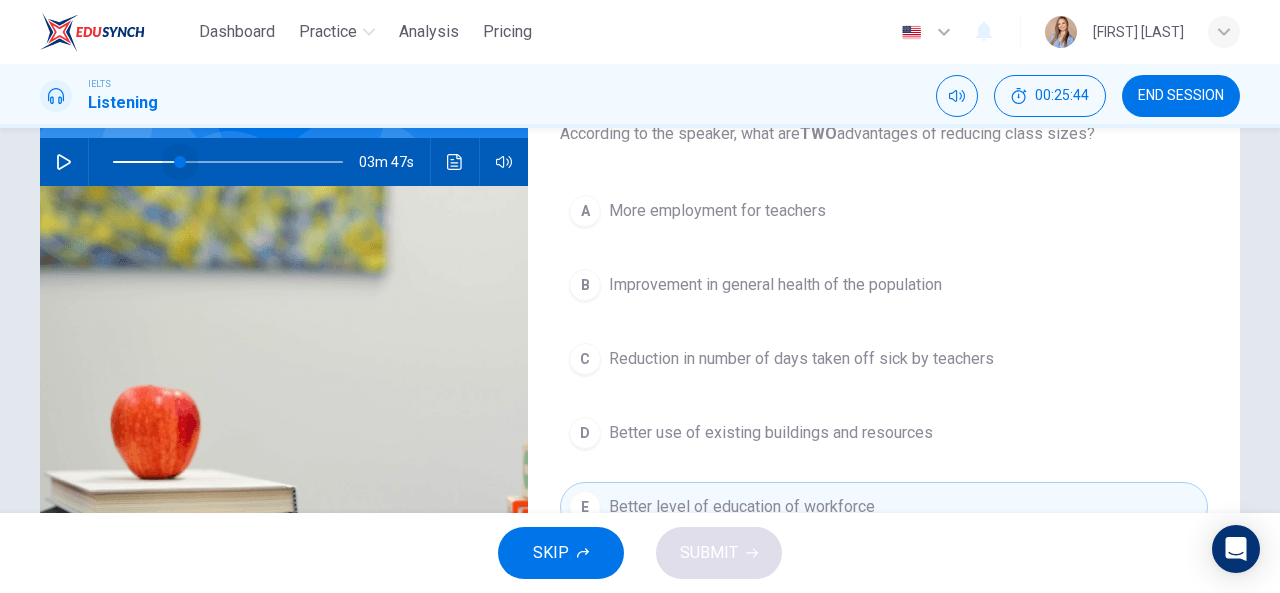 drag, startPoint x: 209, startPoint y: 161, endPoint x: 149, endPoint y: 165, distance: 60.133186 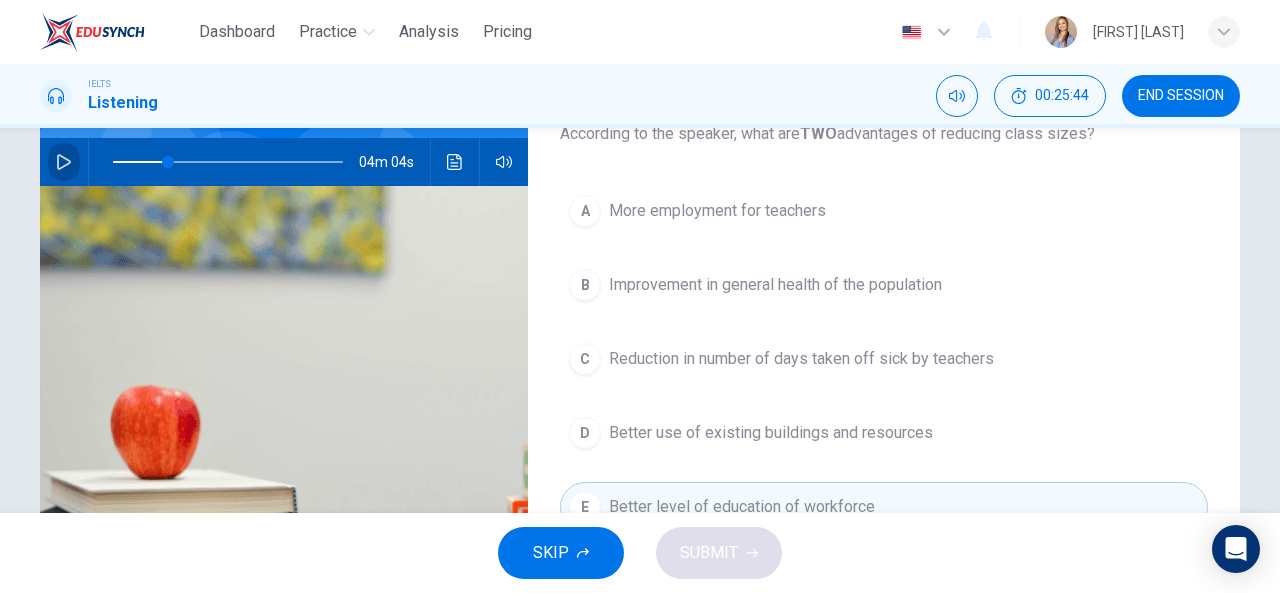 click 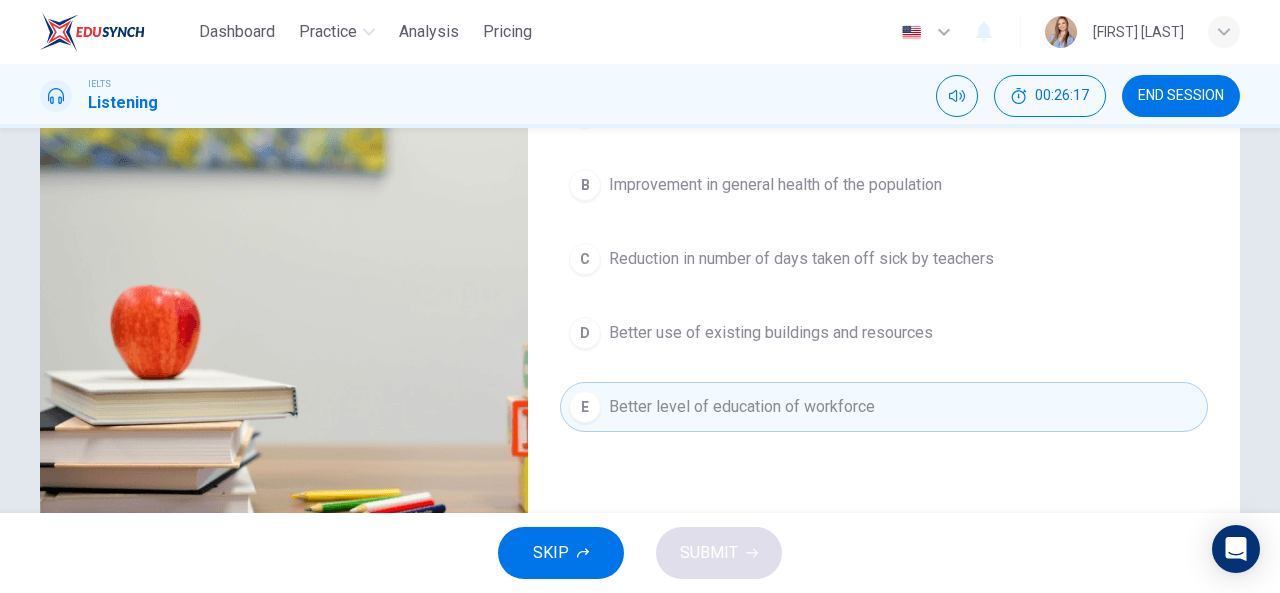 scroll, scrollTop: 190, scrollLeft: 0, axis: vertical 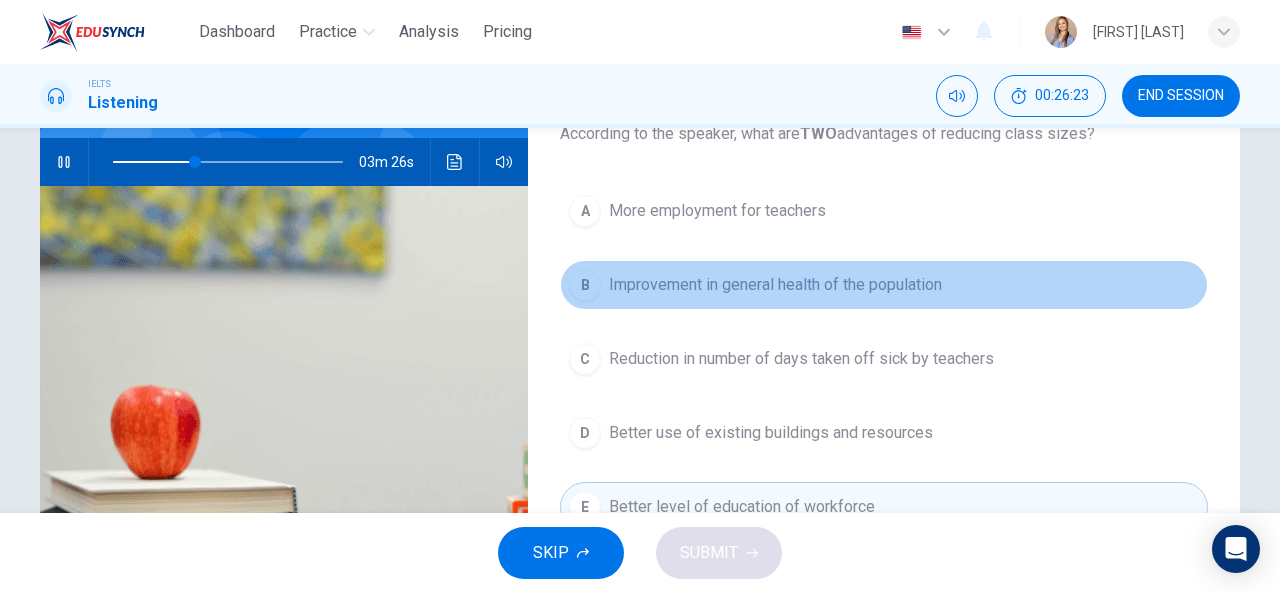 click on "Improvement in general health of the population" at bounding box center (775, 285) 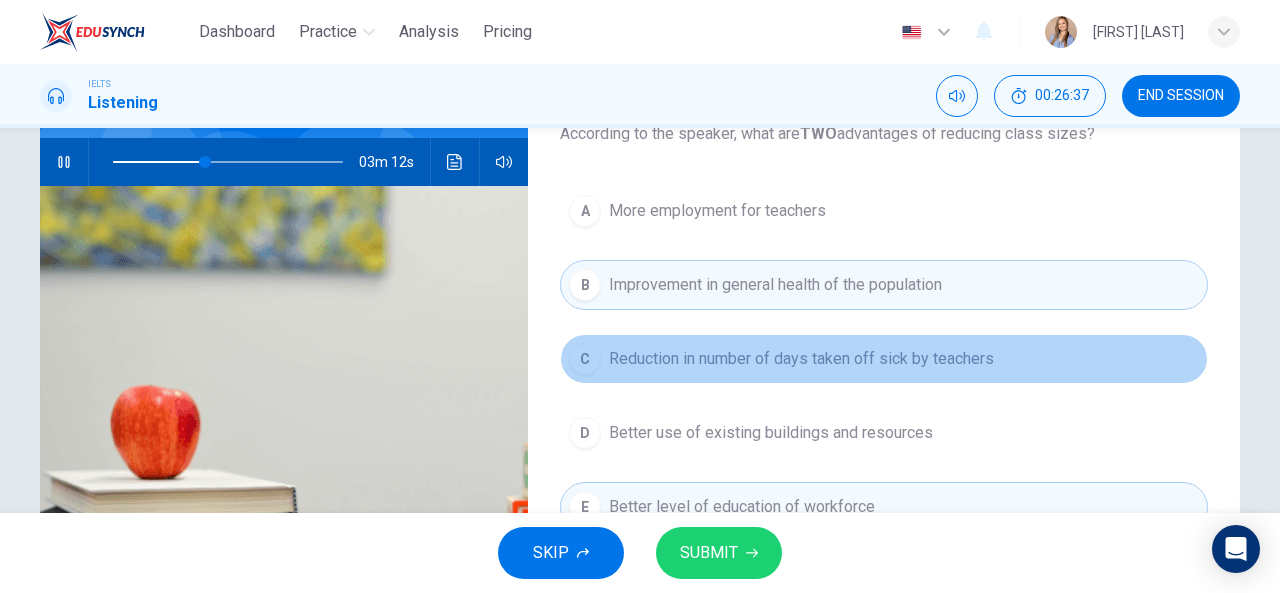 click on "Reduction in number of days taken off sick by teachers" at bounding box center (801, 359) 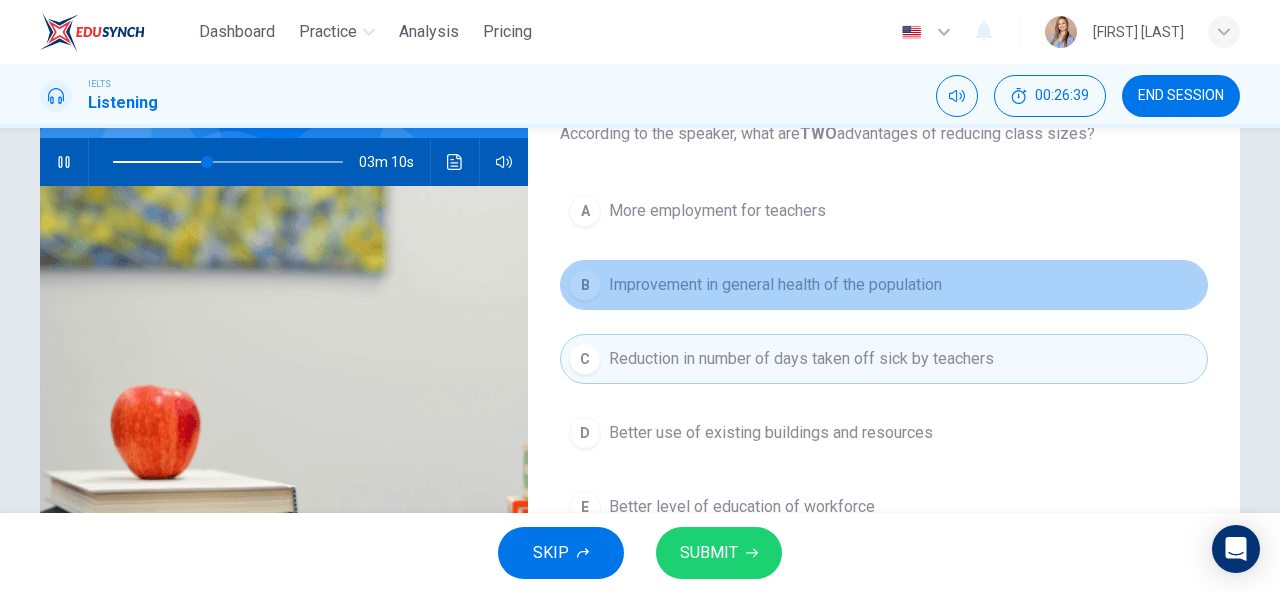 click on "Improvement in general health of the population" at bounding box center [775, 285] 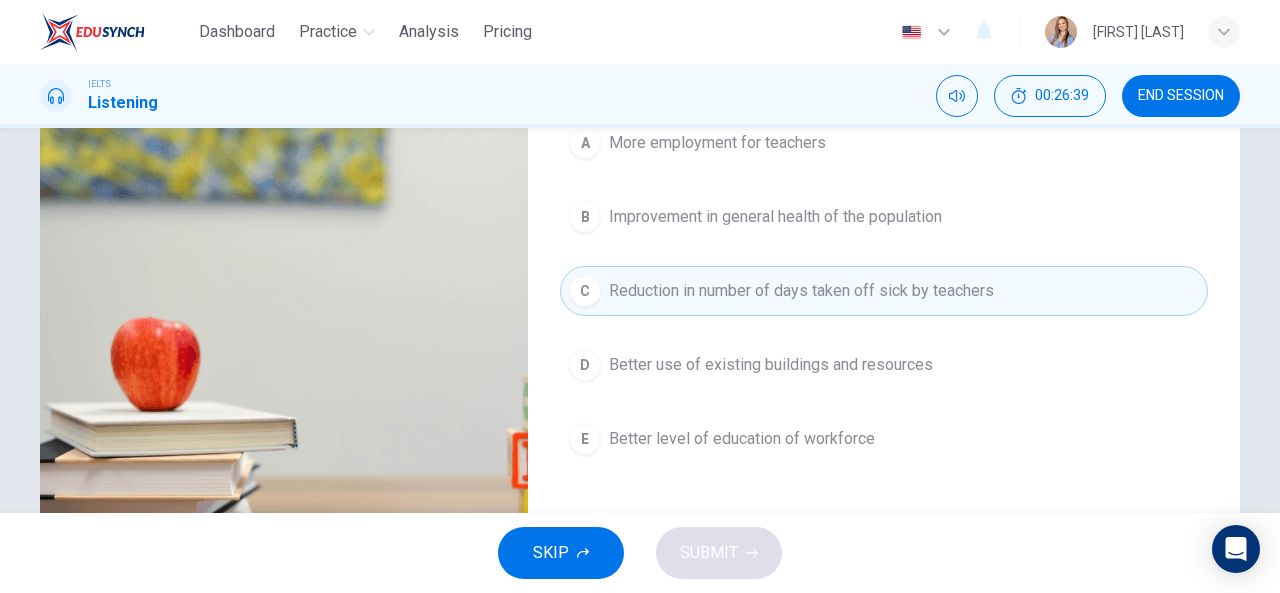 scroll, scrollTop: 290, scrollLeft: 0, axis: vertical 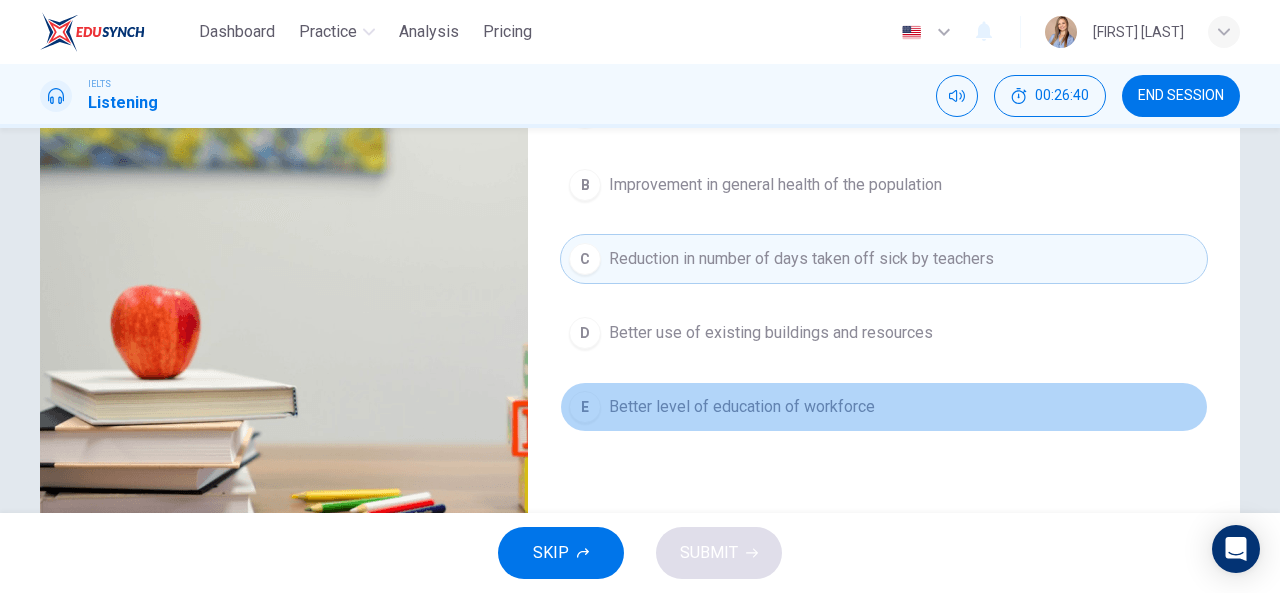 click on "Better level of education of workforce" at bounding box center [742, 407] 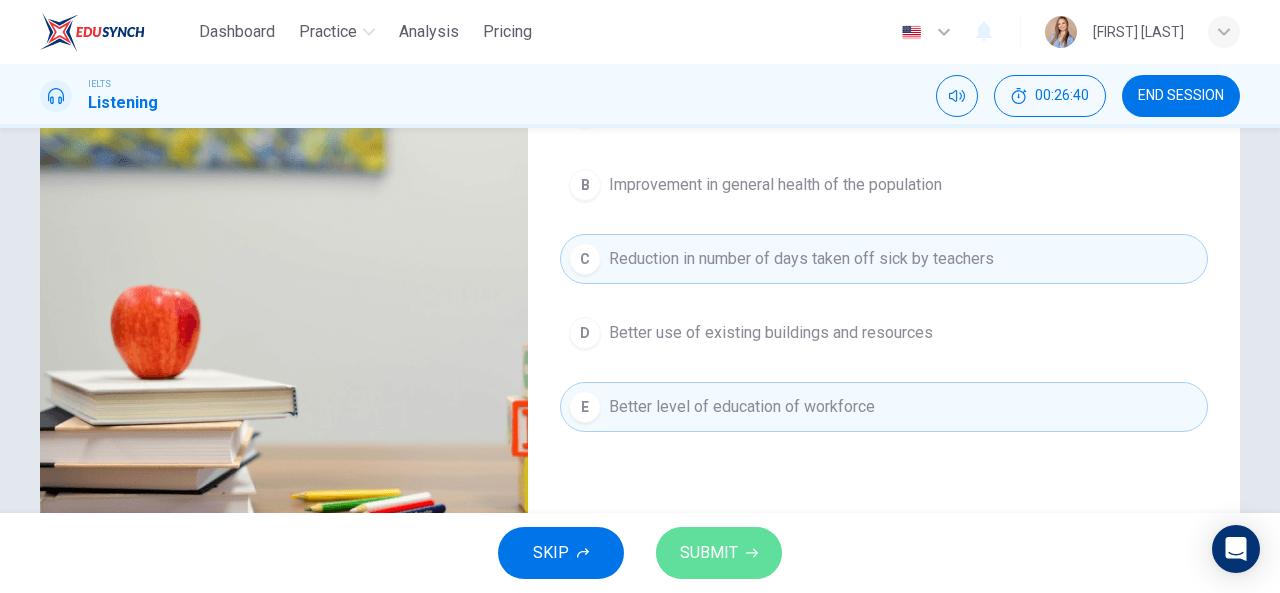 click on "SUBMIT" at bounding box center (709, 553) 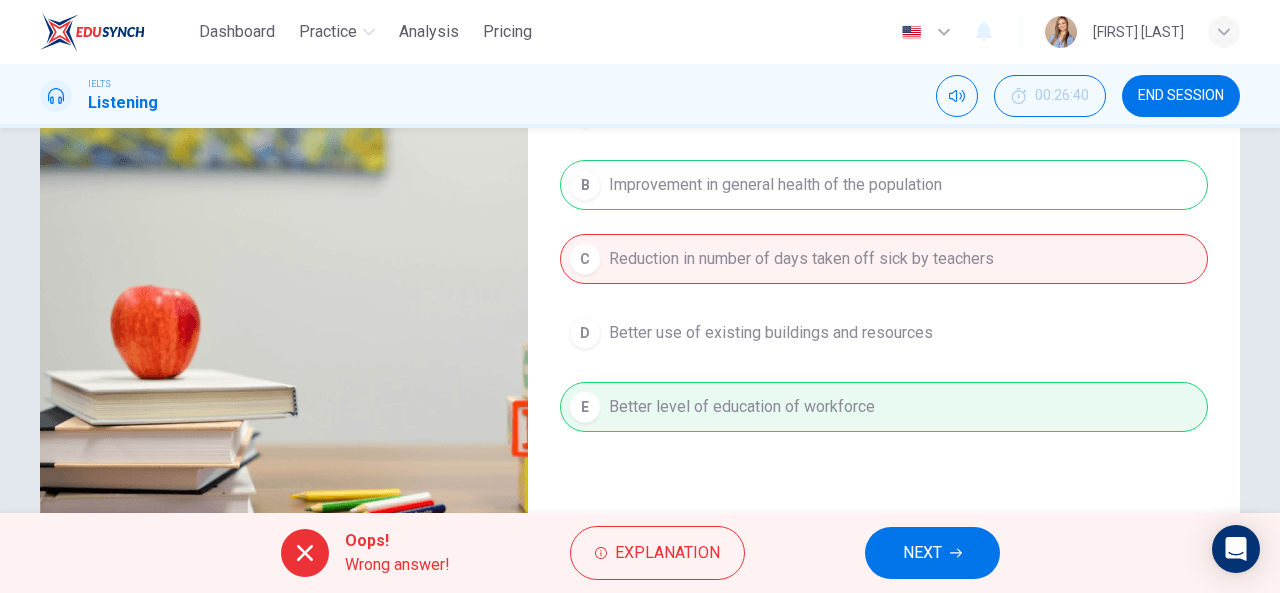 click on "NEXT" at bounding box center (922, 553) 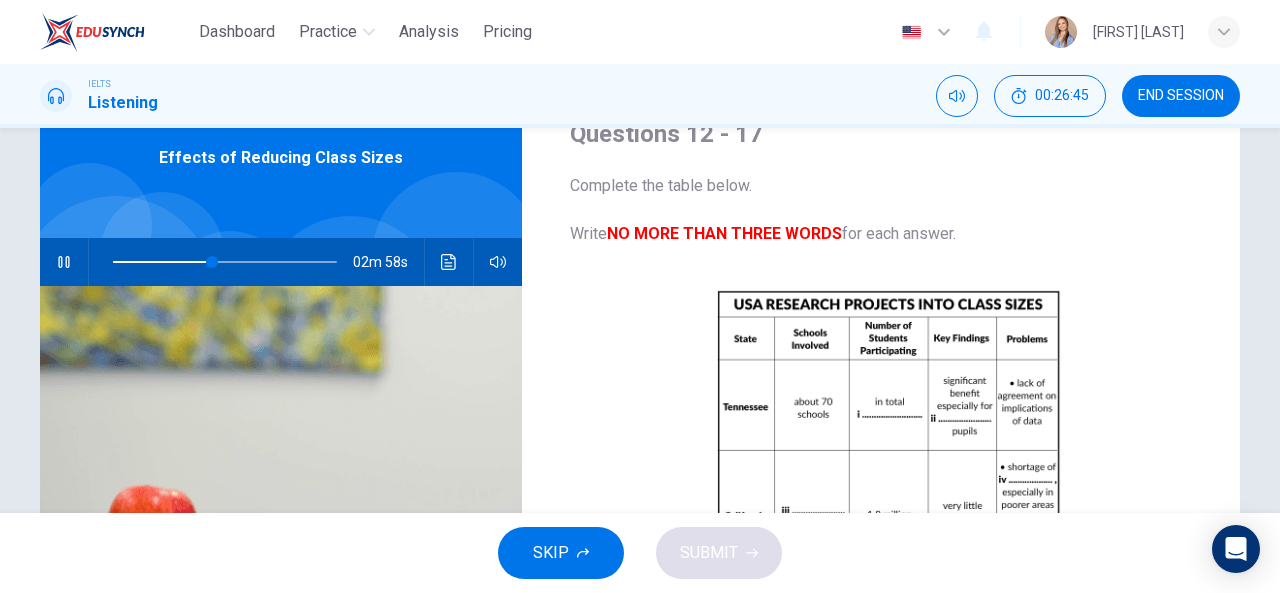 scroll, scrollTop: 0, scrollLeft: 0, axis: both 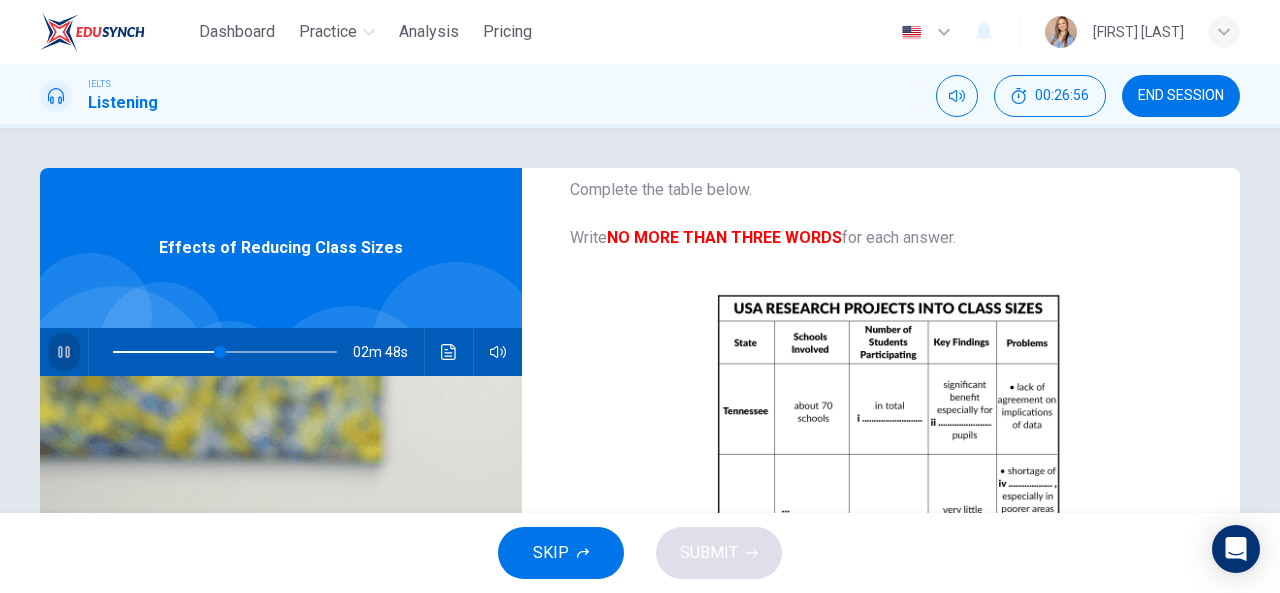 click 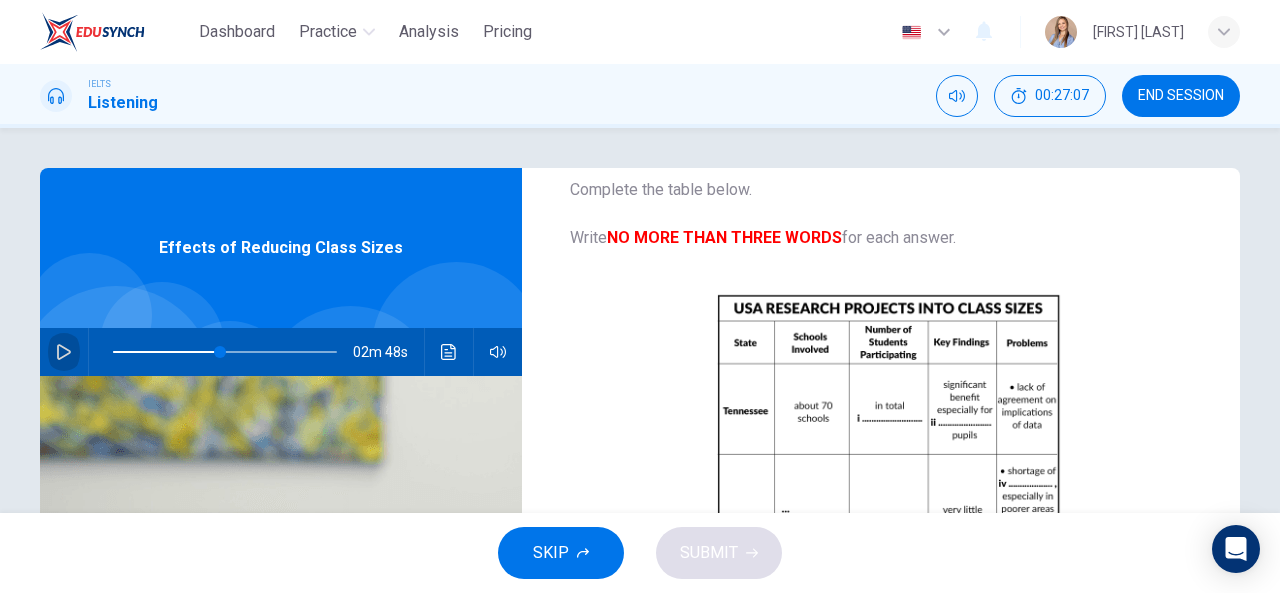 click 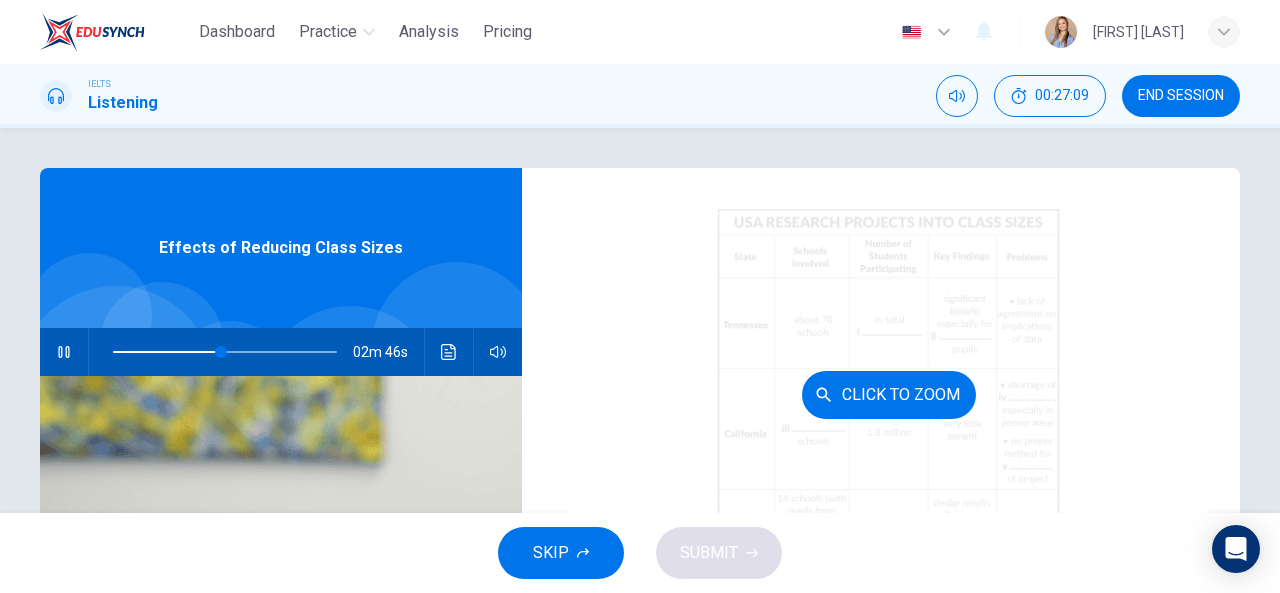 scroll, scrollTop: 286, scrollLeft: 0, axis: vertical 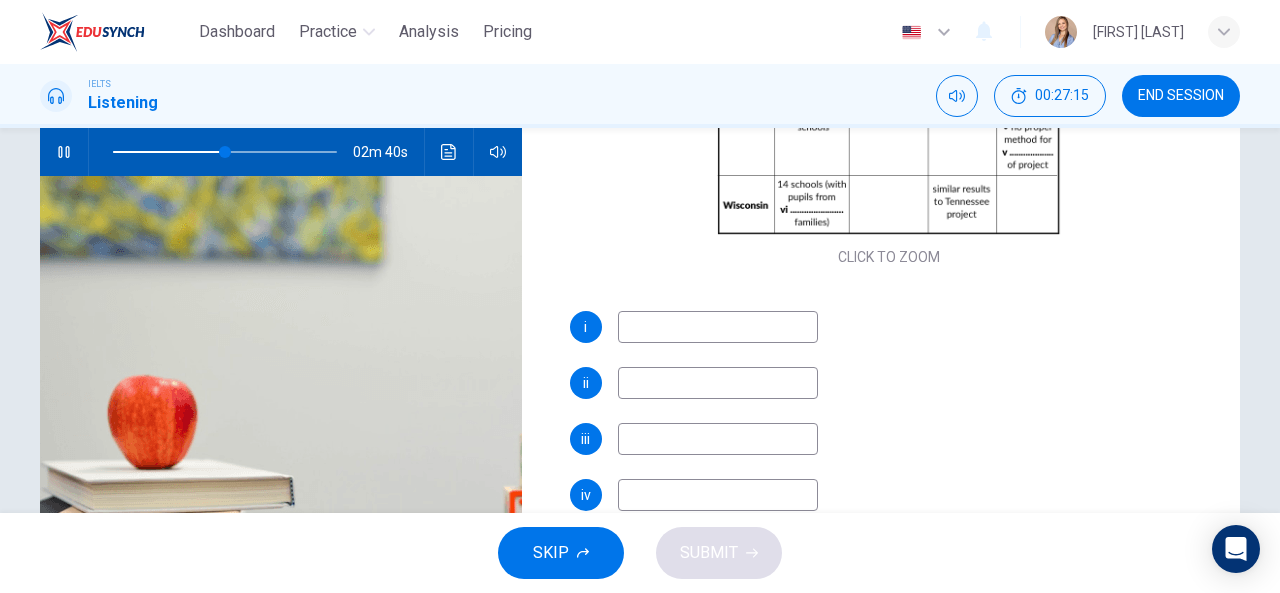 click at bounding box center [718, 327] 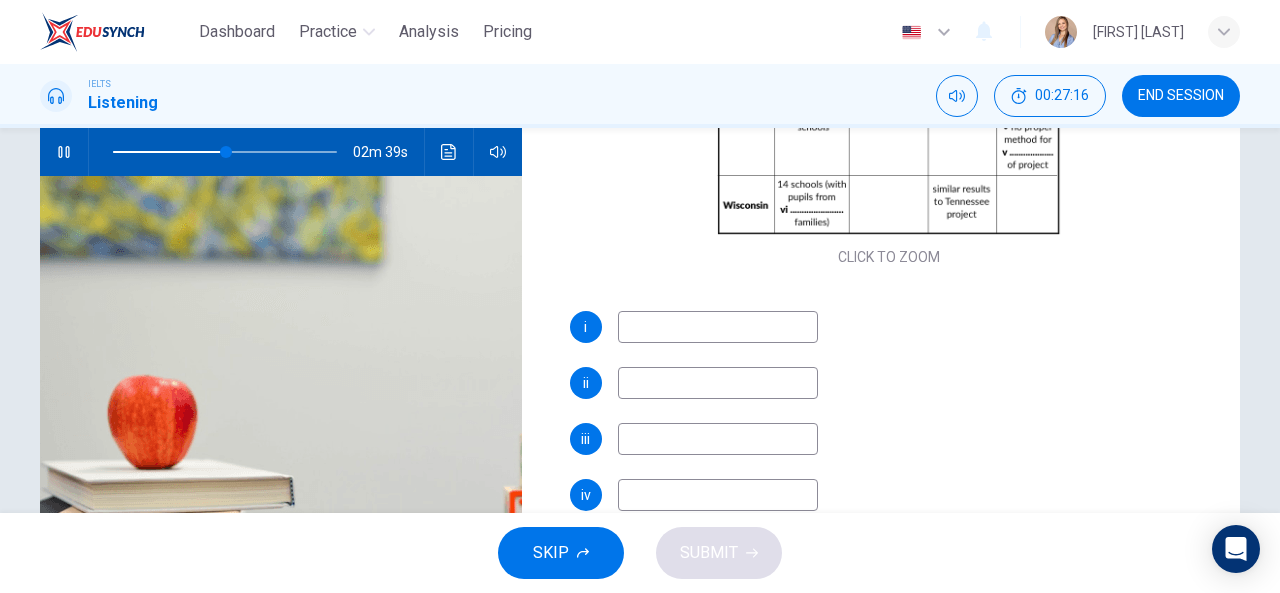 type on "51" 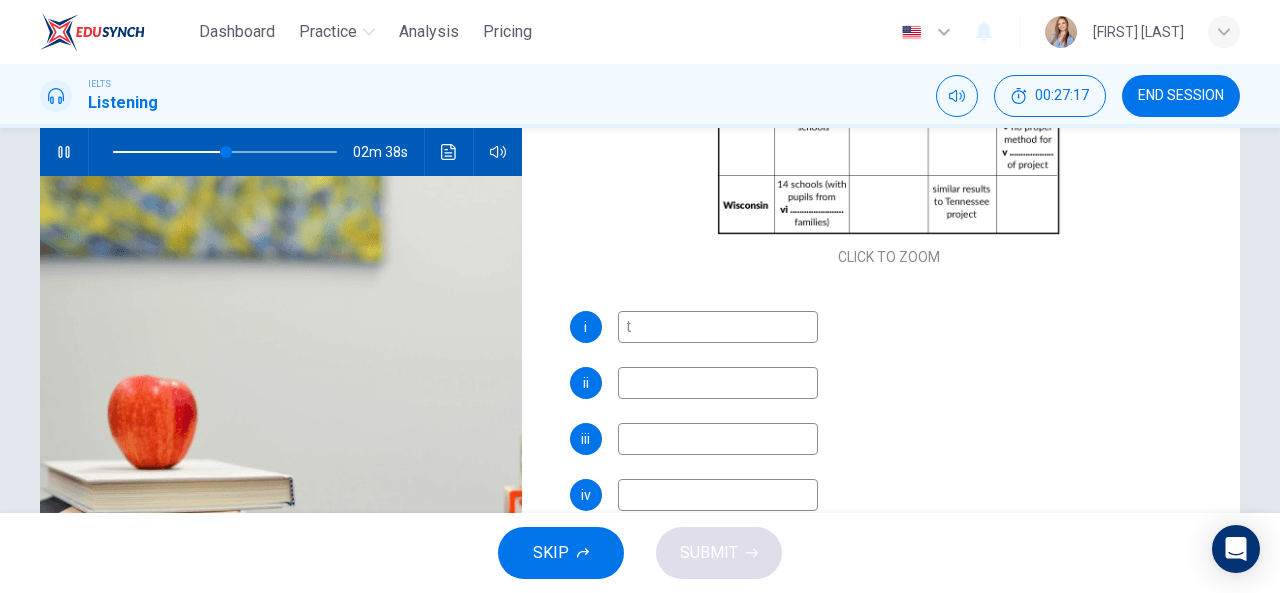type on "te" 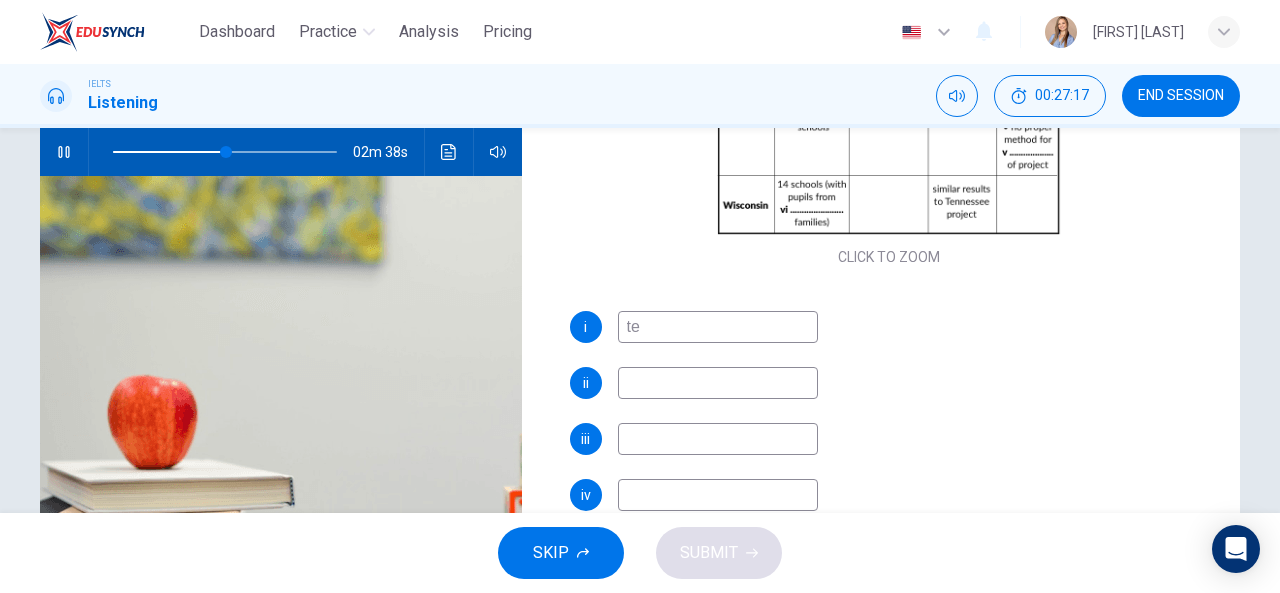 type on "51" 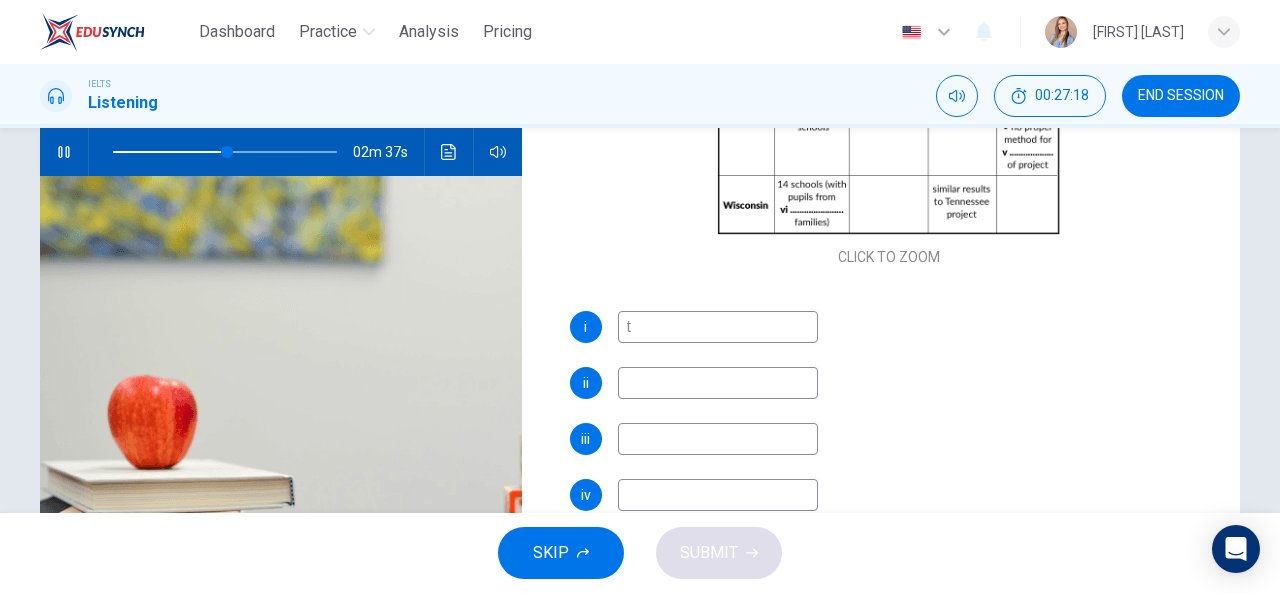 type on "tw" 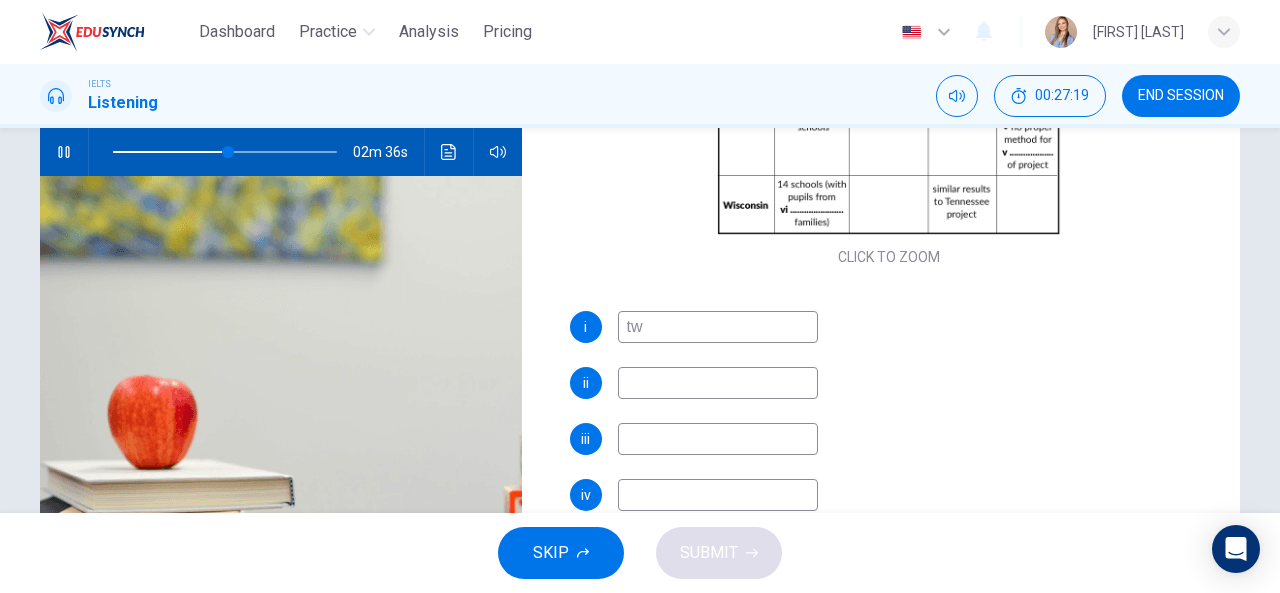 type on "52" 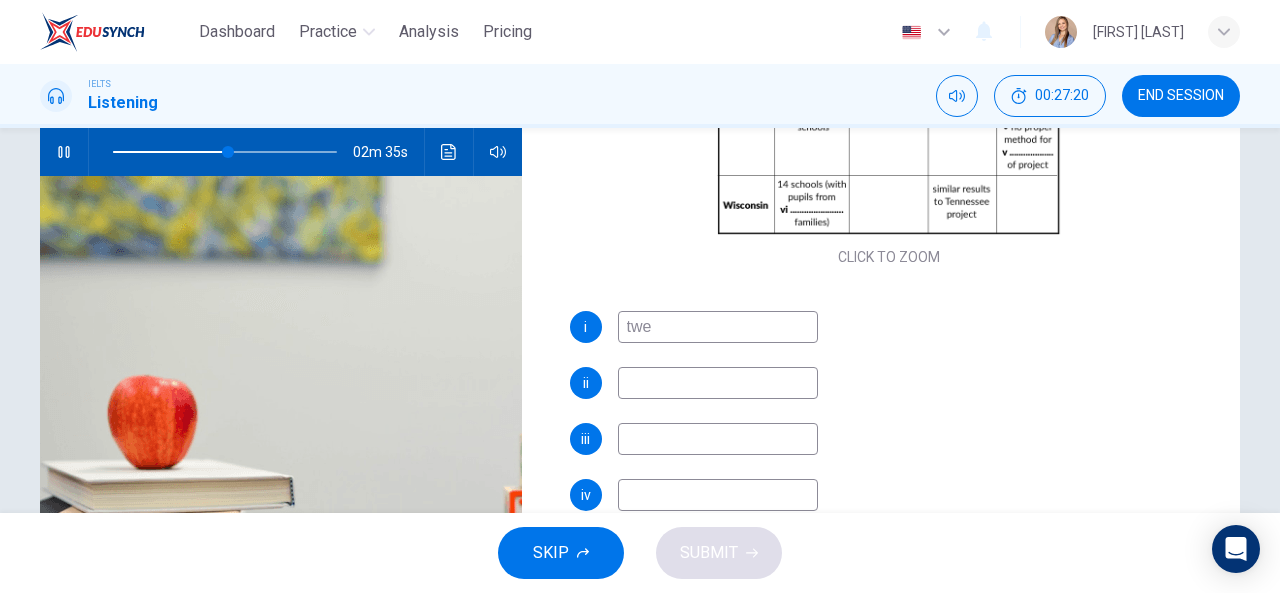 type on "twel" 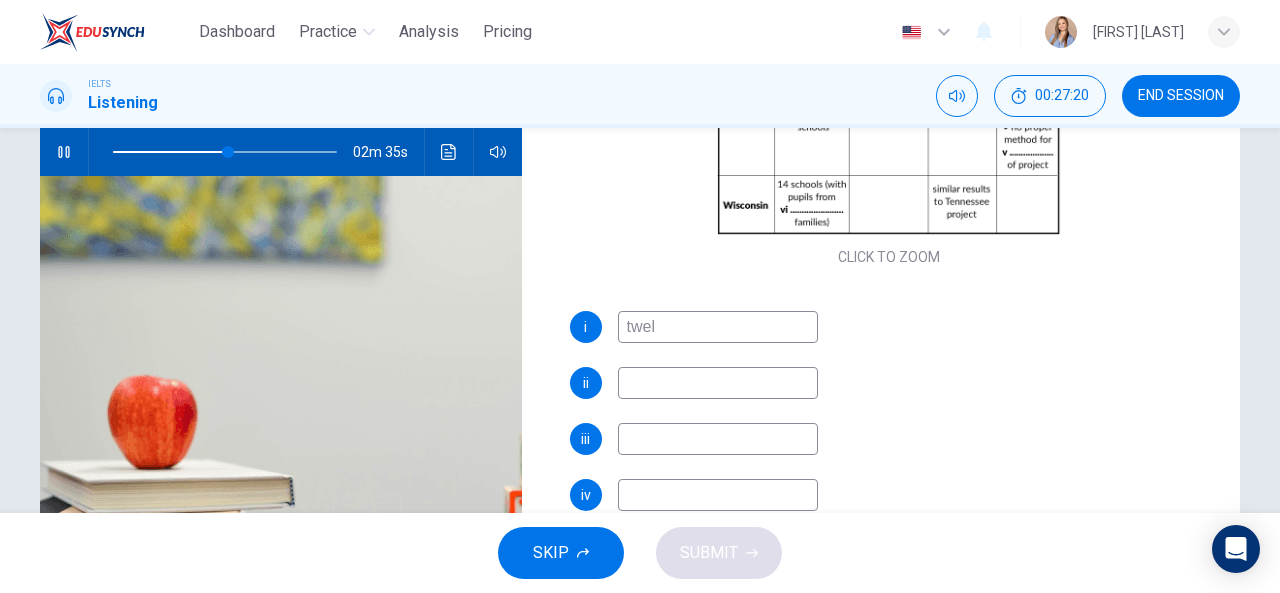 type on "52" 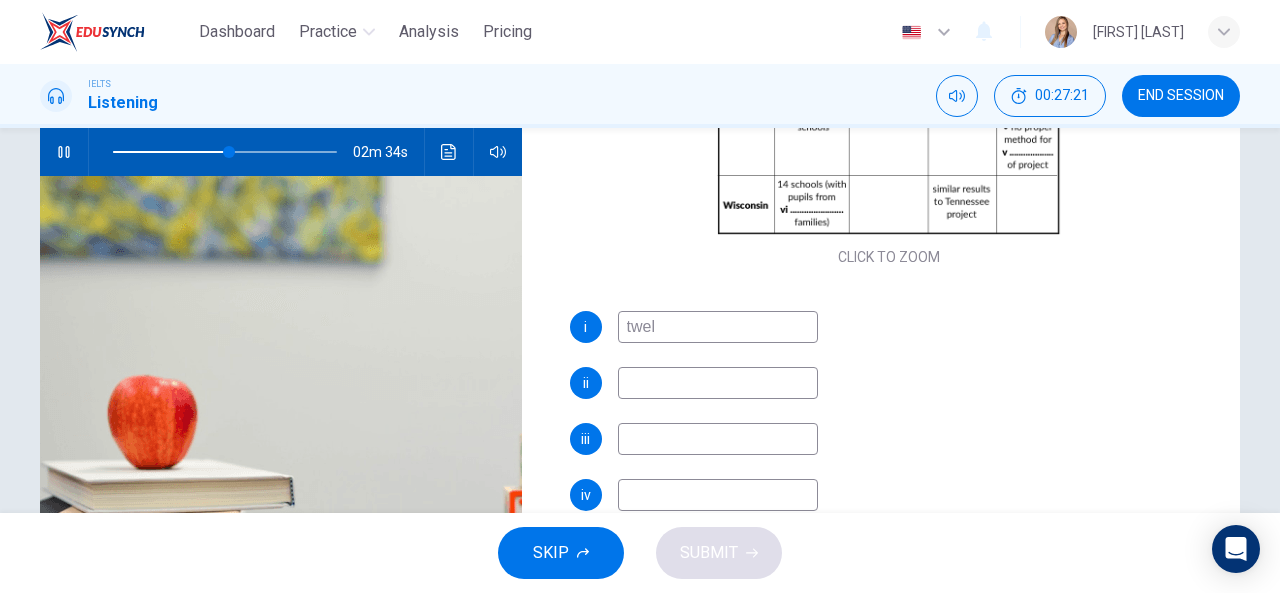type on "twelv" 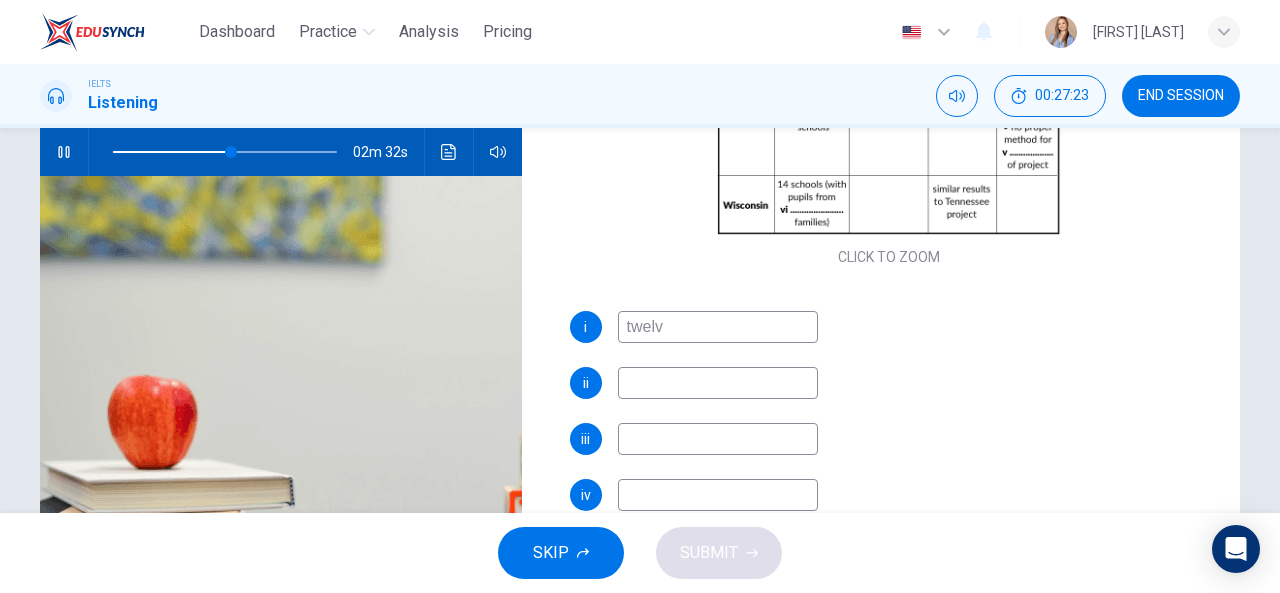 type on "53" 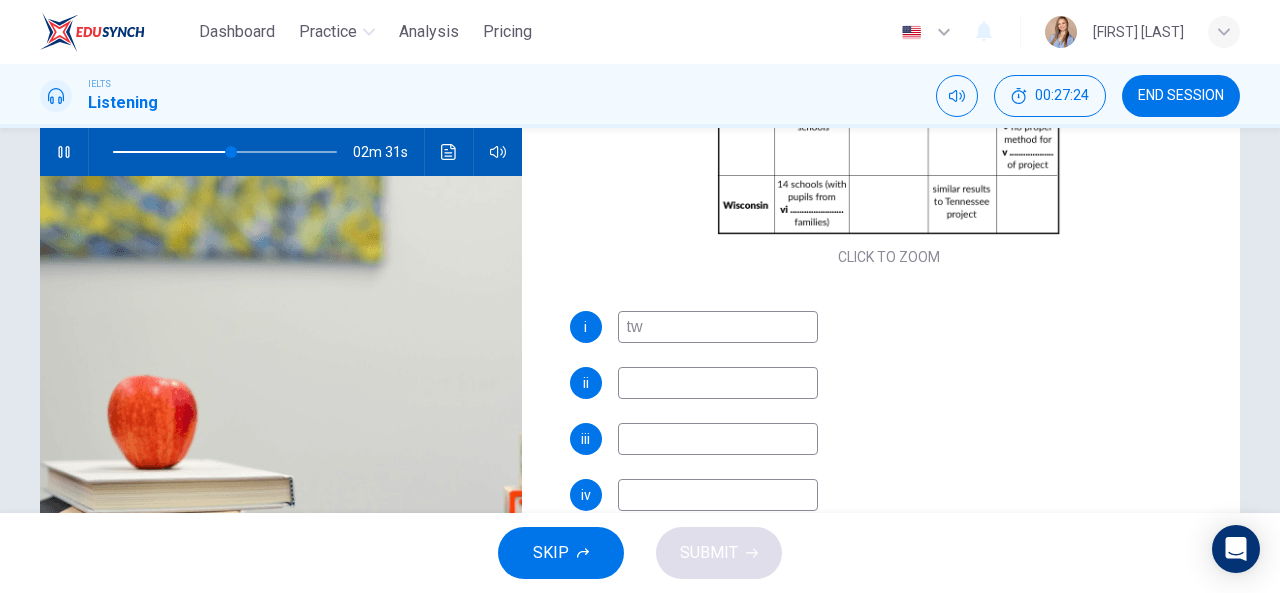 type on "t" 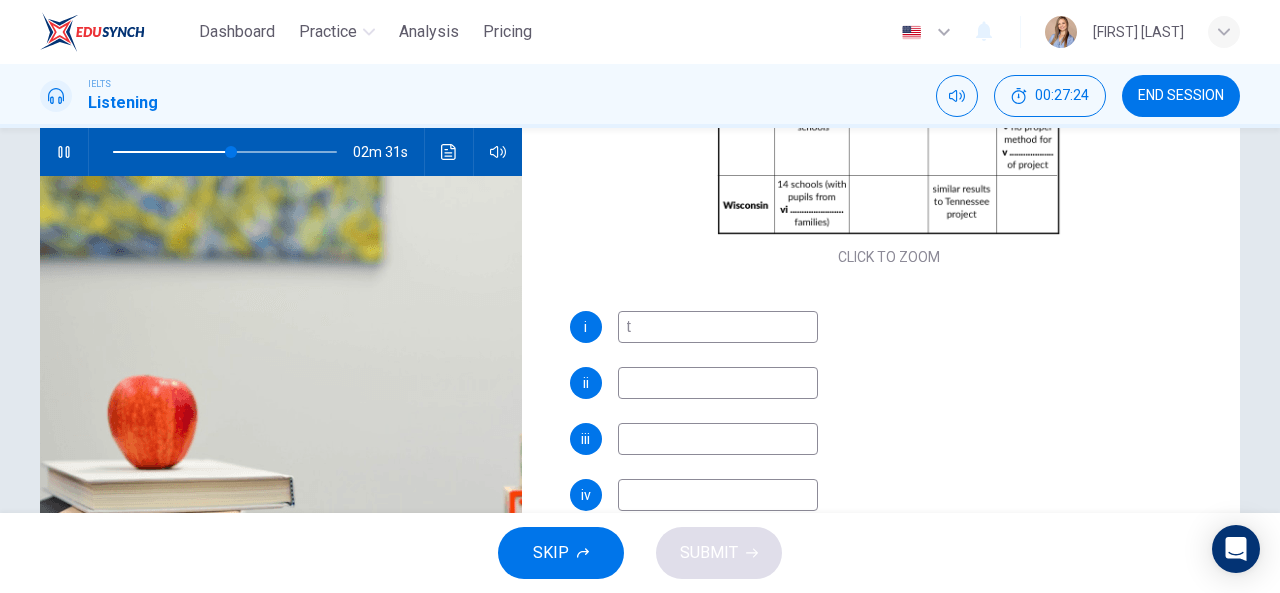 type on "53" 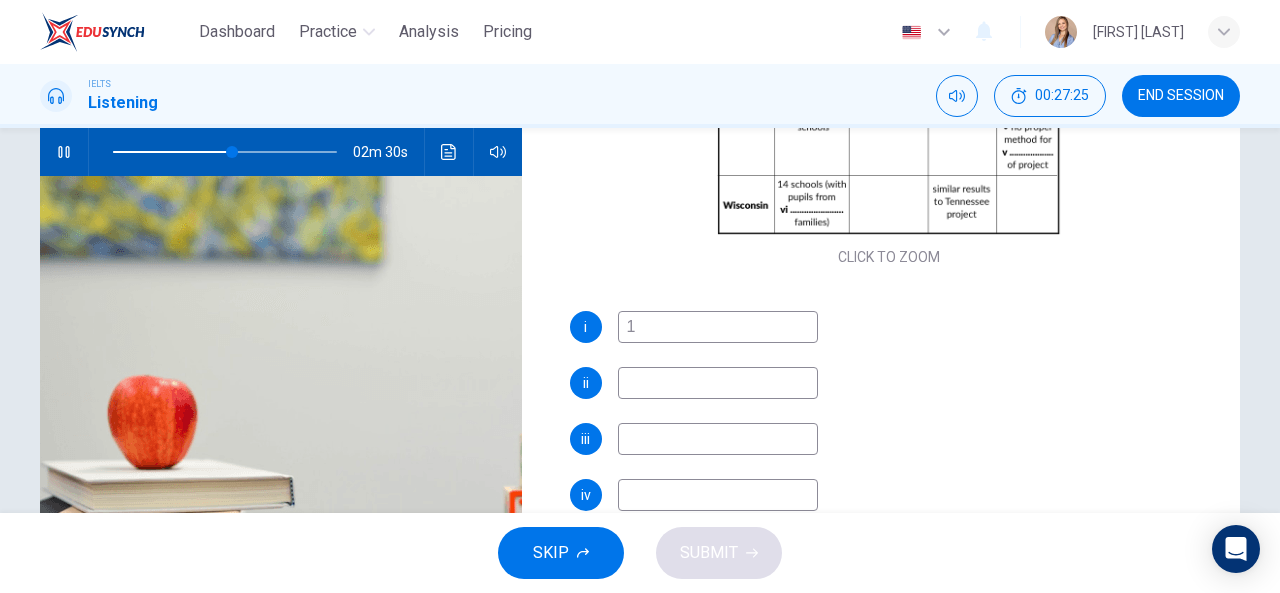 type on "12" 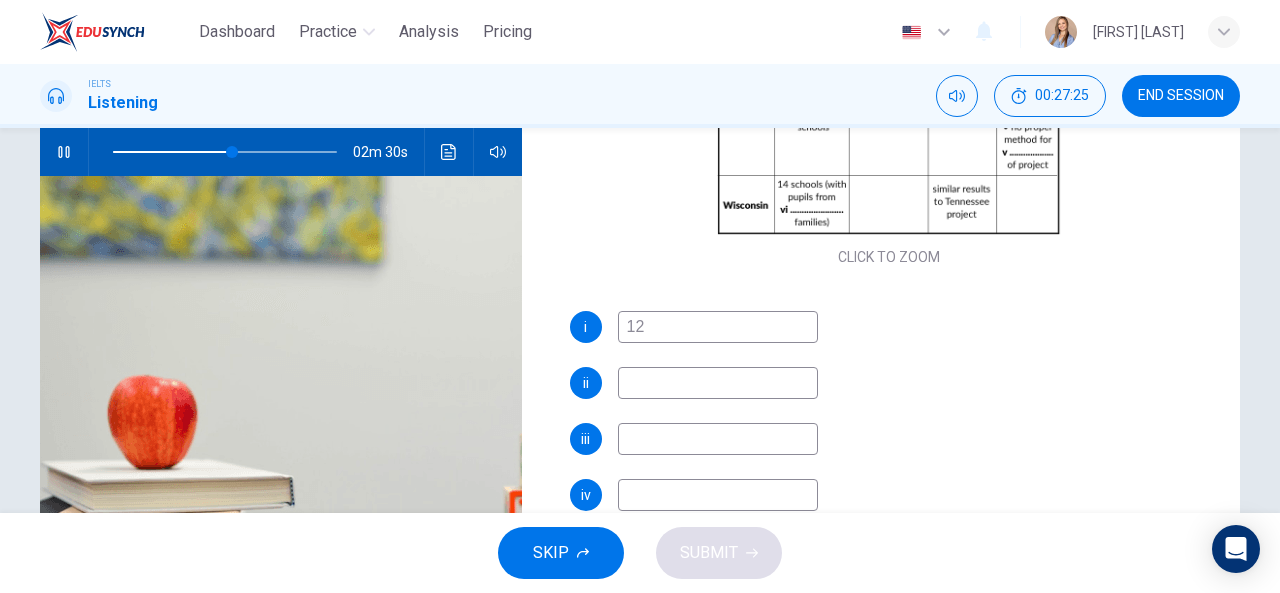 type on "54" 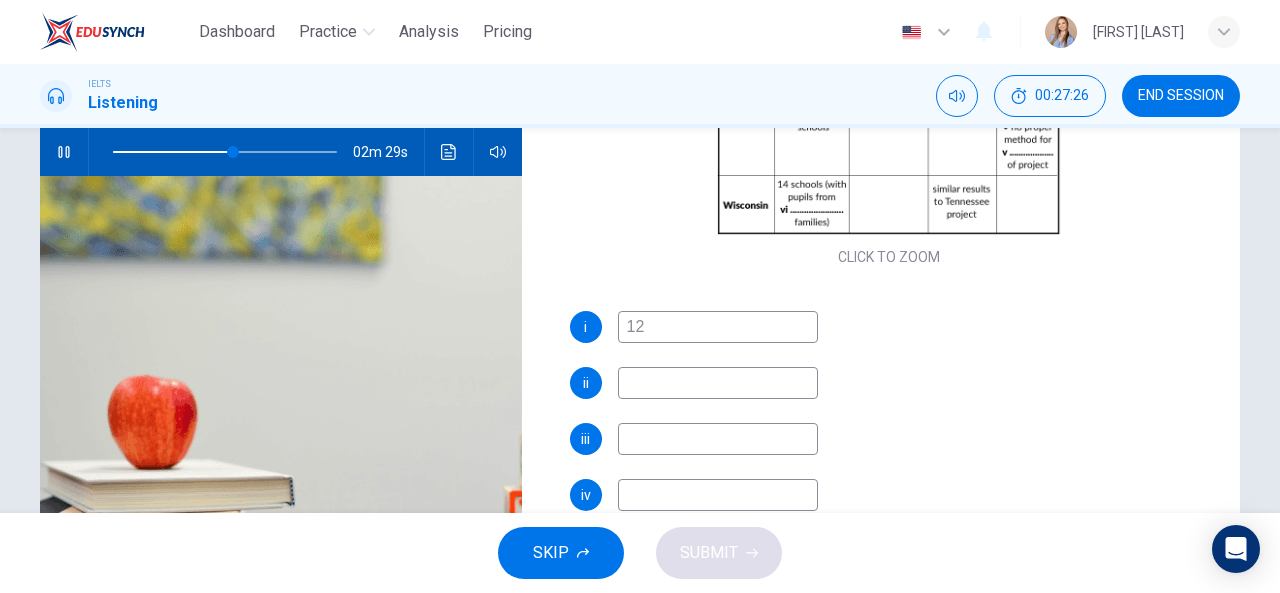 type on "1" 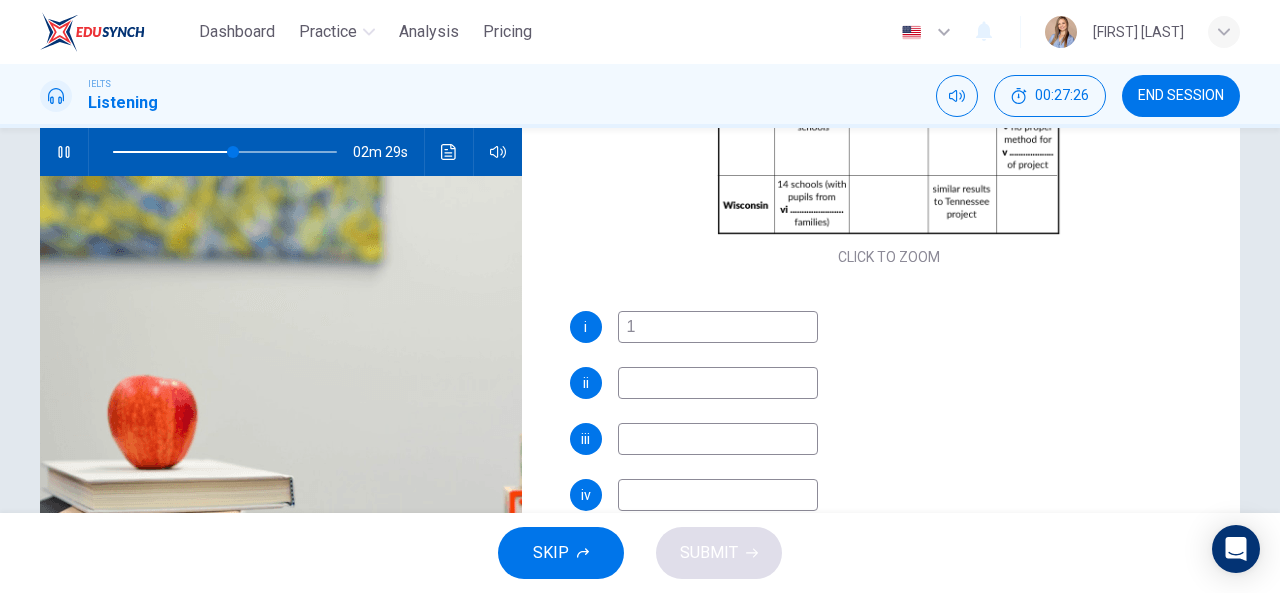 type on "54" 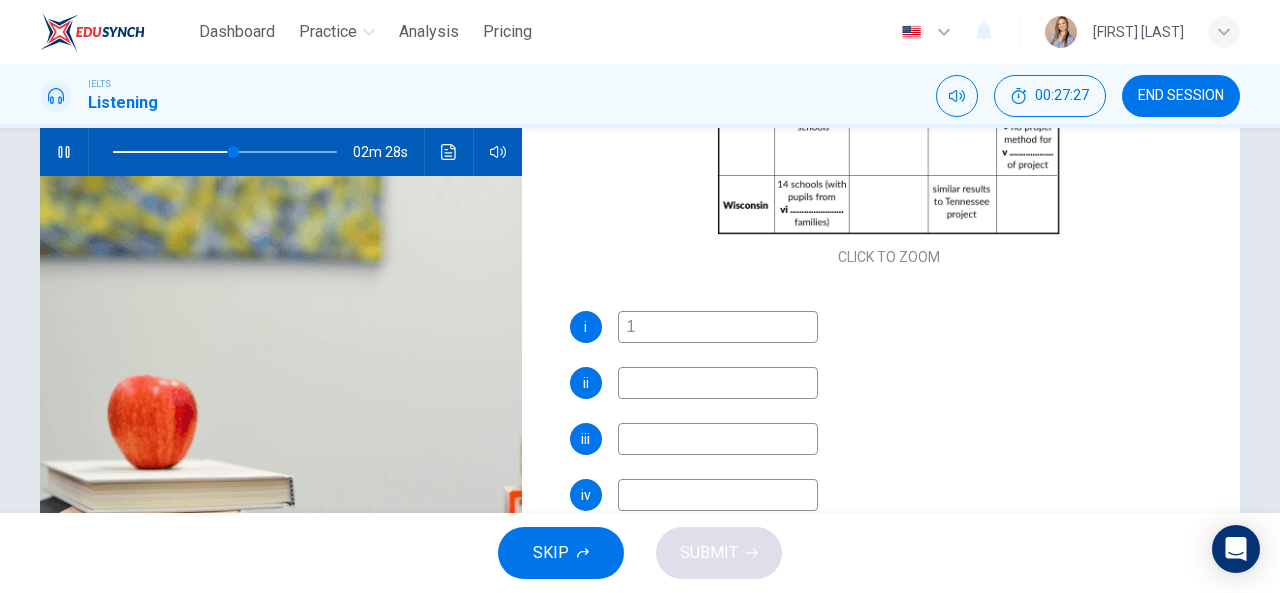 type 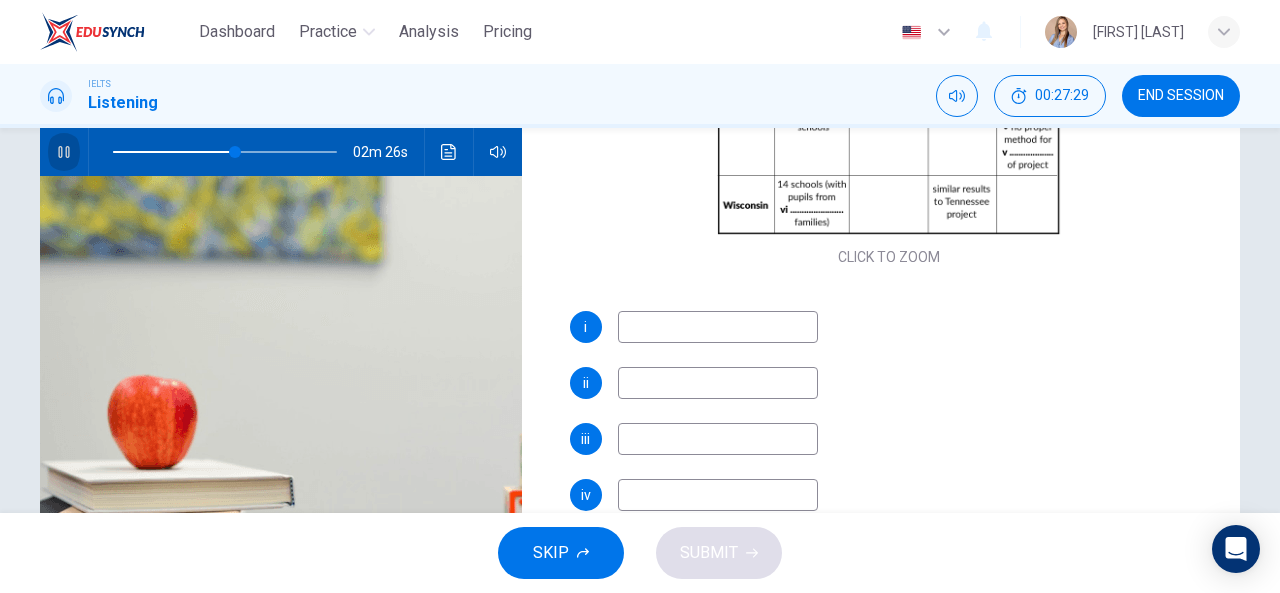 click 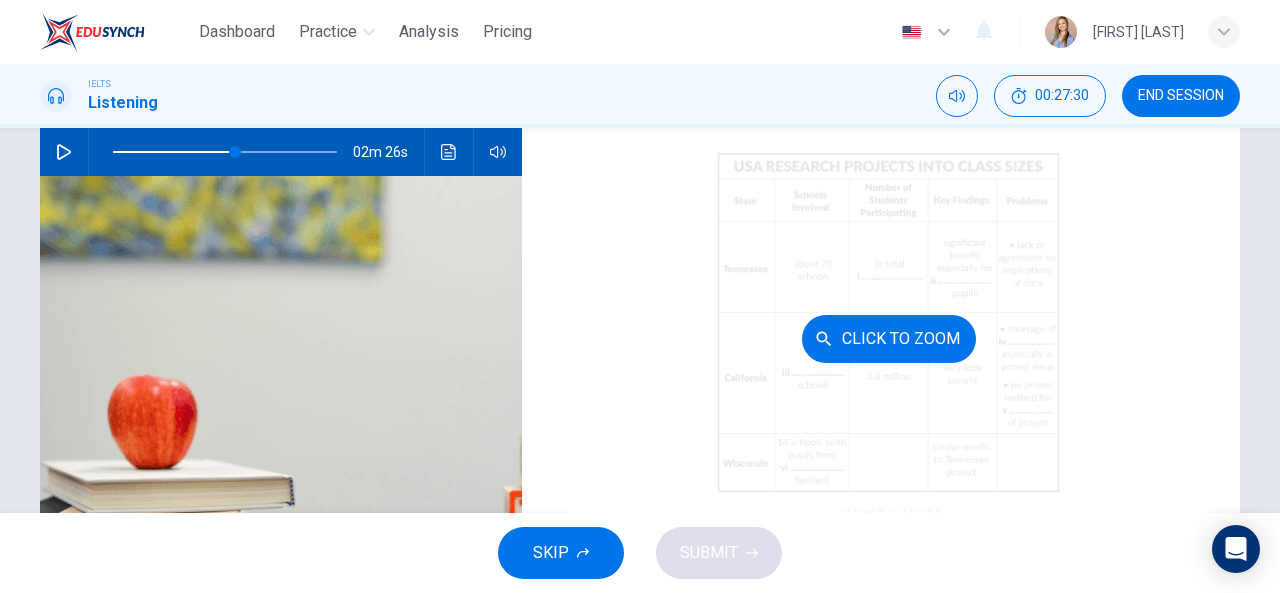 scroll, scrollTop: 0, scrollLeft: 0, axis: both 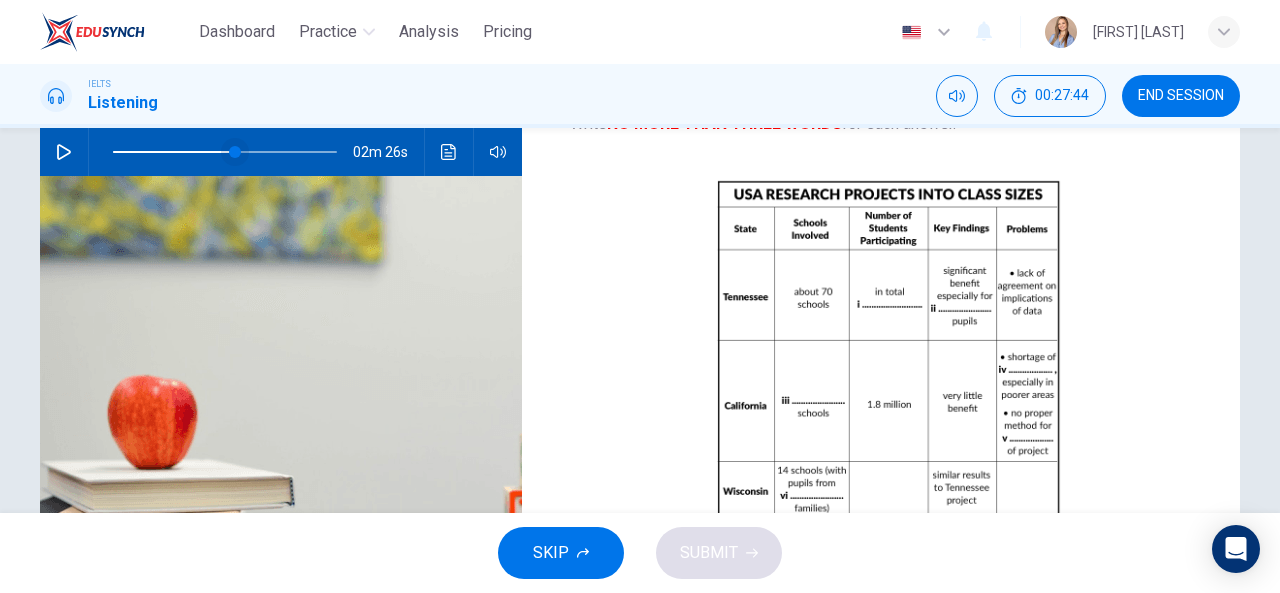click at bounding box center (235, 152) 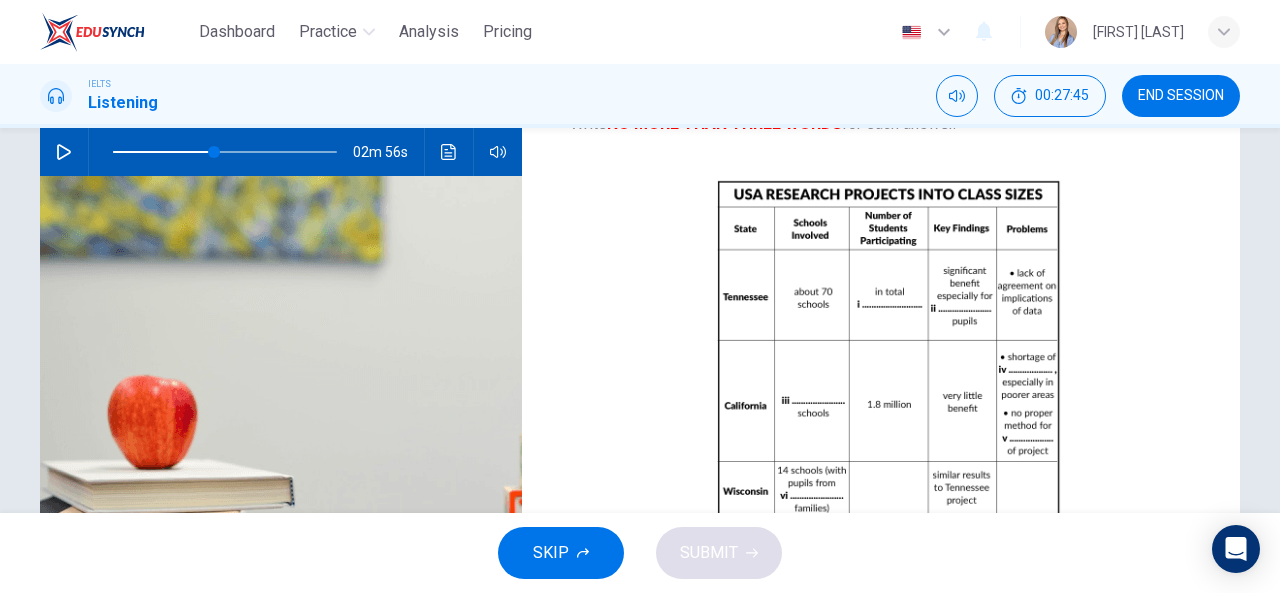 click 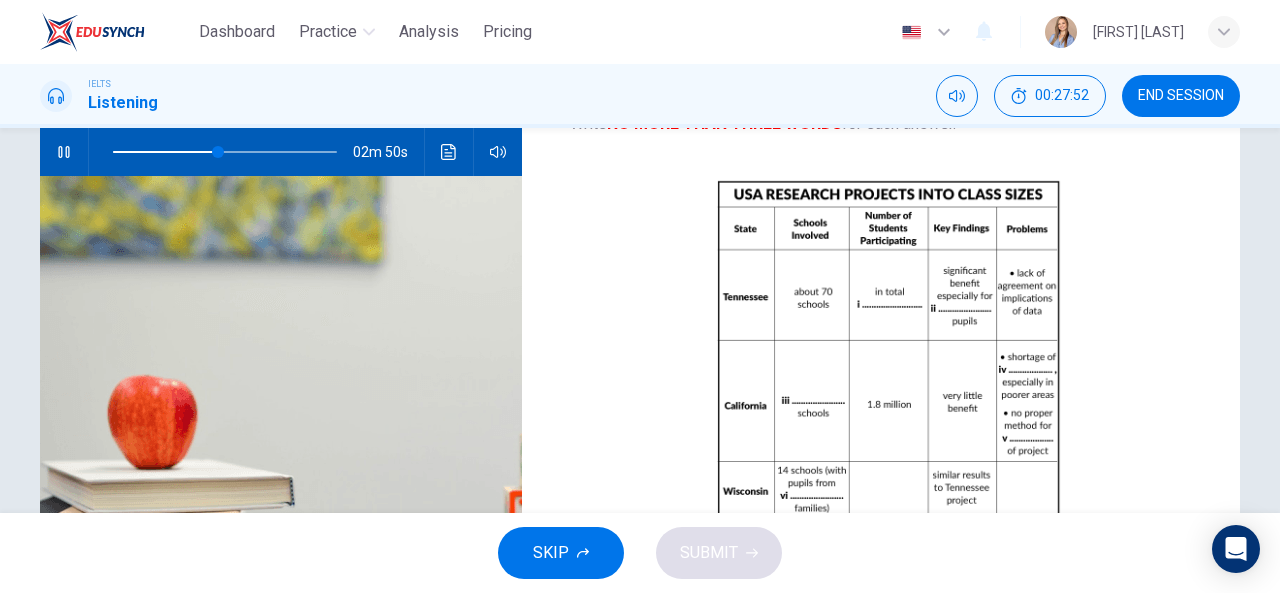 click 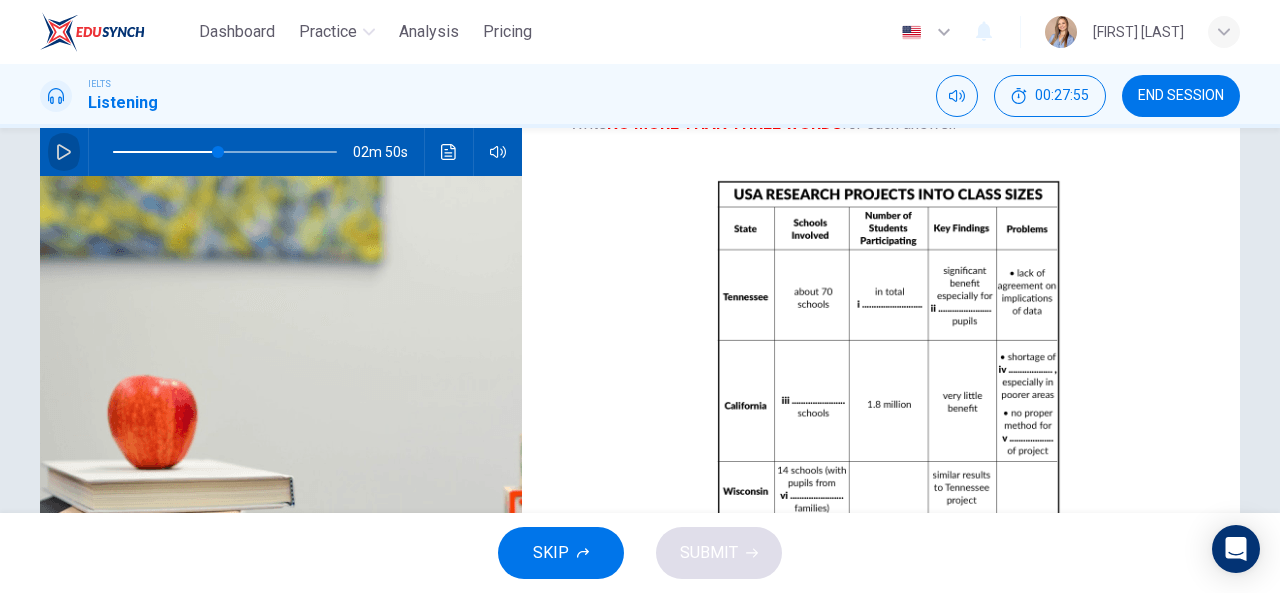 click 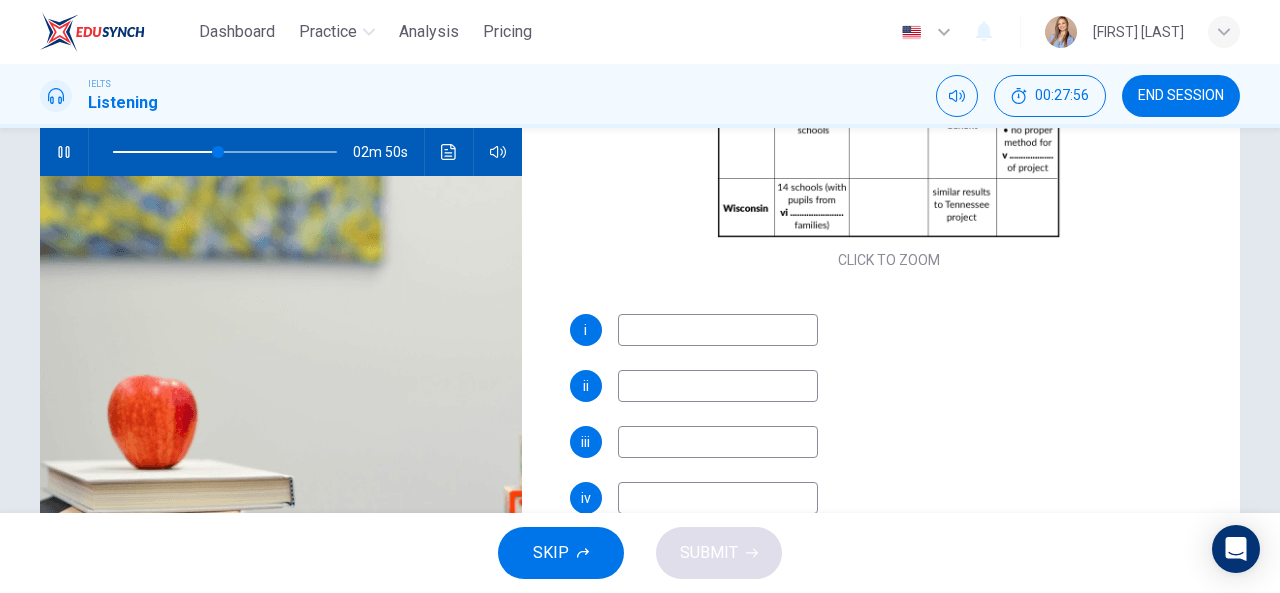 scroll, scrollTop: 286, scrollLeft: 0, axis: vertical 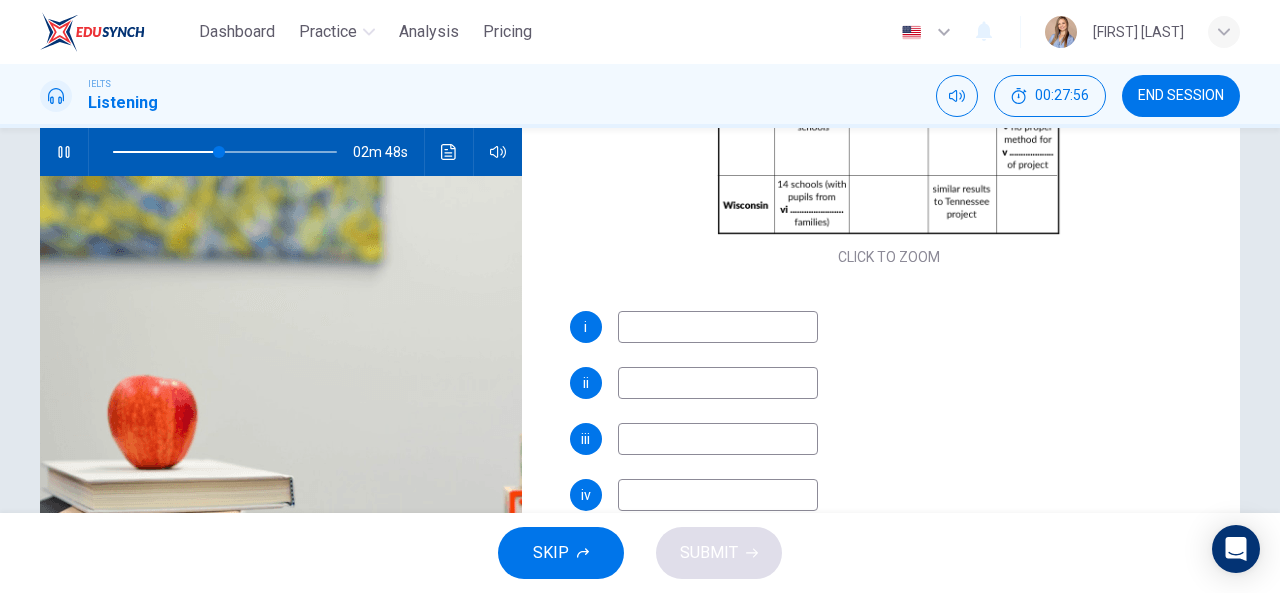 click at bounding box center (718, 327) 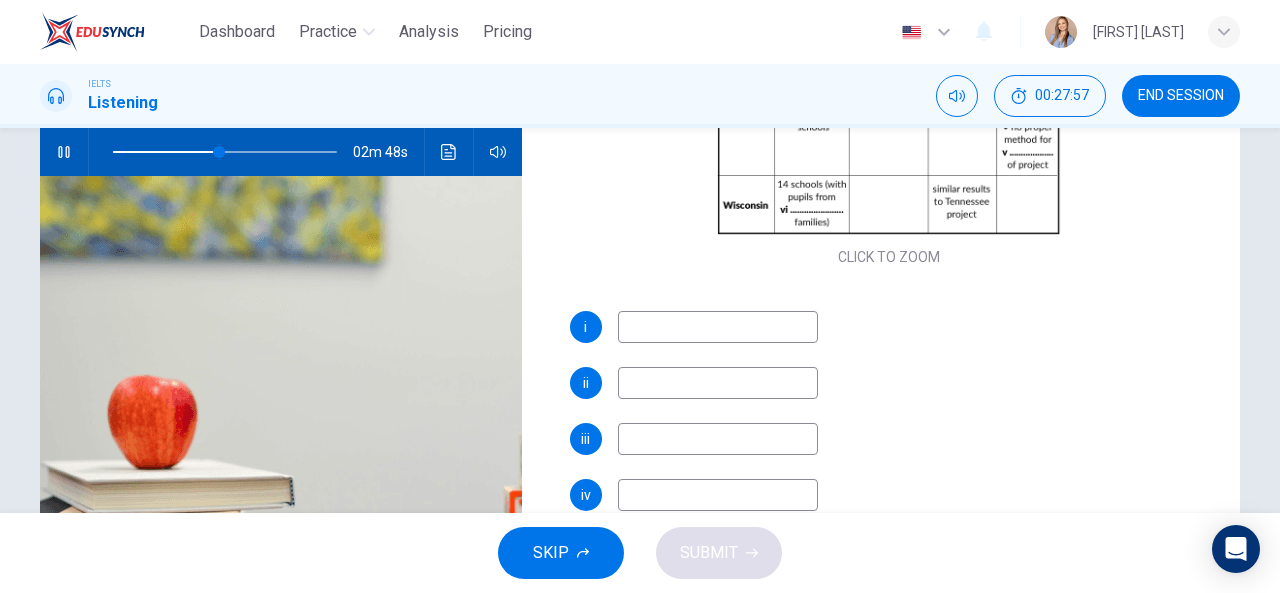 type on "48" 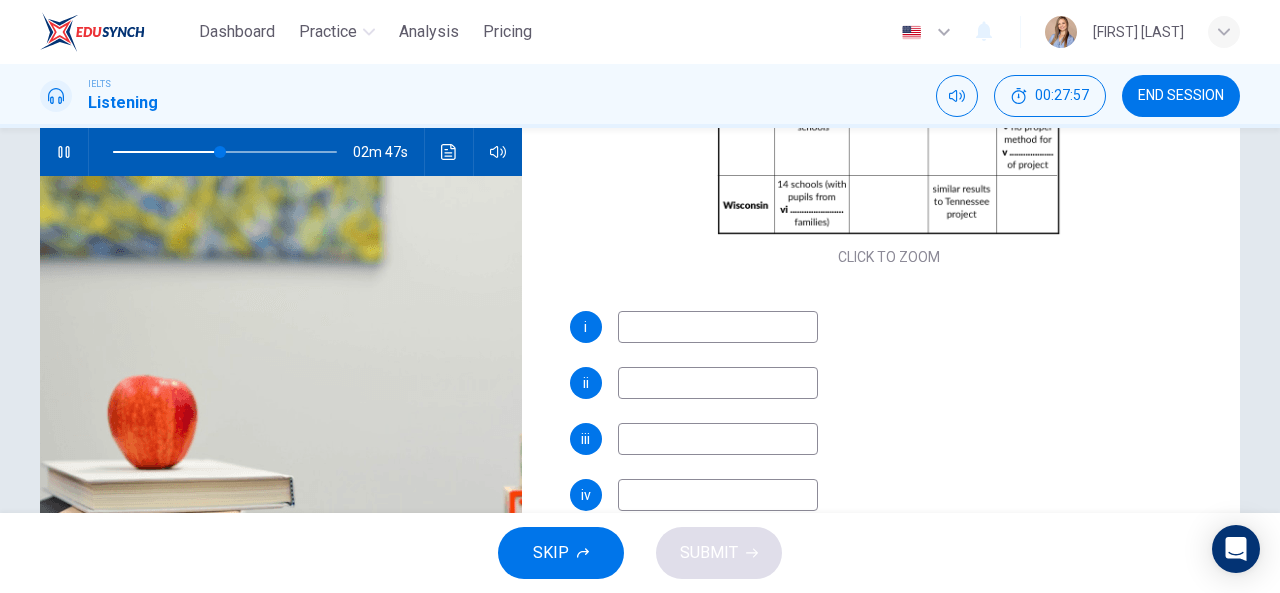 paste on "twelve thousand" 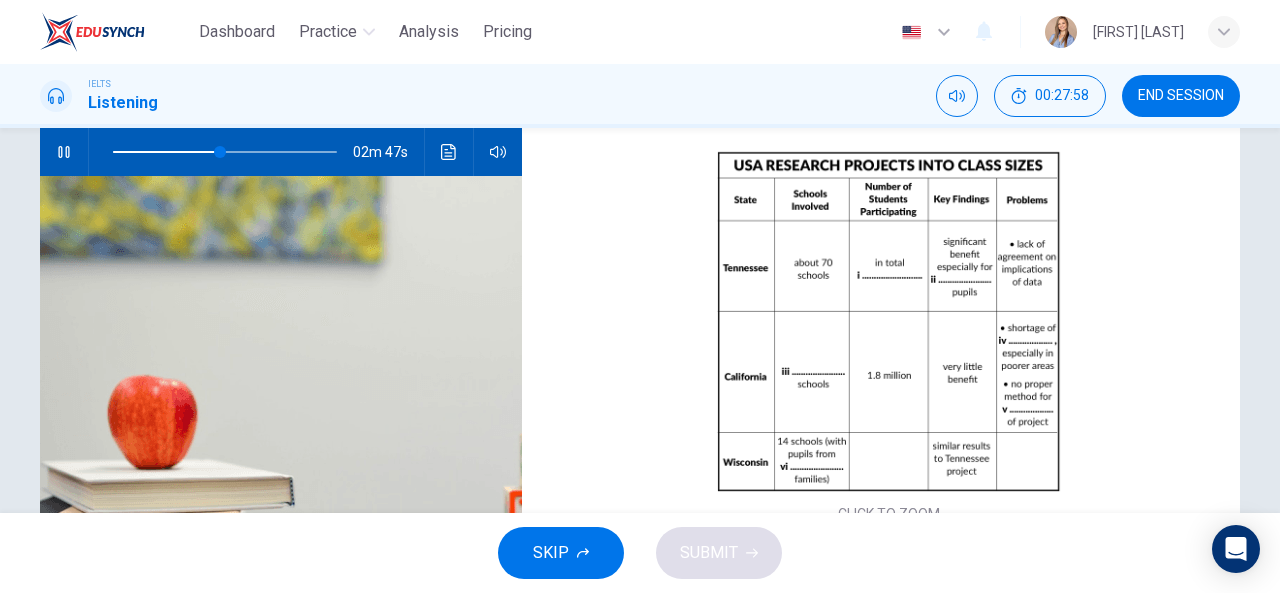 scroll, scrollTop: 0, scrollLeft: 0, axis: both 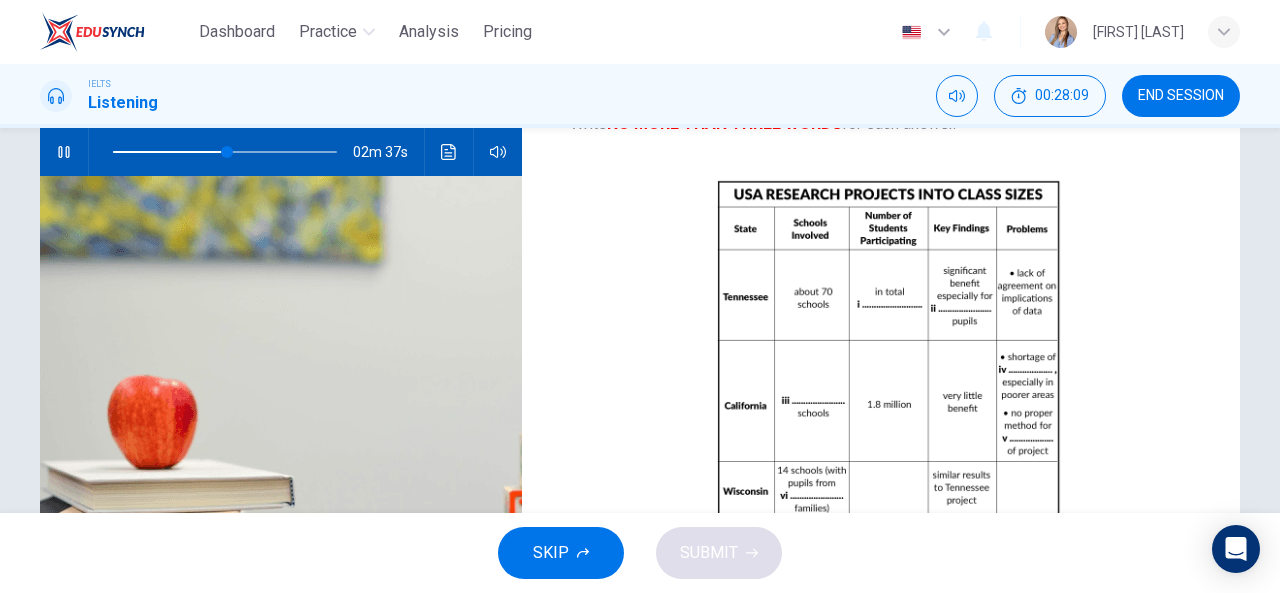 type on "51" 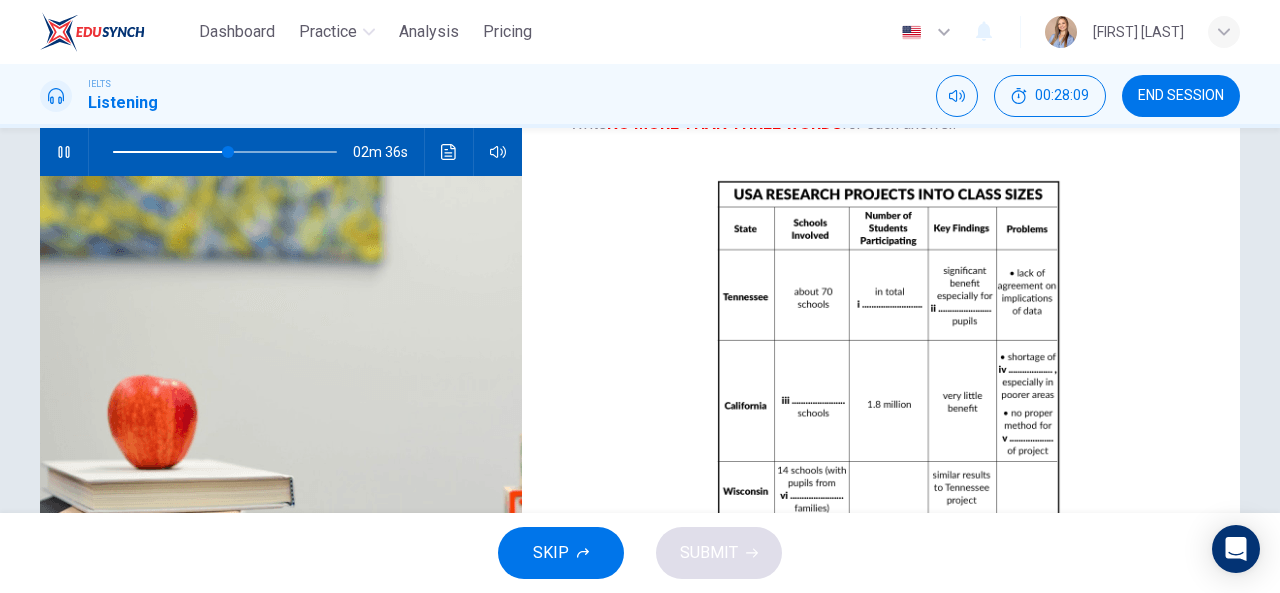 type on "twelve thousand" 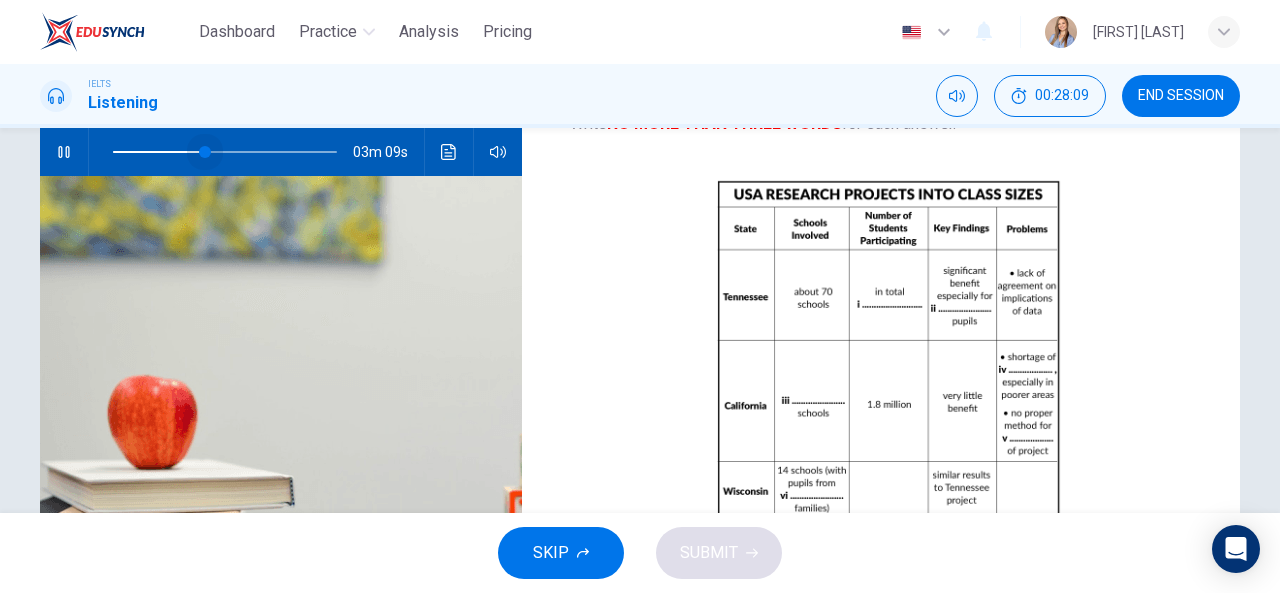click at bounding box center [225, 152] 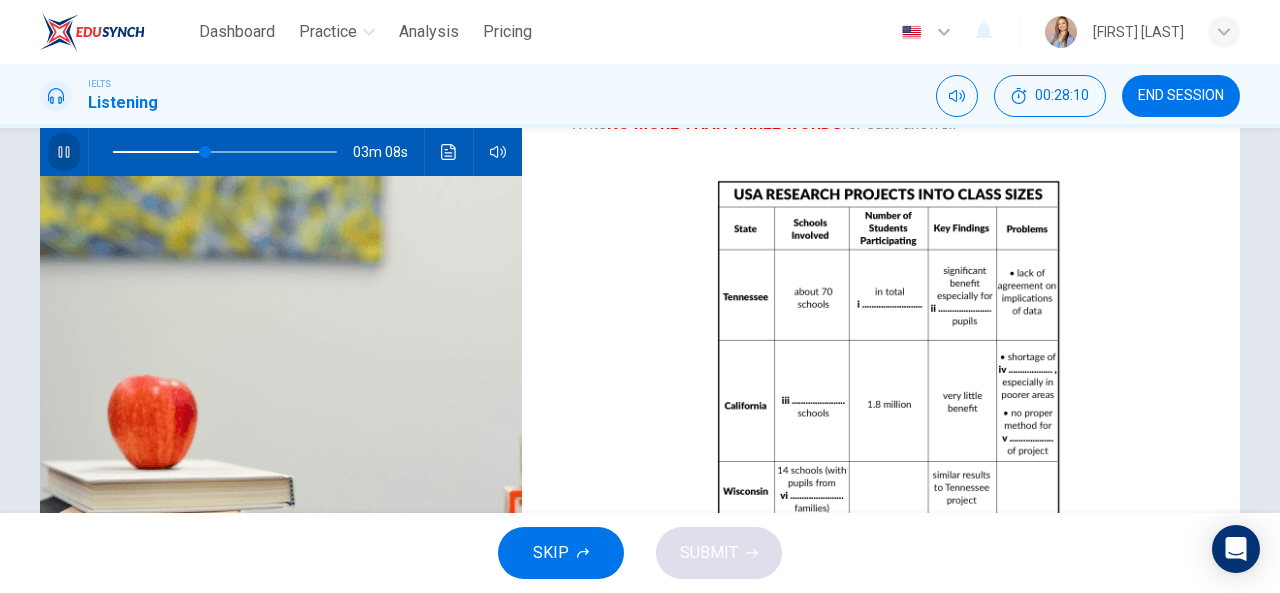 click 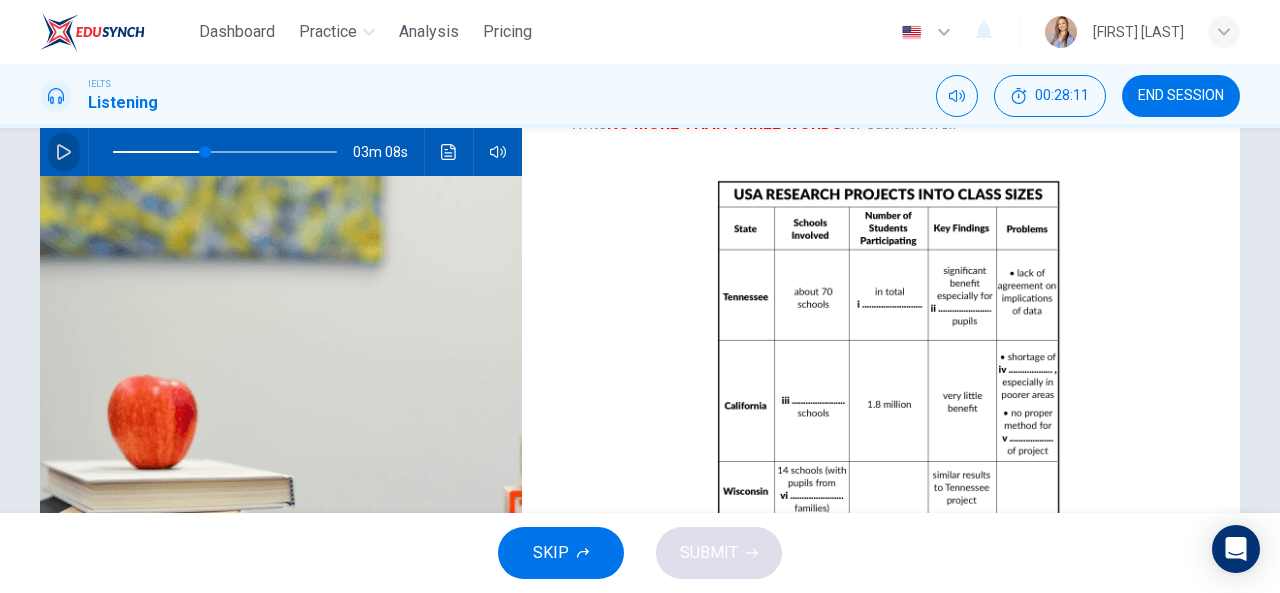 click 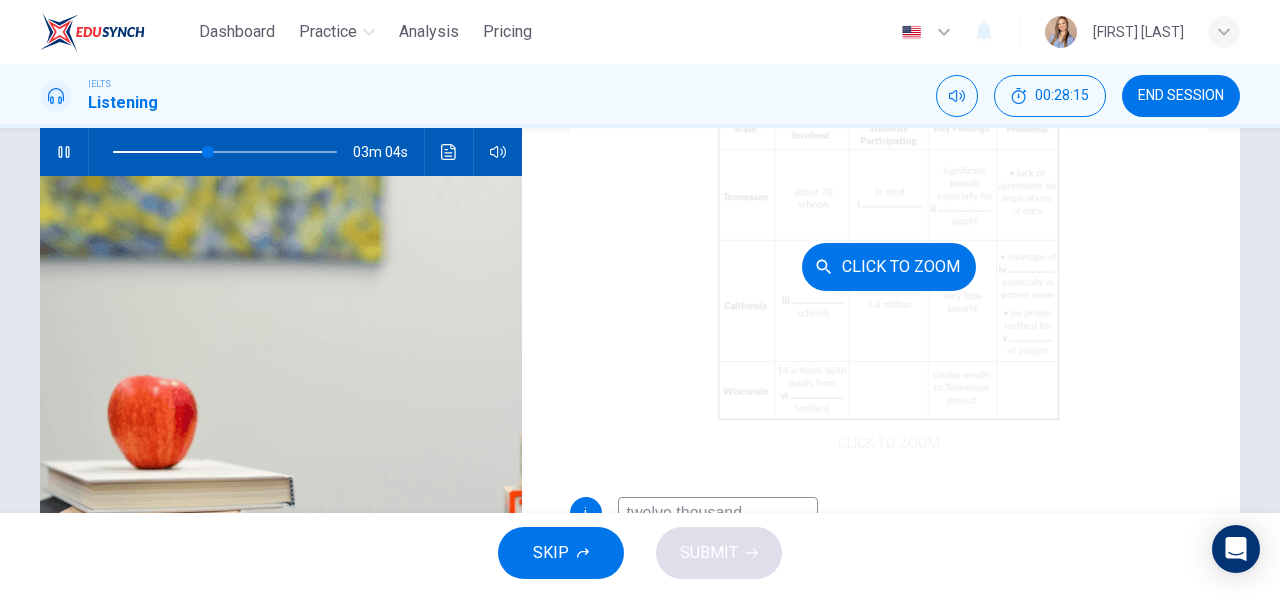 scroll, scrollTop: 0, scrollLeft: 0, axis: both 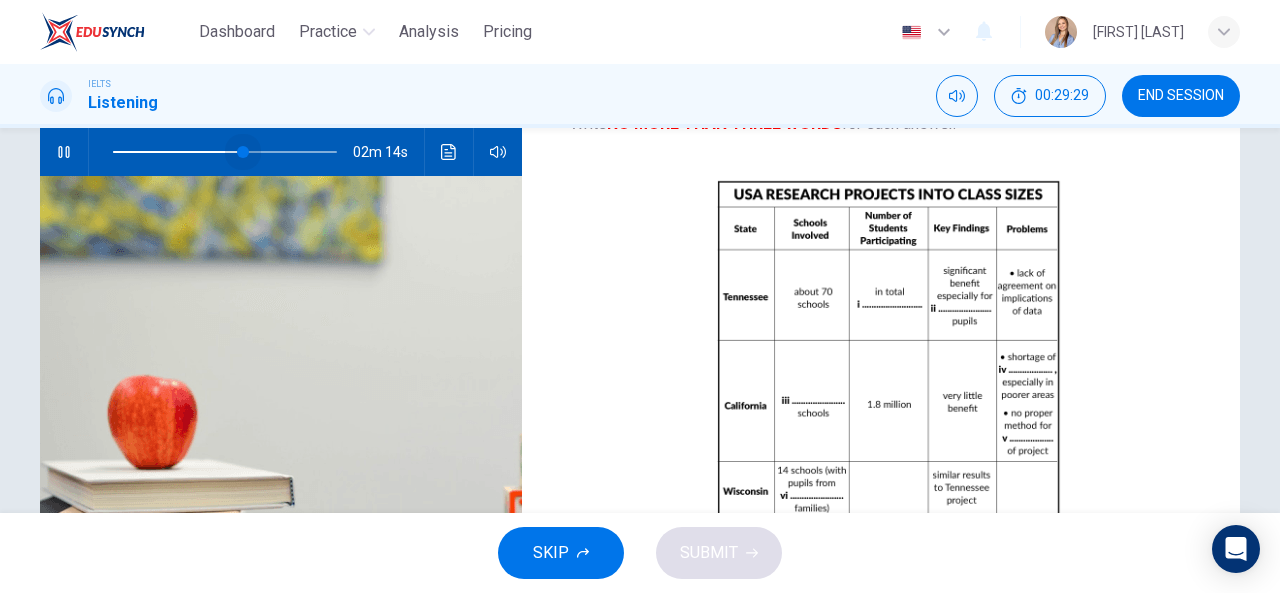 drag, startPoint x: 249, startPoint y: 155, endPoint x: 239, endPoint y: 154, distance: 10.049875 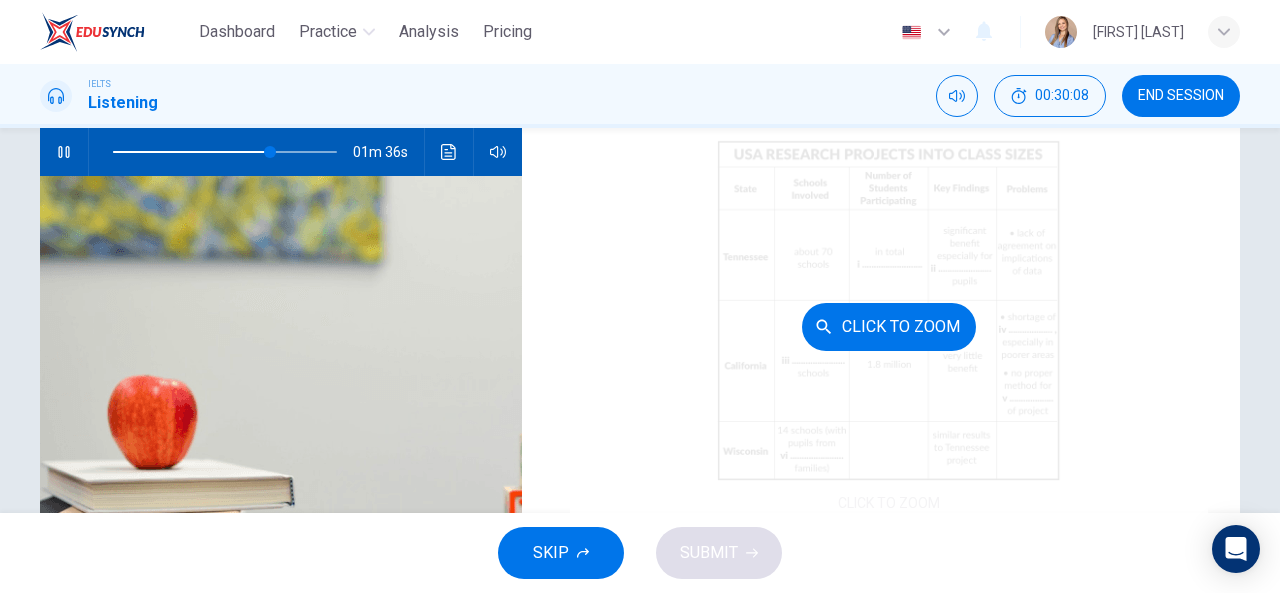 scroll, scrollTop: 0, scrollLeft: 0, axis: both 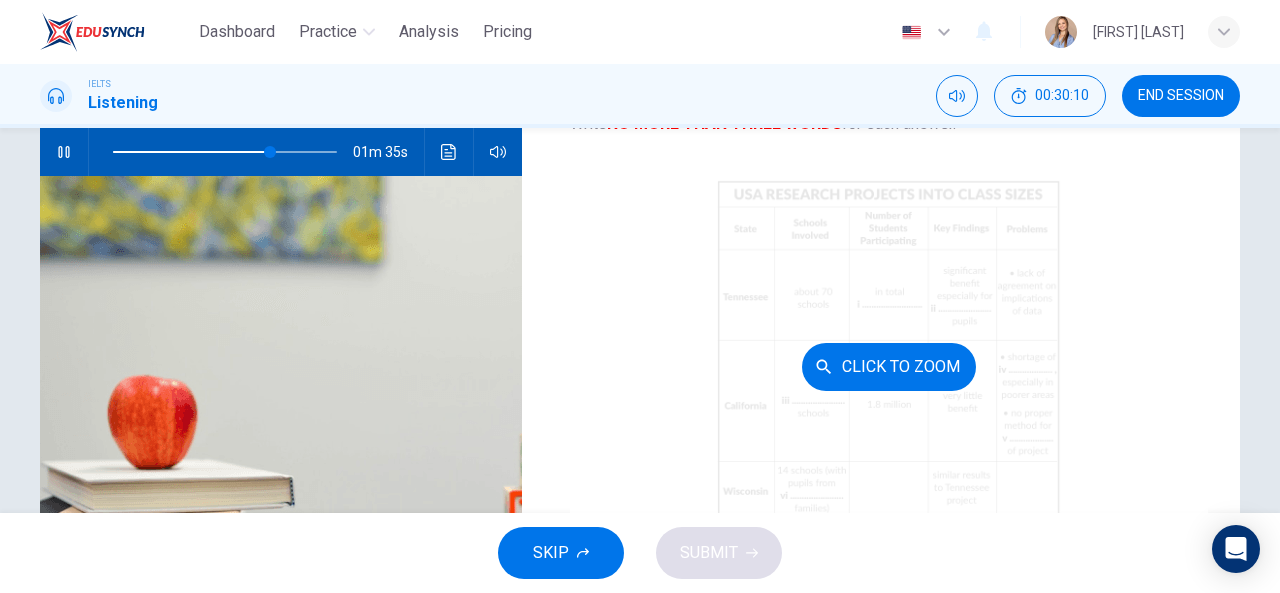 click on "Click to Zoom" at bounding box center (889, 366) 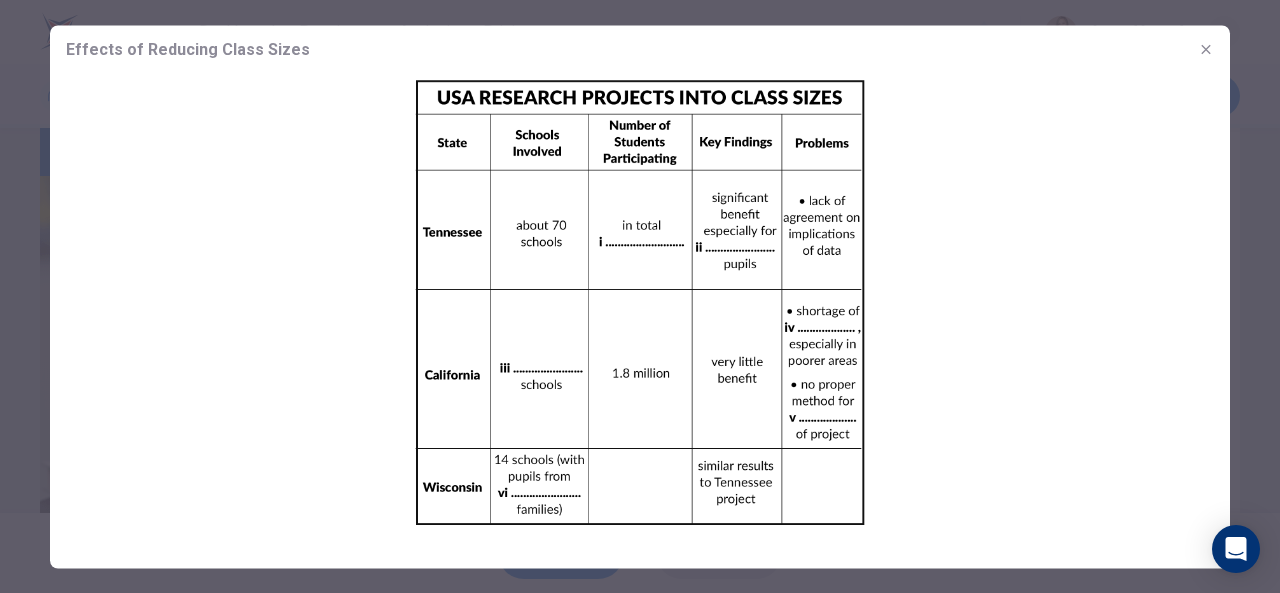click 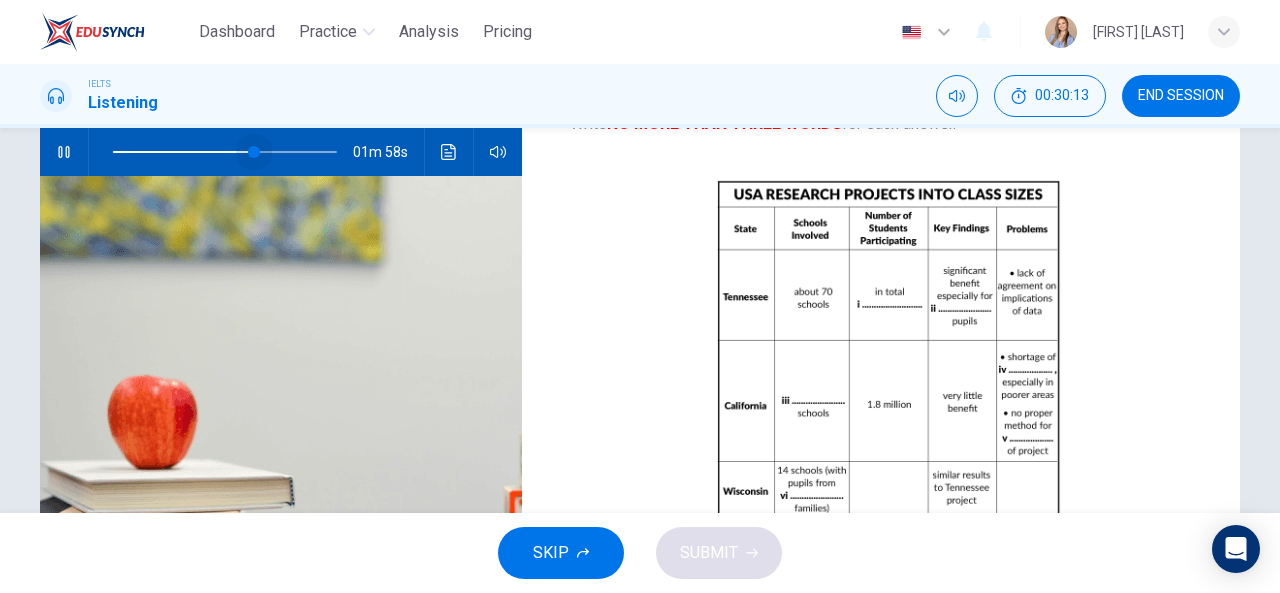 drag, startPoint x: 269, startPoint y: 155, endPoint x: 249, endPoint y: 155, distance: 20 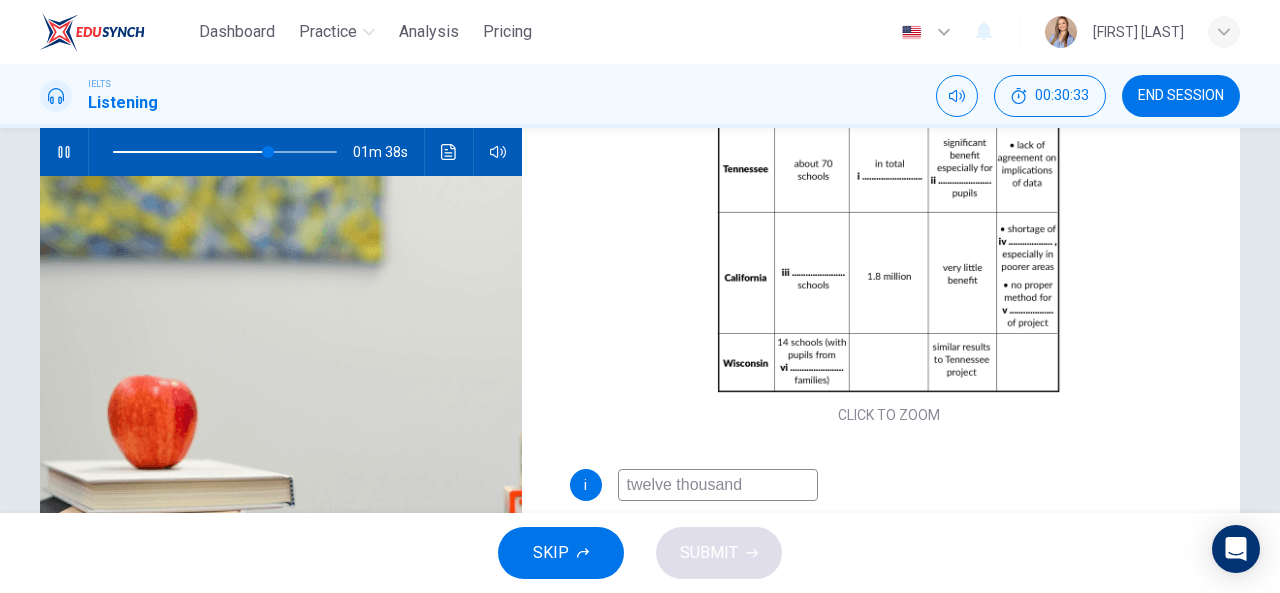 scroll, scrollTop: 286, scrollLeft: 0, axis: vertical 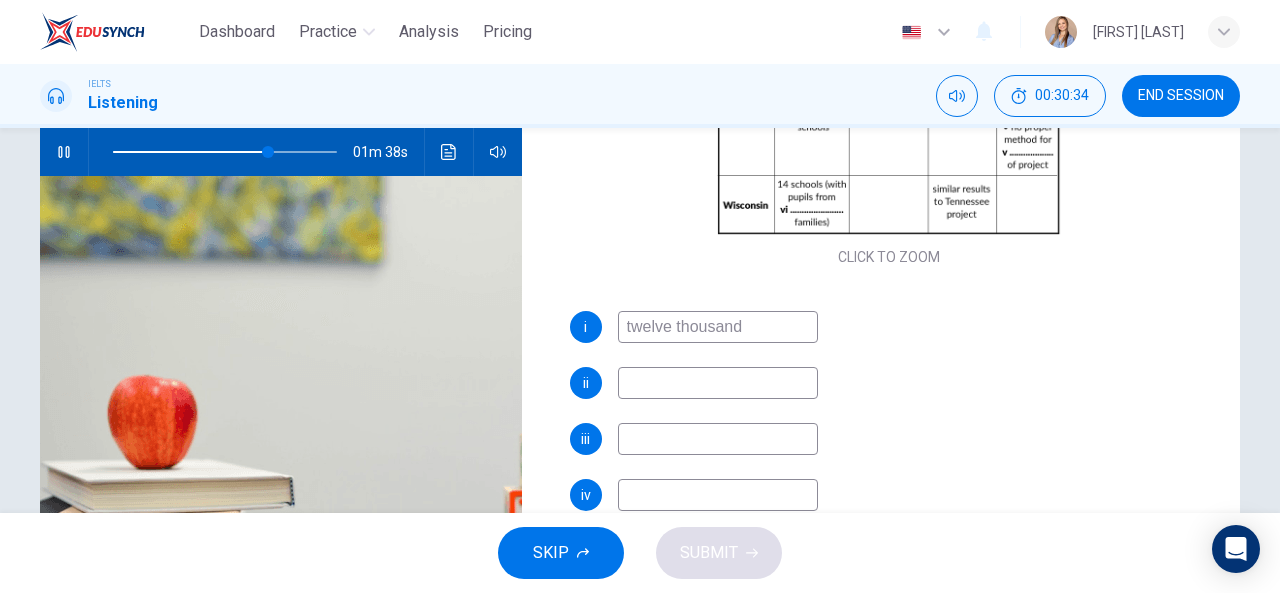 click at bounding box center [718, 383] 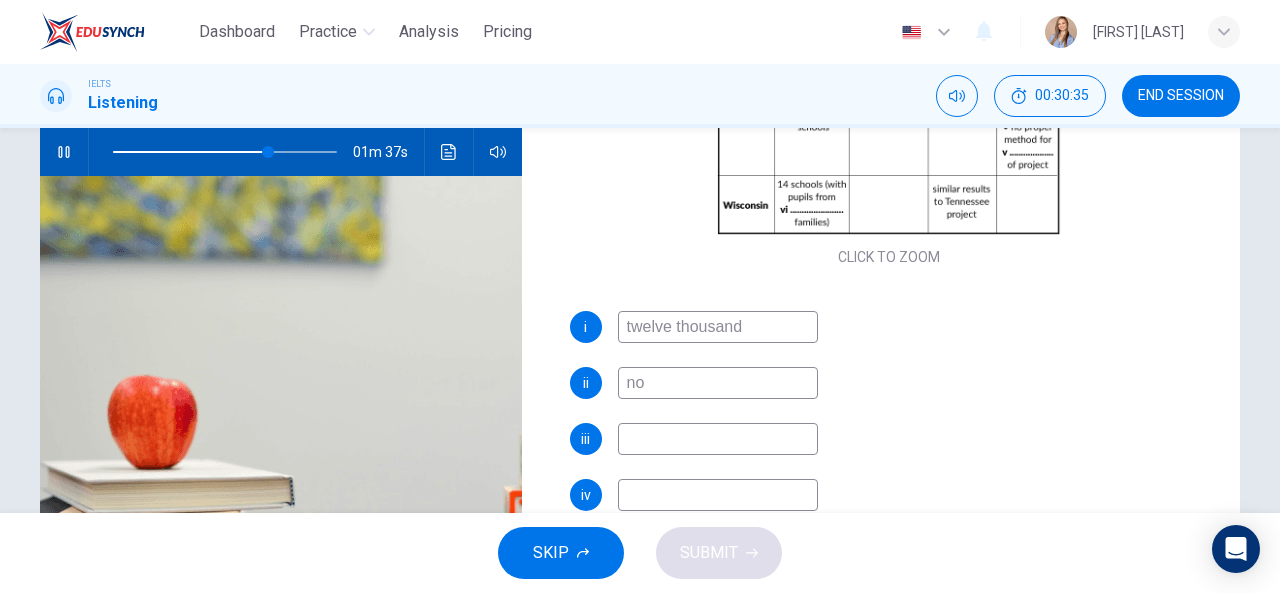 type on "noo" 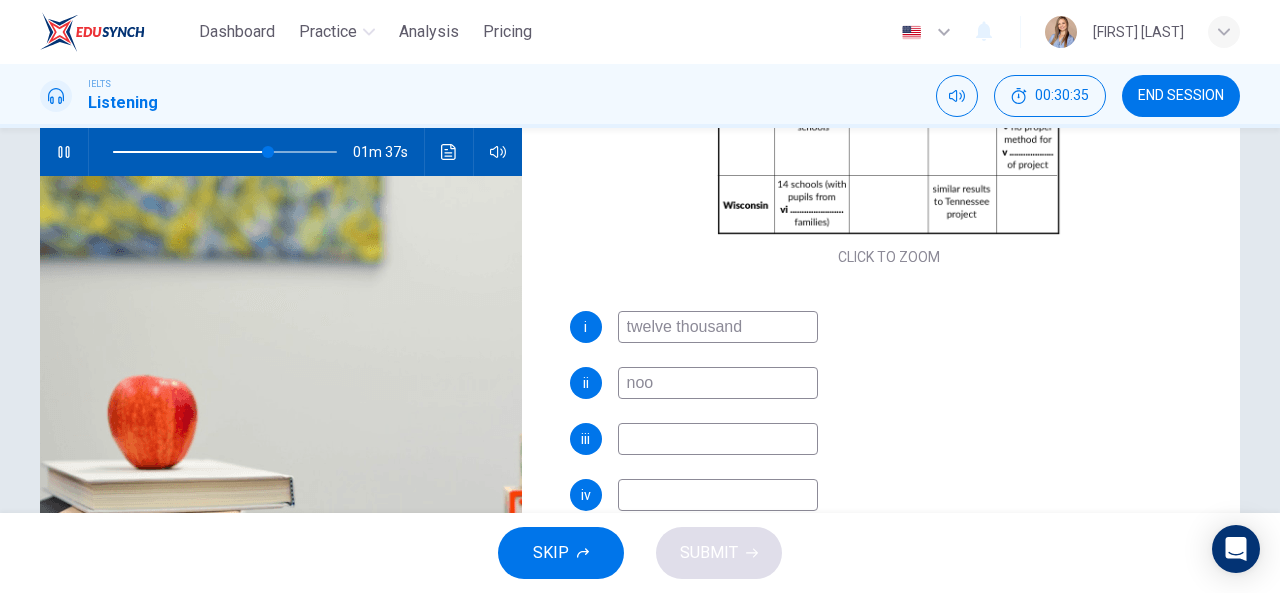 type on "70" 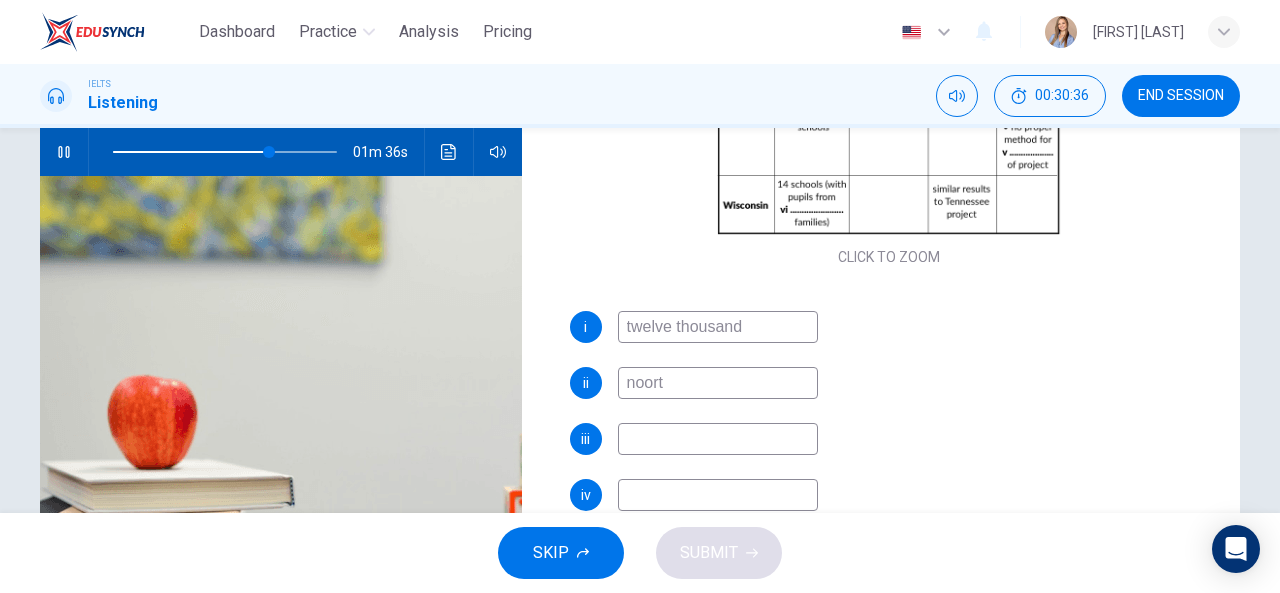type on "noorth" 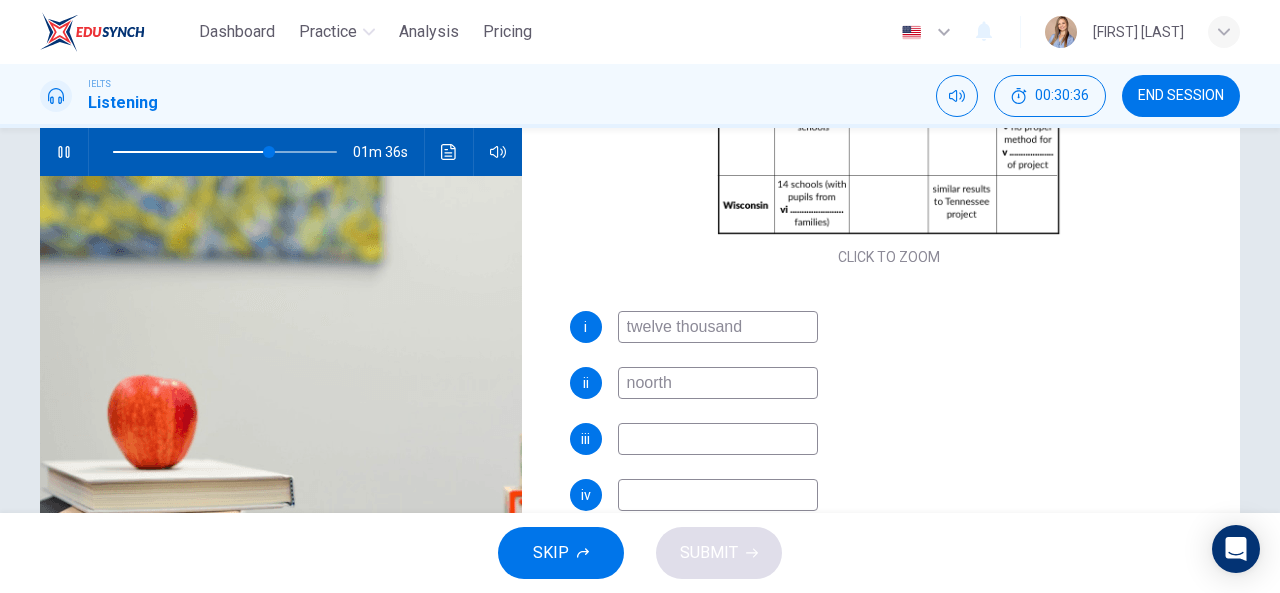 type on "70" 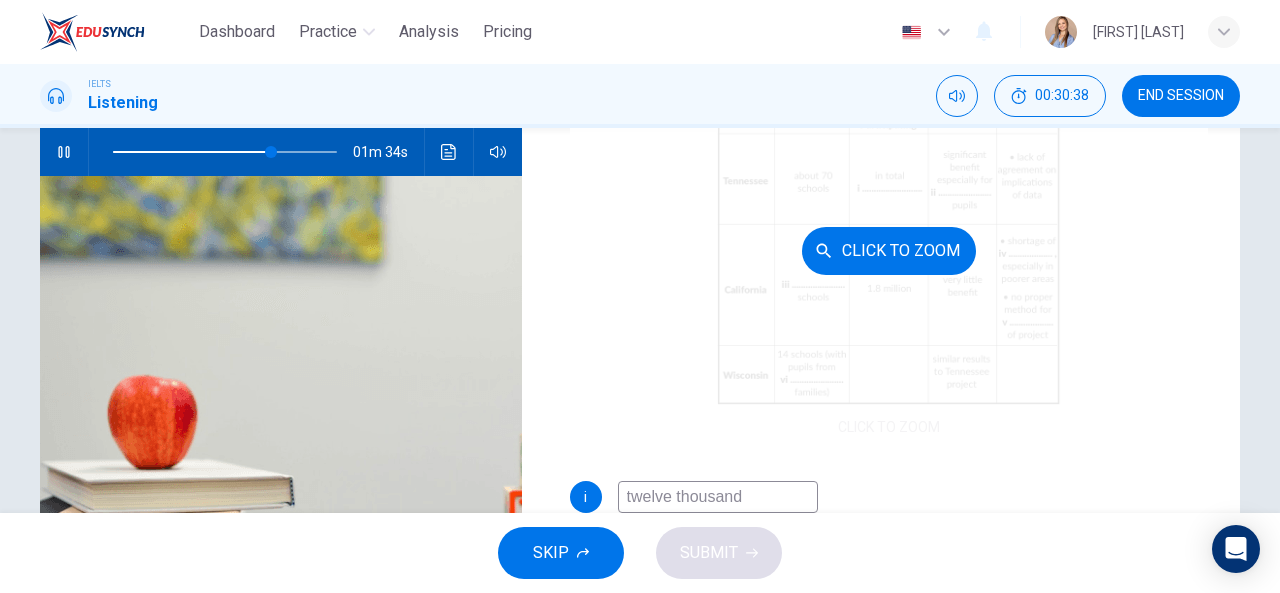 scroll, scrollTop: 0, scrollLeft: 0, axis: both 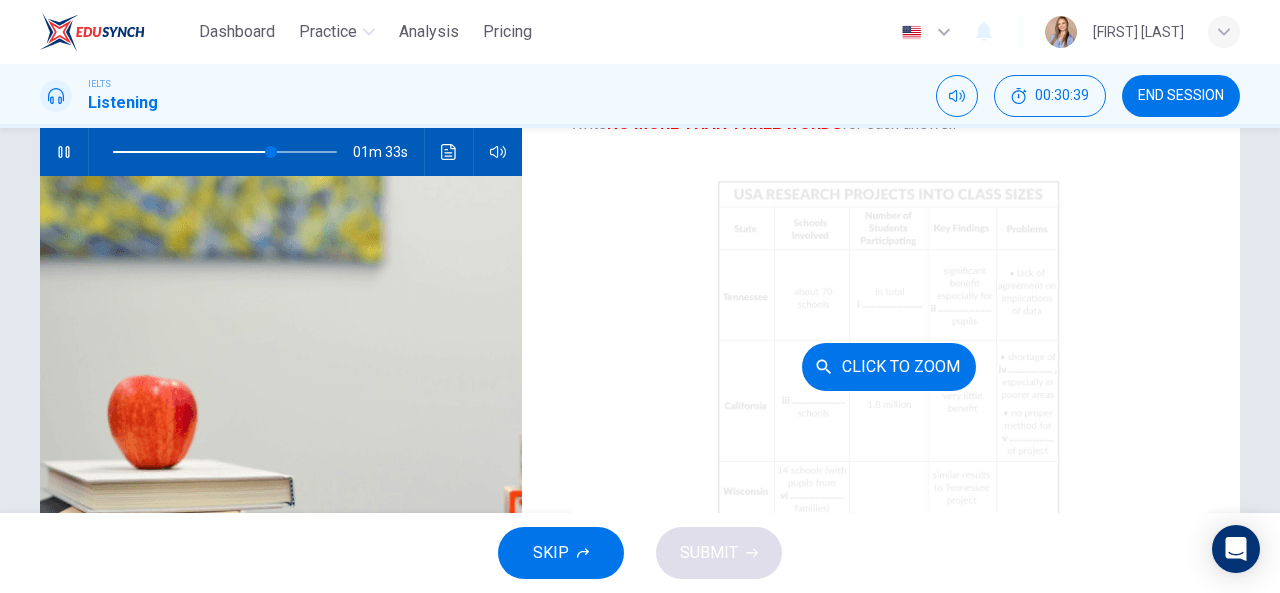 type on "71" 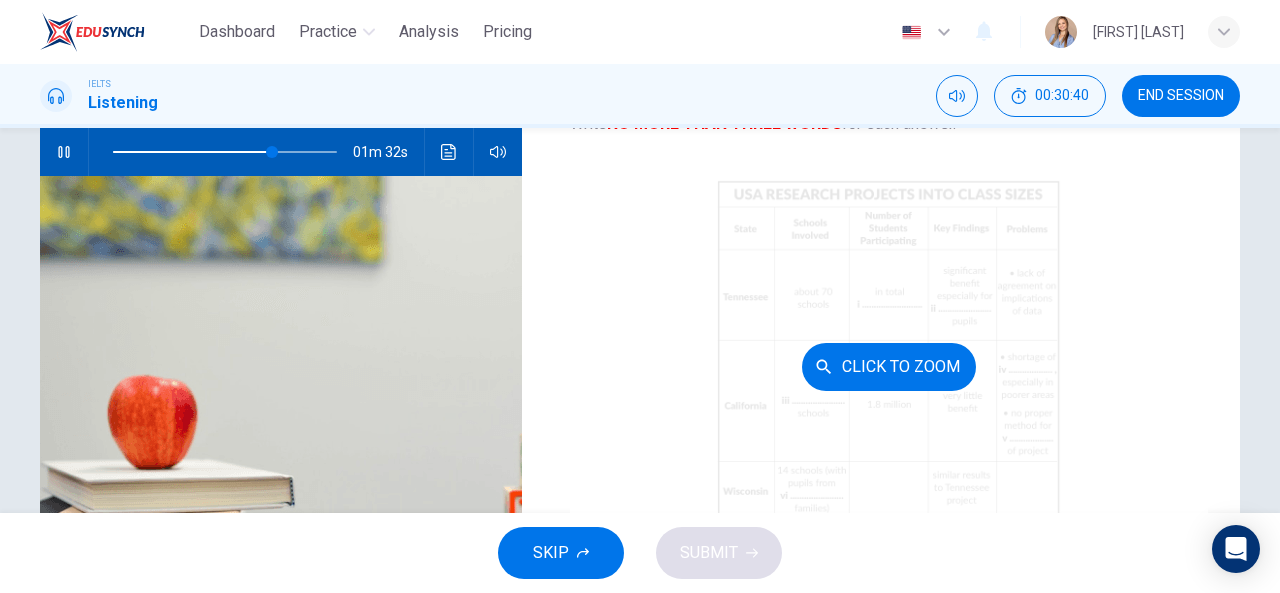 type on "noorthy" 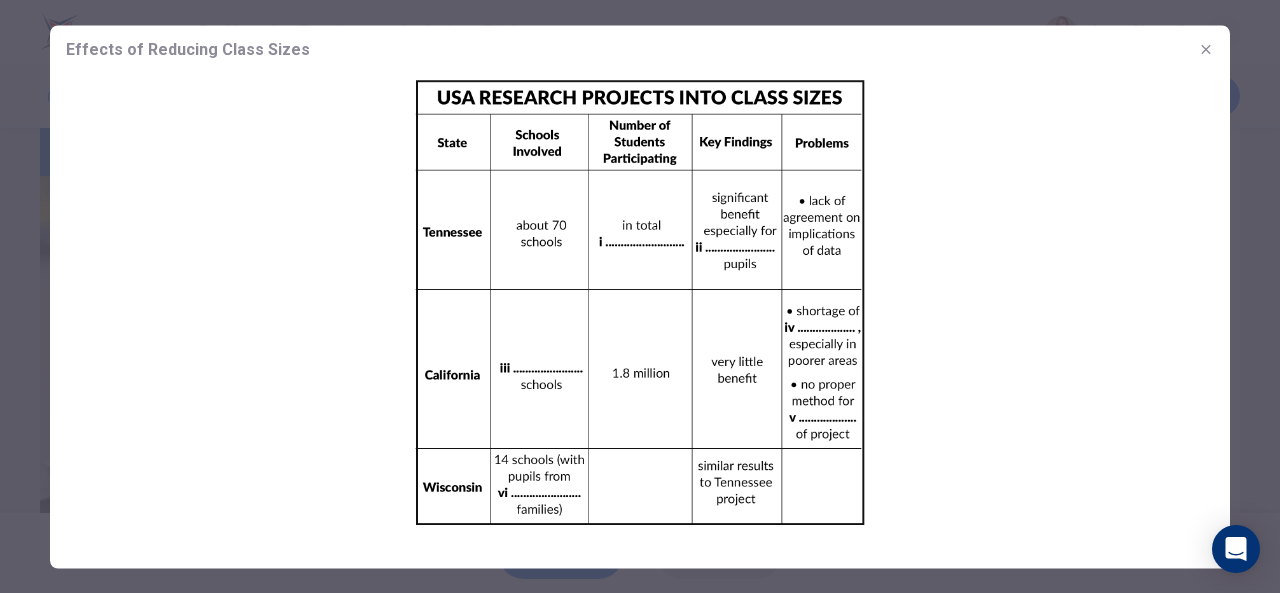 click 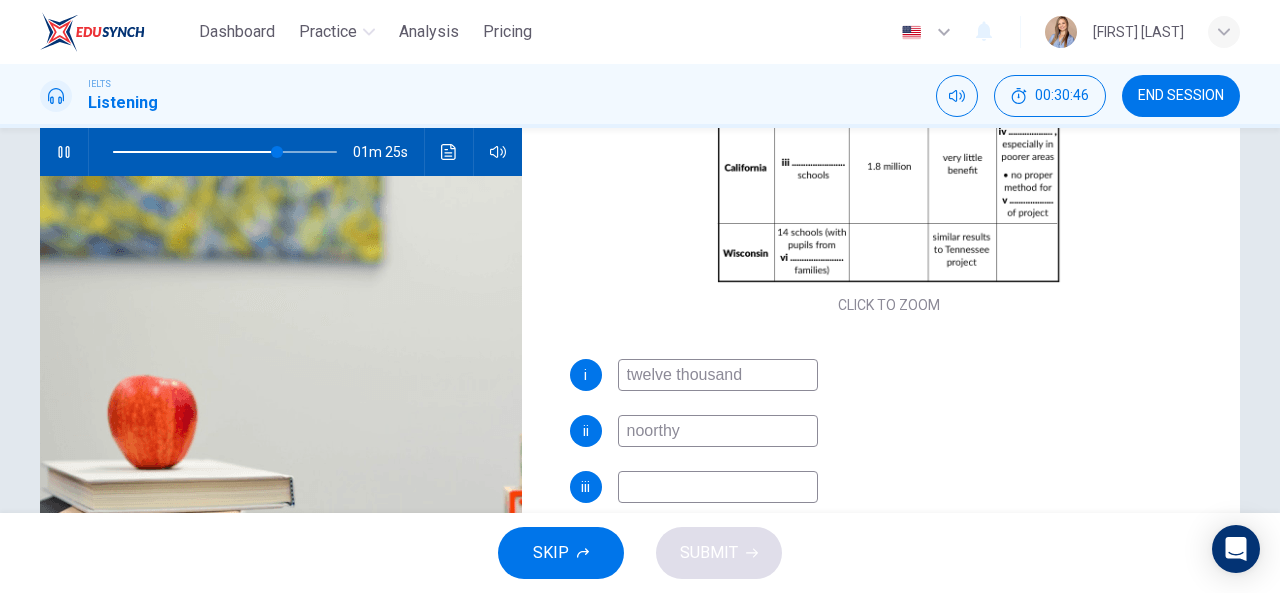 scroll, scrollTop: 286, scrollLeft: 0, axis: vertical 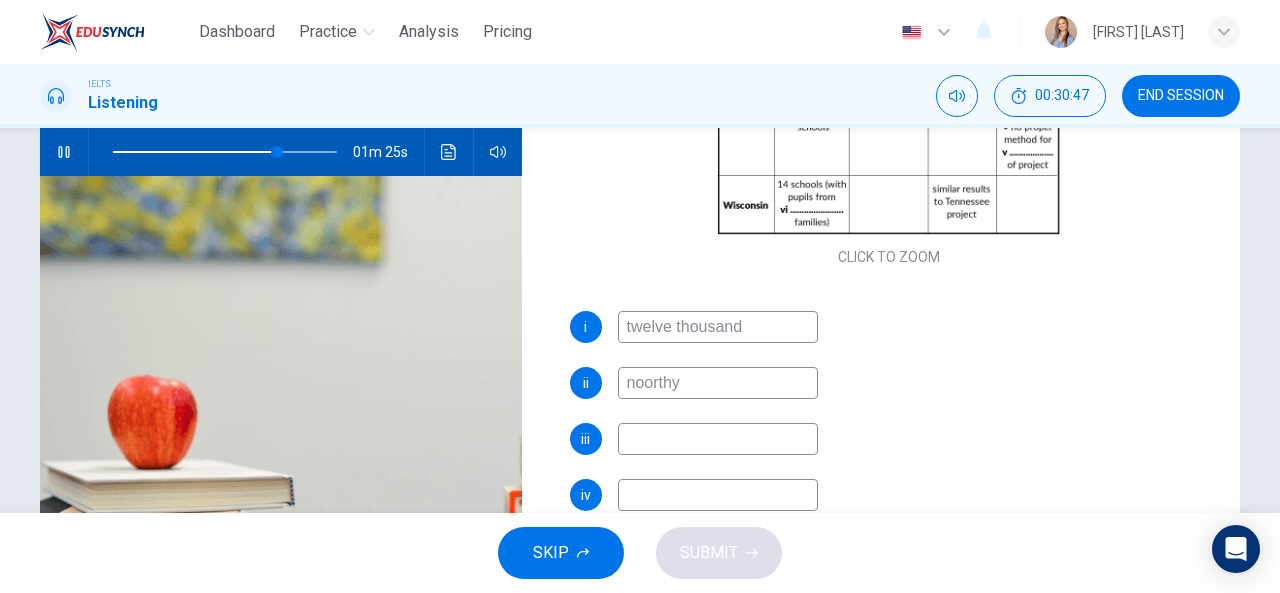 click at bounding box center (718, 439) 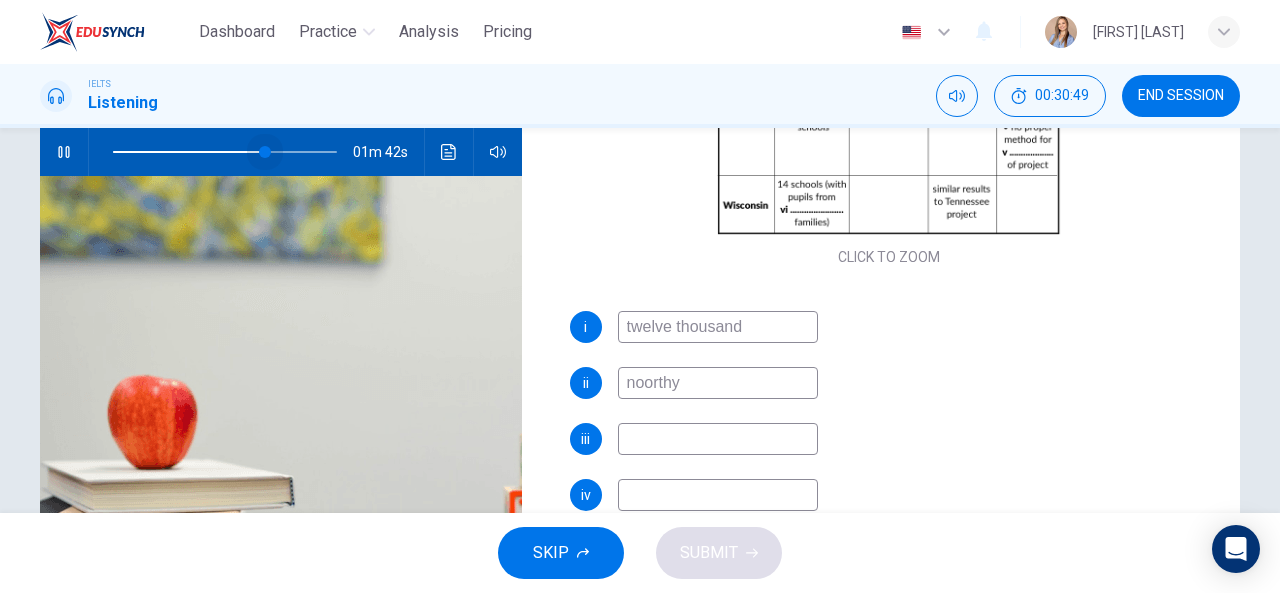 click at bounding box center [265, 152] 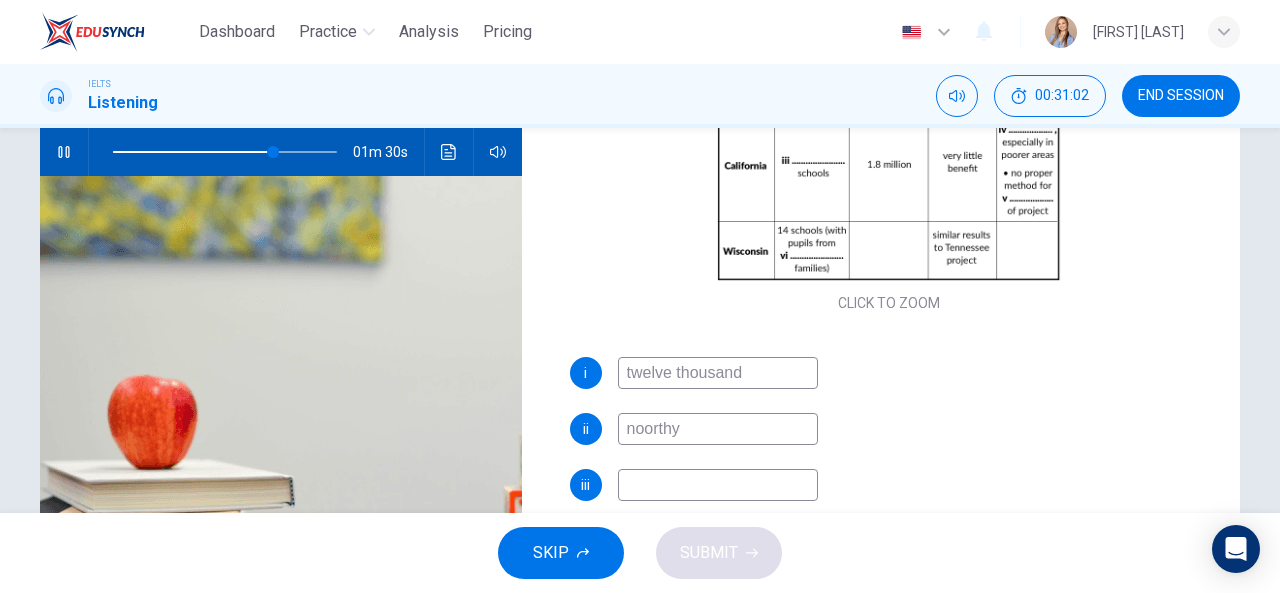 scroll, scrollTop: 286, scrollLeft: 0, axis: vertical 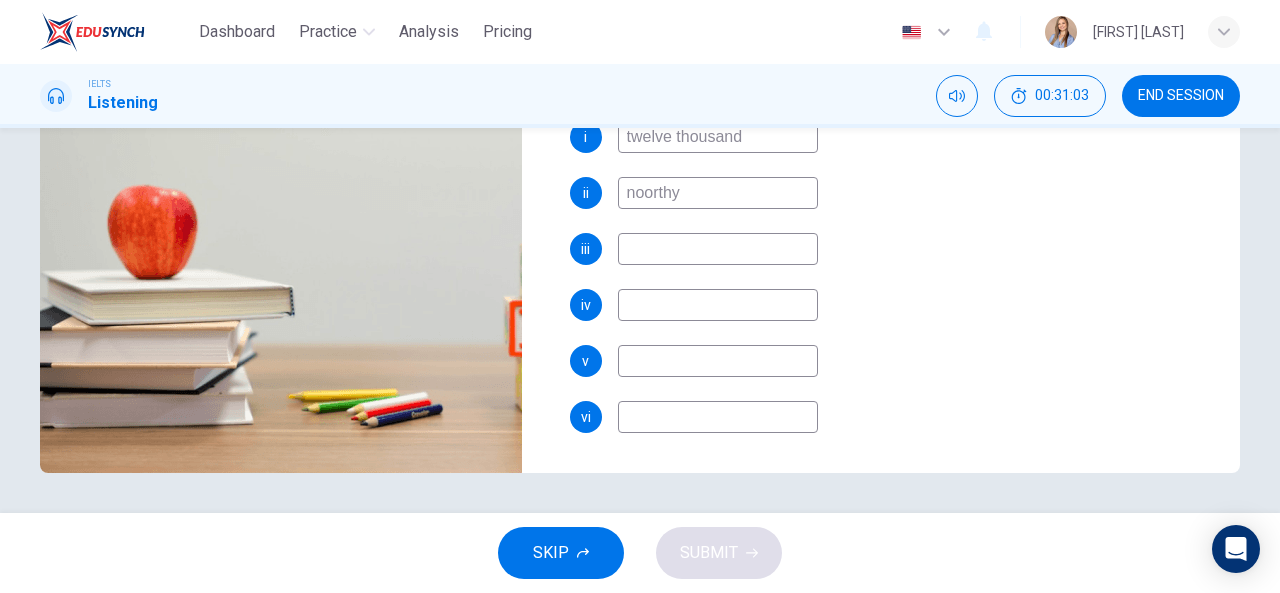 click at bounding box center (718, 249) 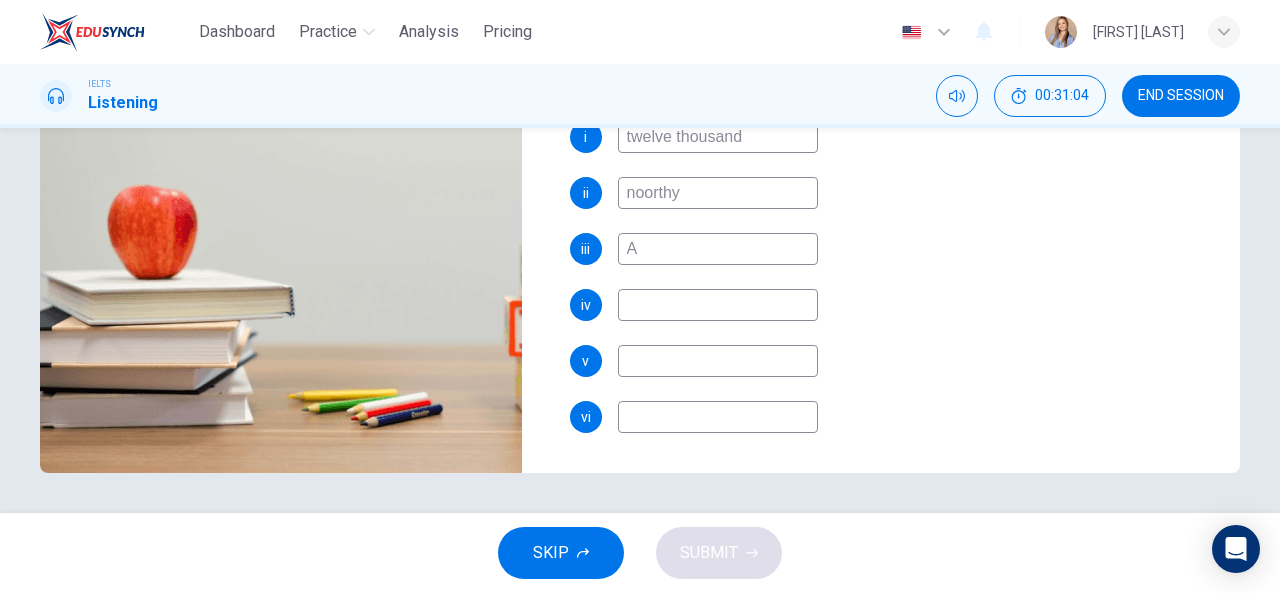type on "Al" 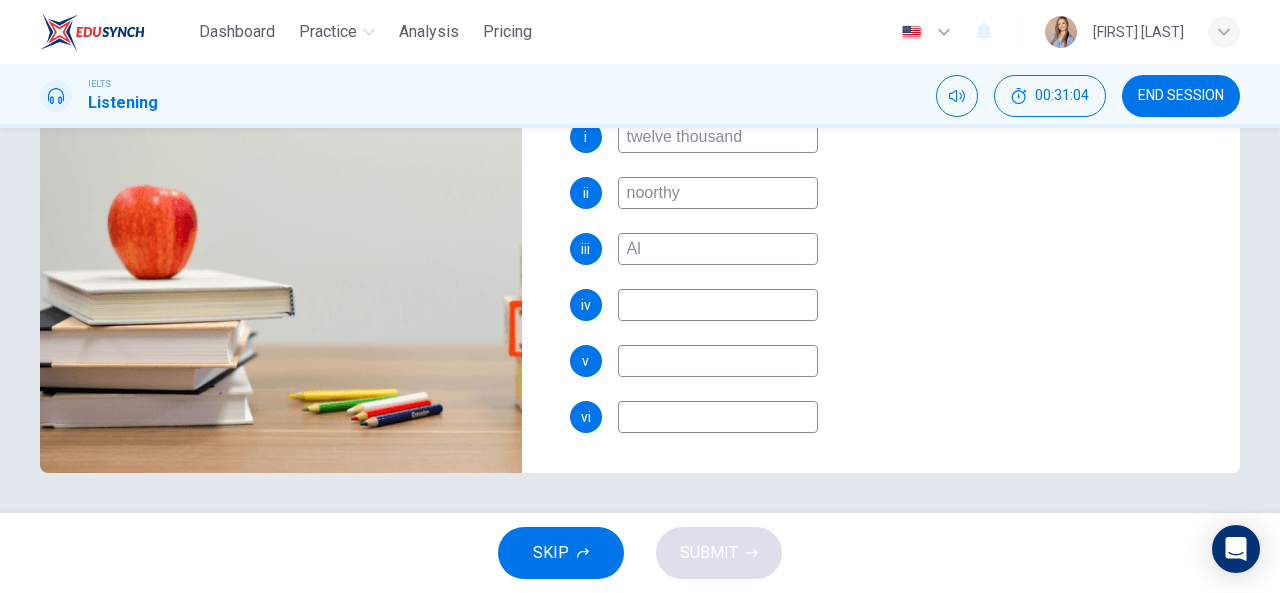 type on "73" 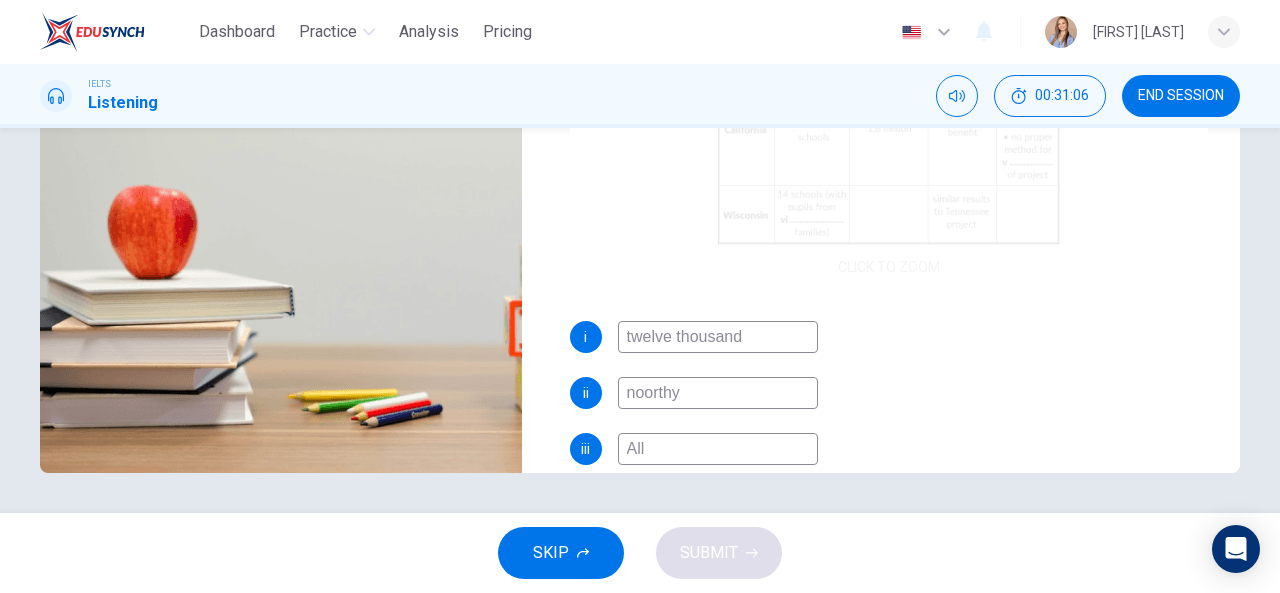 scroll, scrollTop: 0, scrollLeft: 0, axis: both 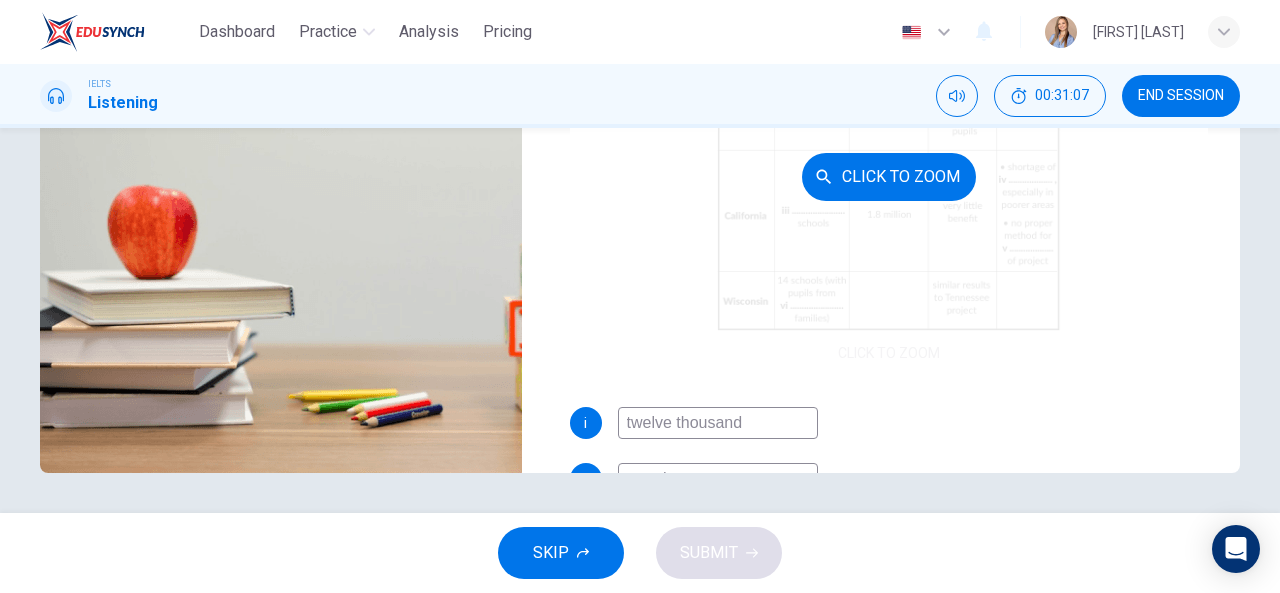 type on "74" 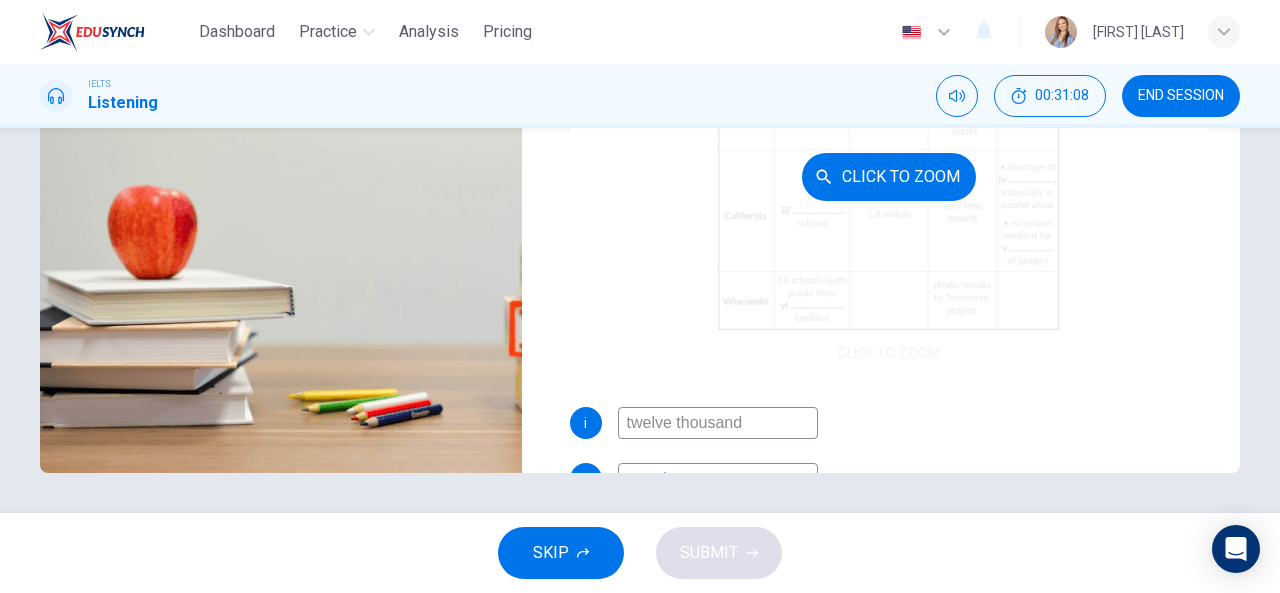 type on "All" 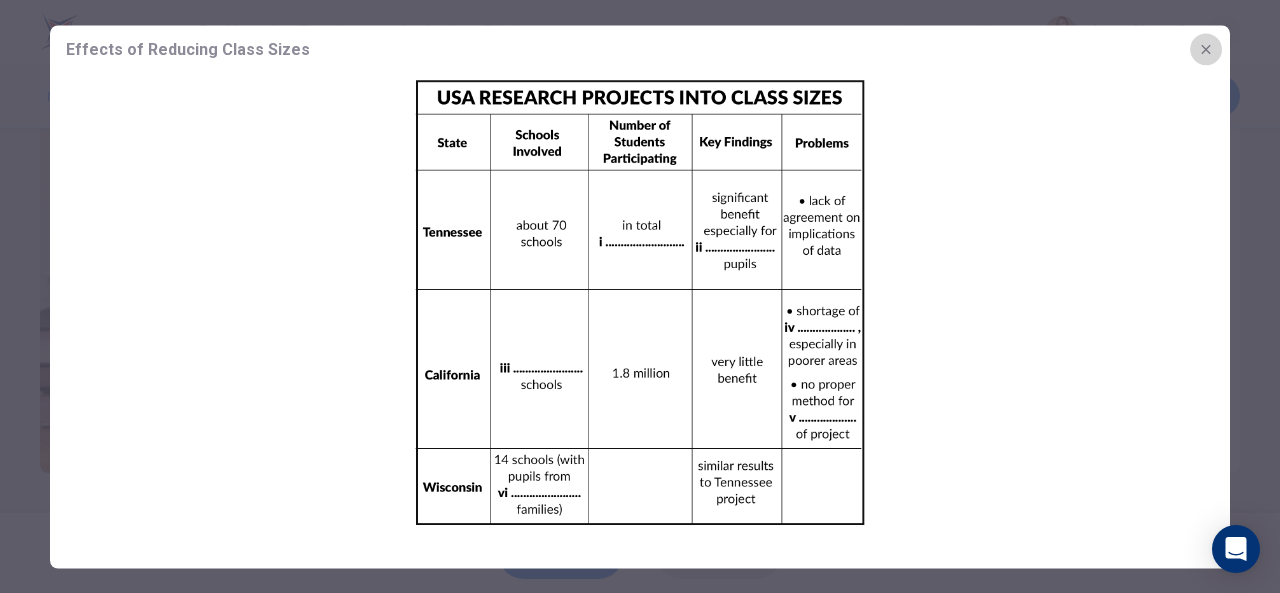 click 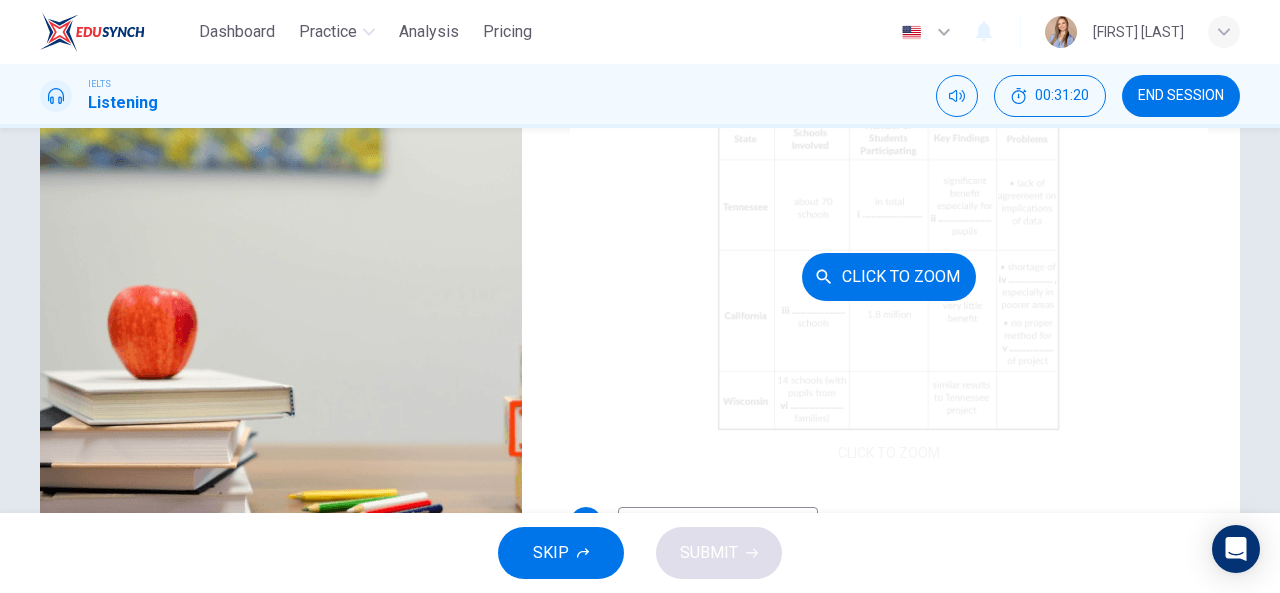 scroll, scrollTop: 190, scrollLeft: 0, axis: vertical 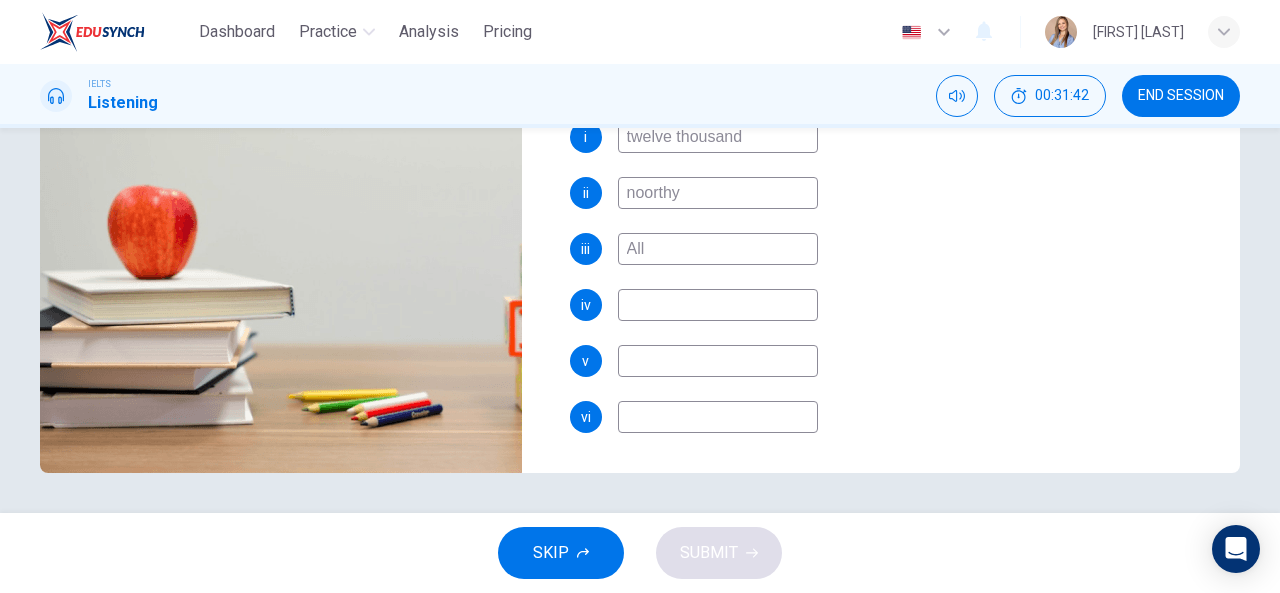click at bounding box center (718, 361) 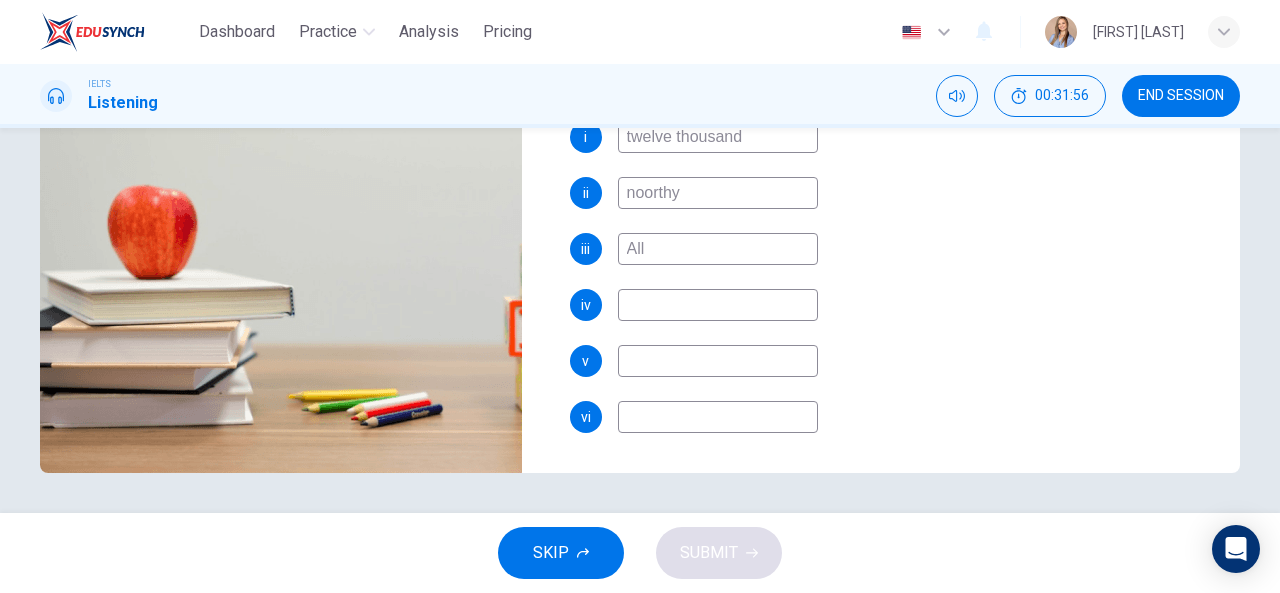 click at bounding box center (718, 361) 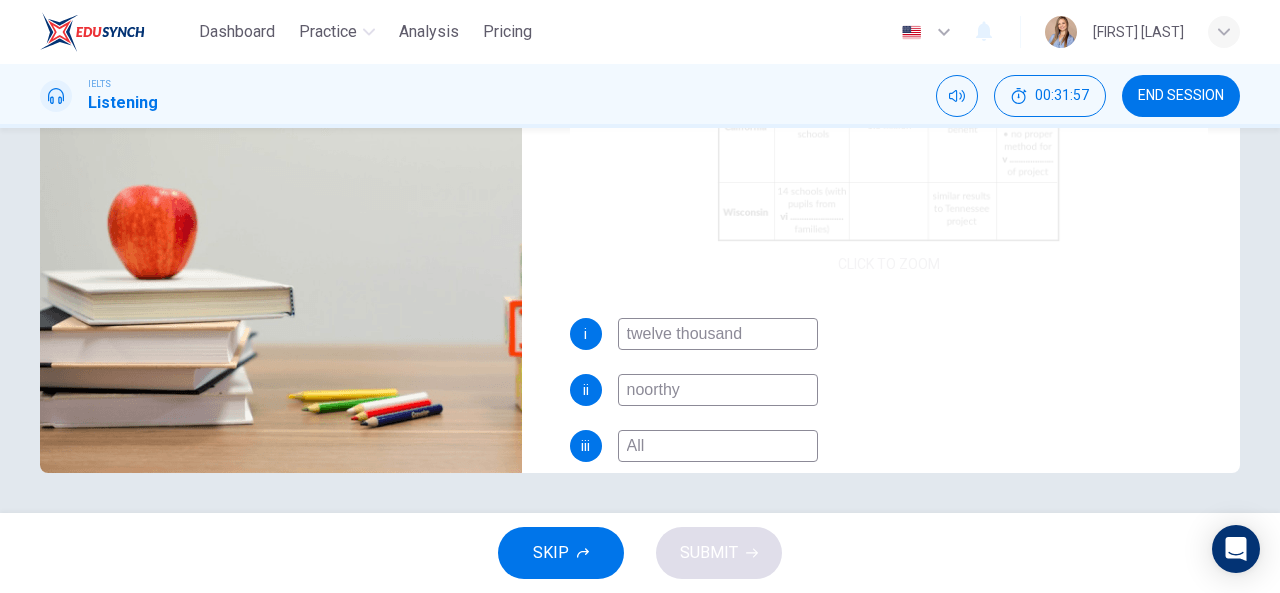 scroll, scrollTop: 0, scrollLeft: 0, axis: both 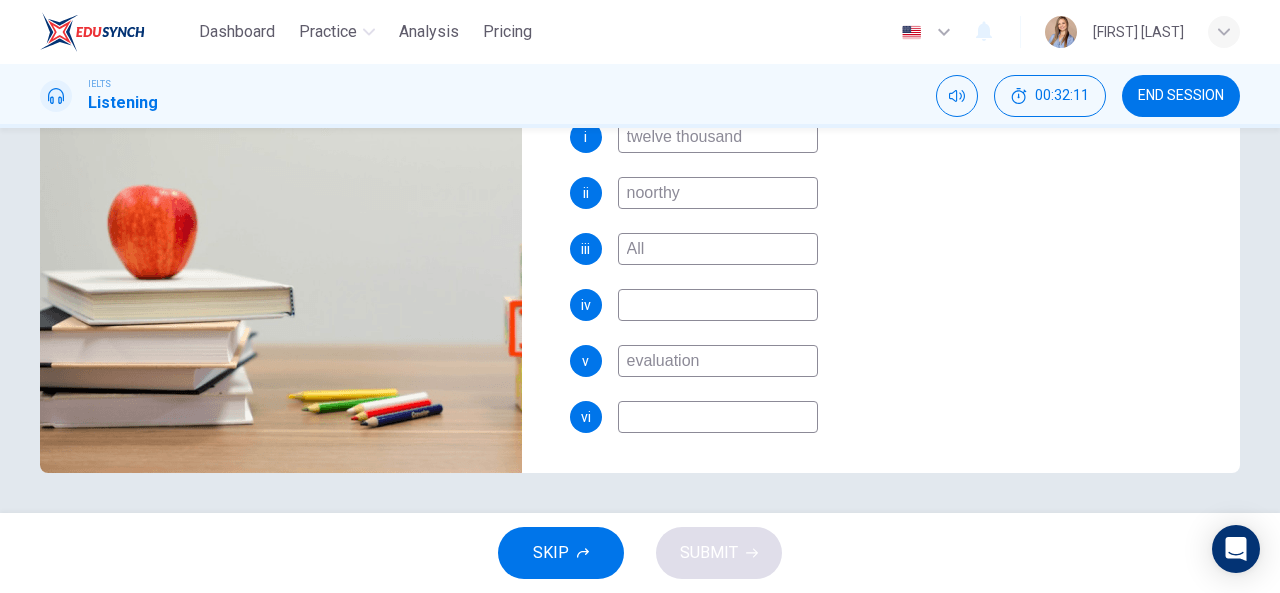 type on "94" 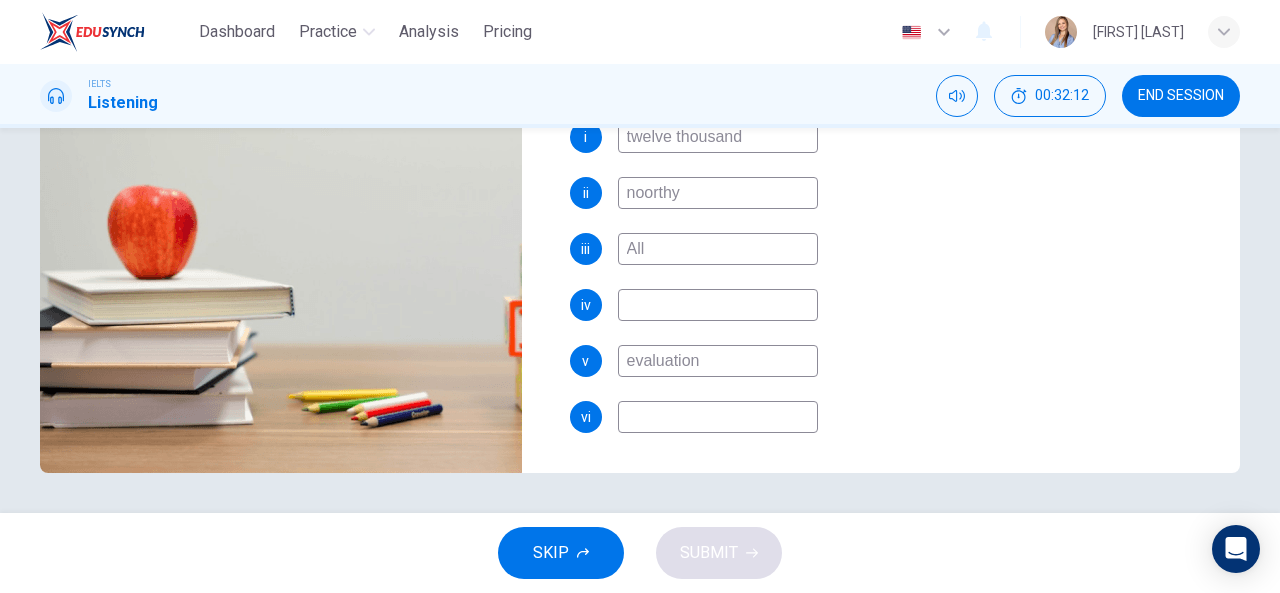 type on "p" 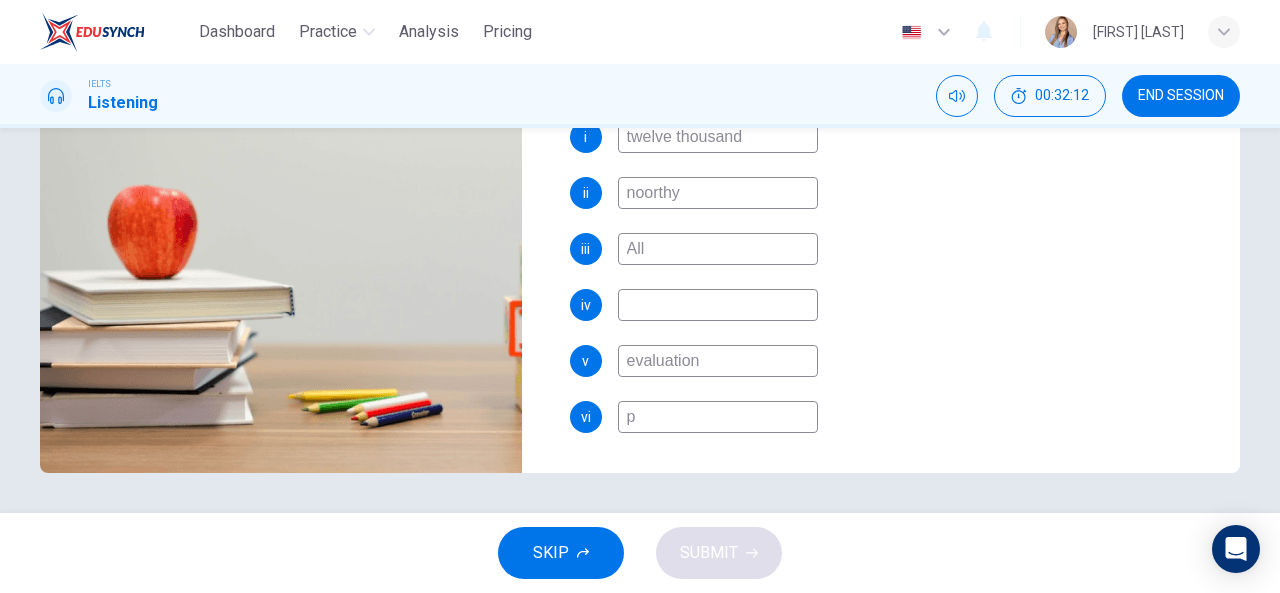 type on "94" 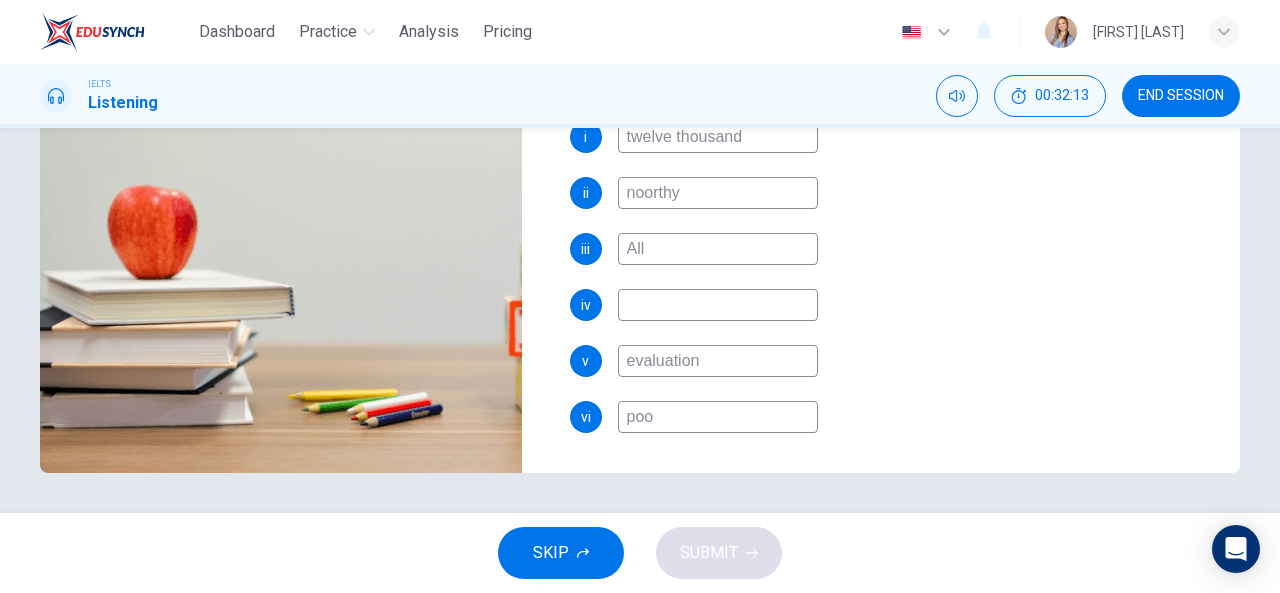 type on "poor" 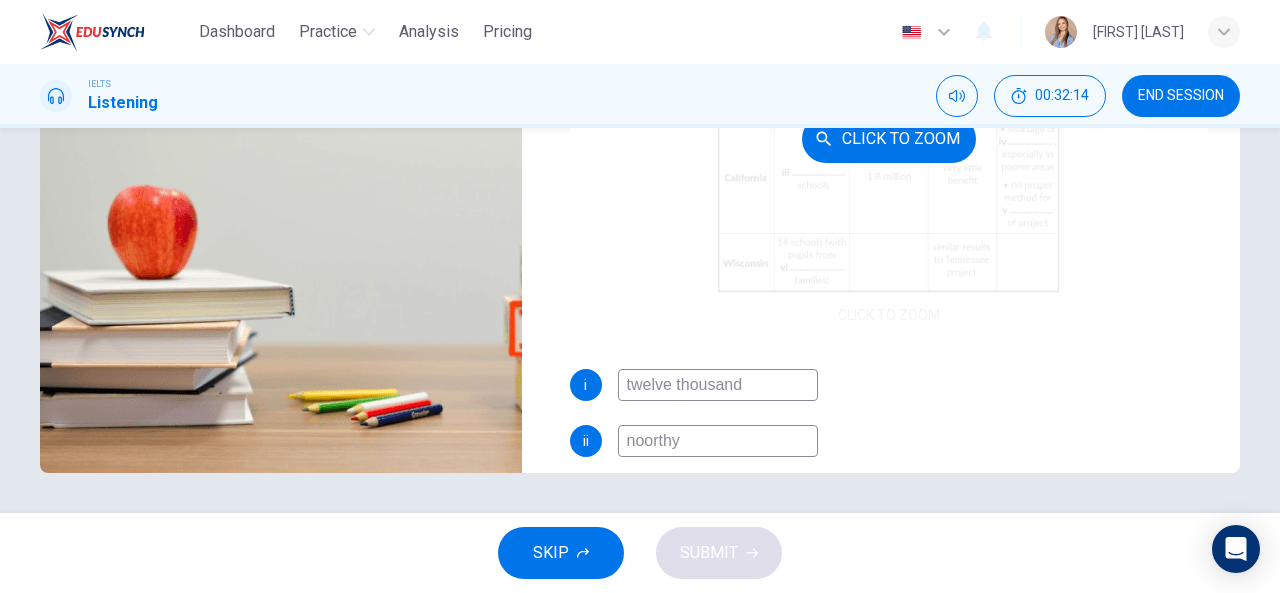 scroll, scrollTop: 0, scrollLeft: 0, axis: both 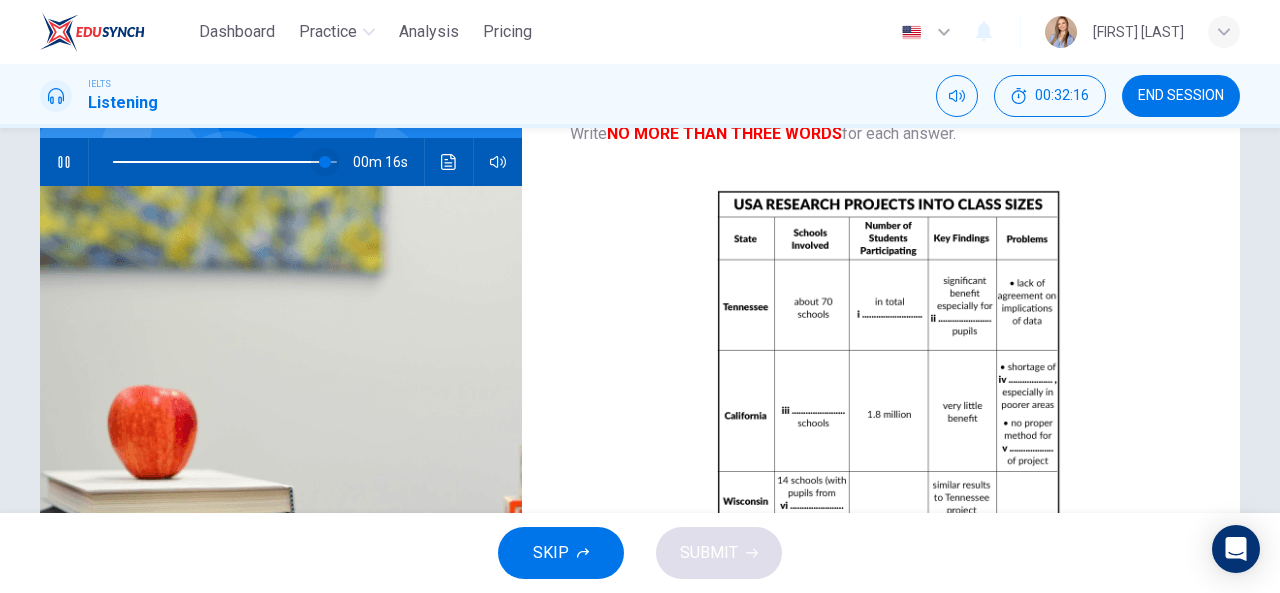 type on "95" 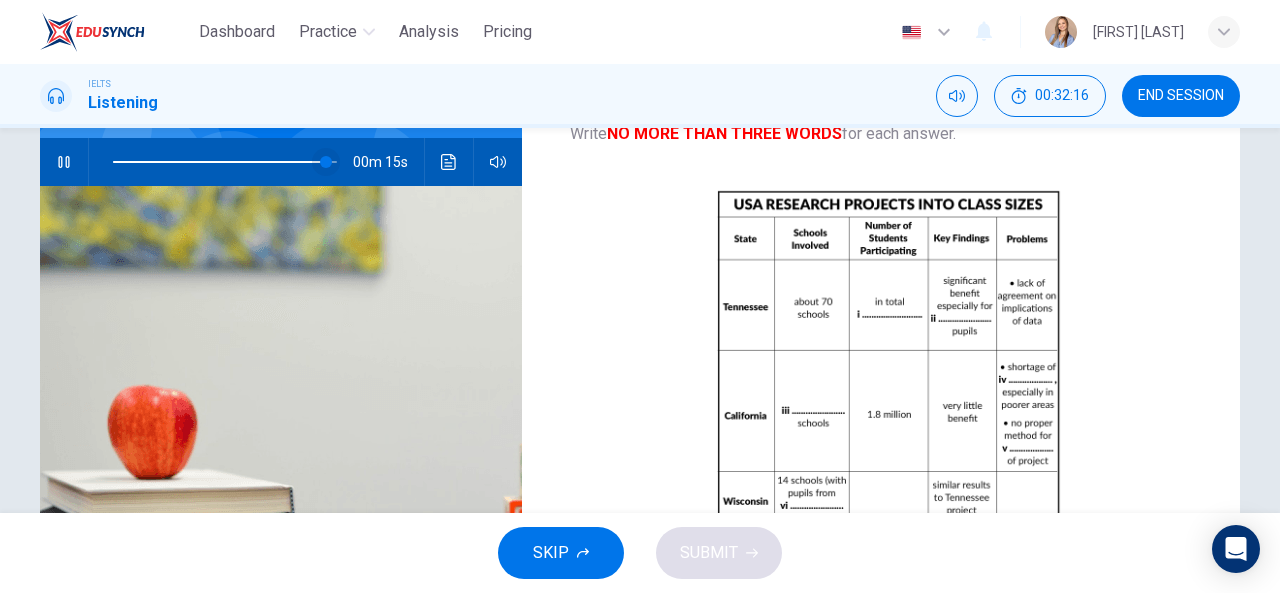 type on "poor" 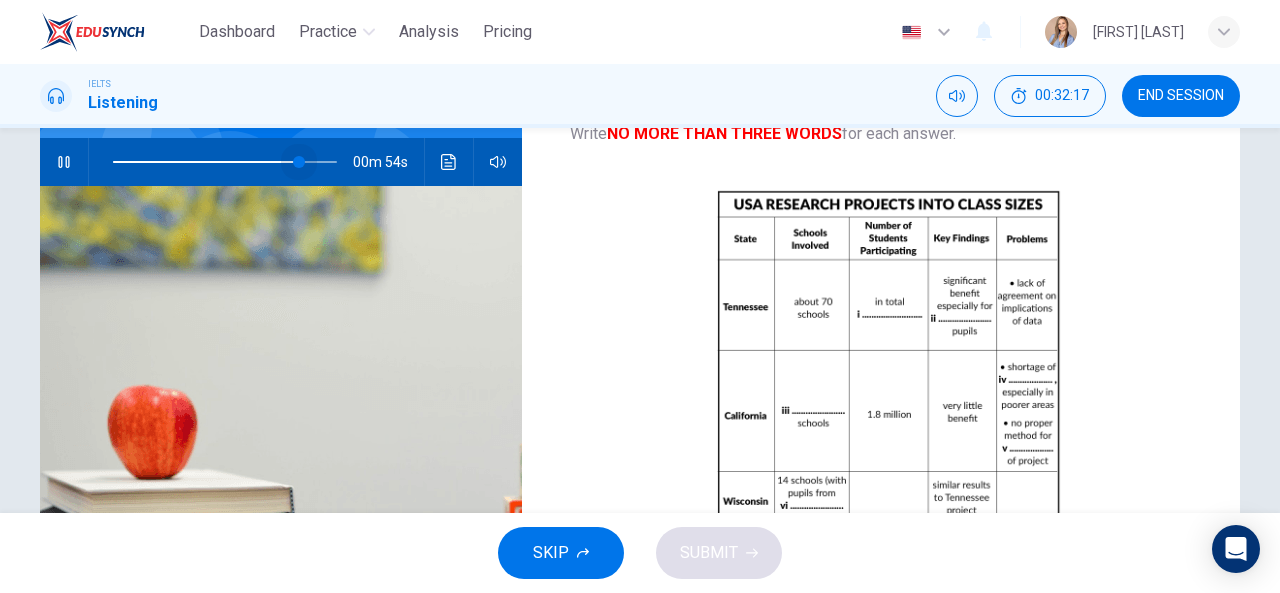 drag, startPoint x: 321, startPoint y: 167, endPoint x: 294, endPoint y: 166, distance: 27.018513 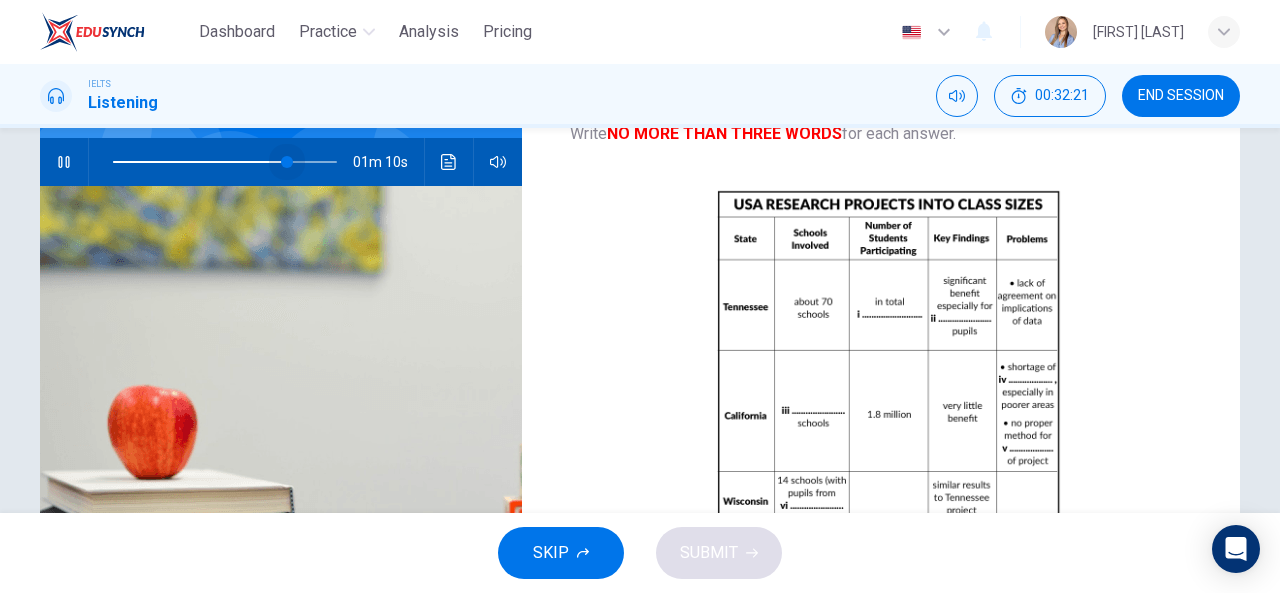 drag, startPoint x: 294, startPoint y: 166, endPoint x: 283, endPoint y: 163, distance: 11.401754 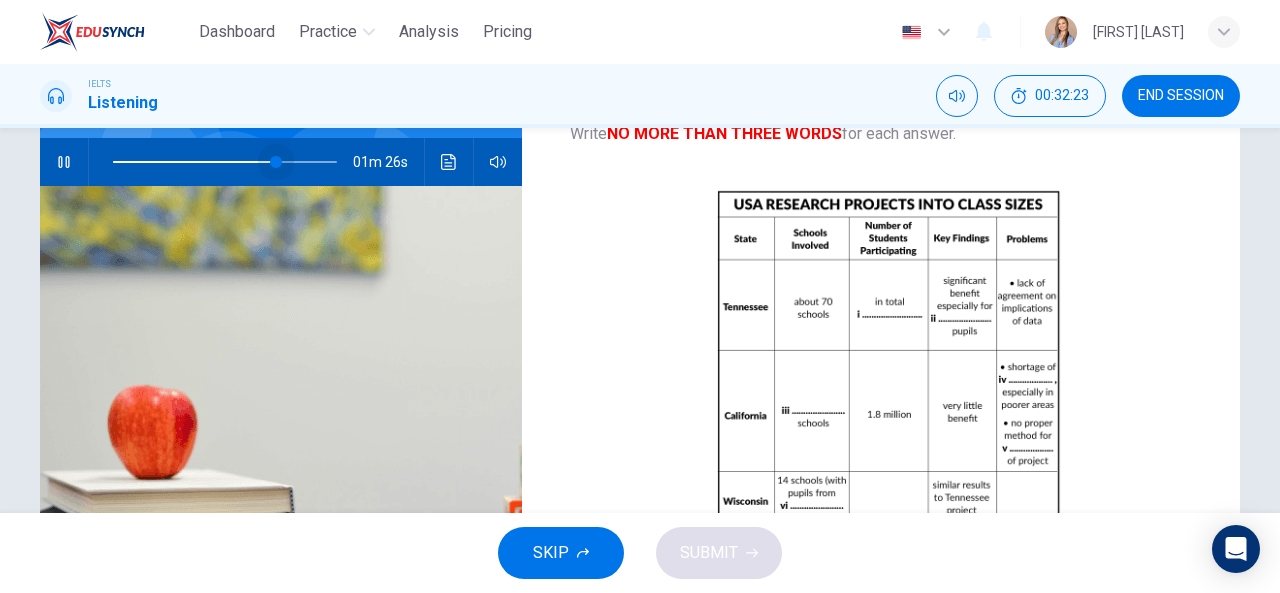drag, startPoint x: 283, startPoint y: 163, endPoint x: 271, endPoint y: 162, distance: 12.0415945 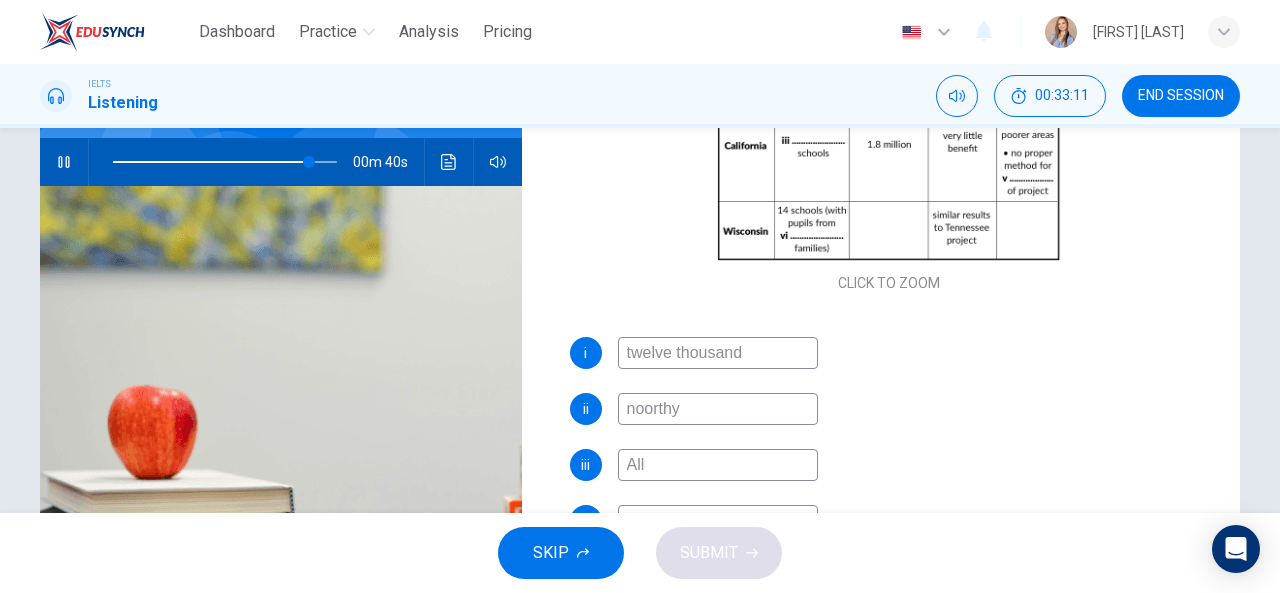 scroll, scrollTop: 286, scrollLeft: 0, axis: vertical 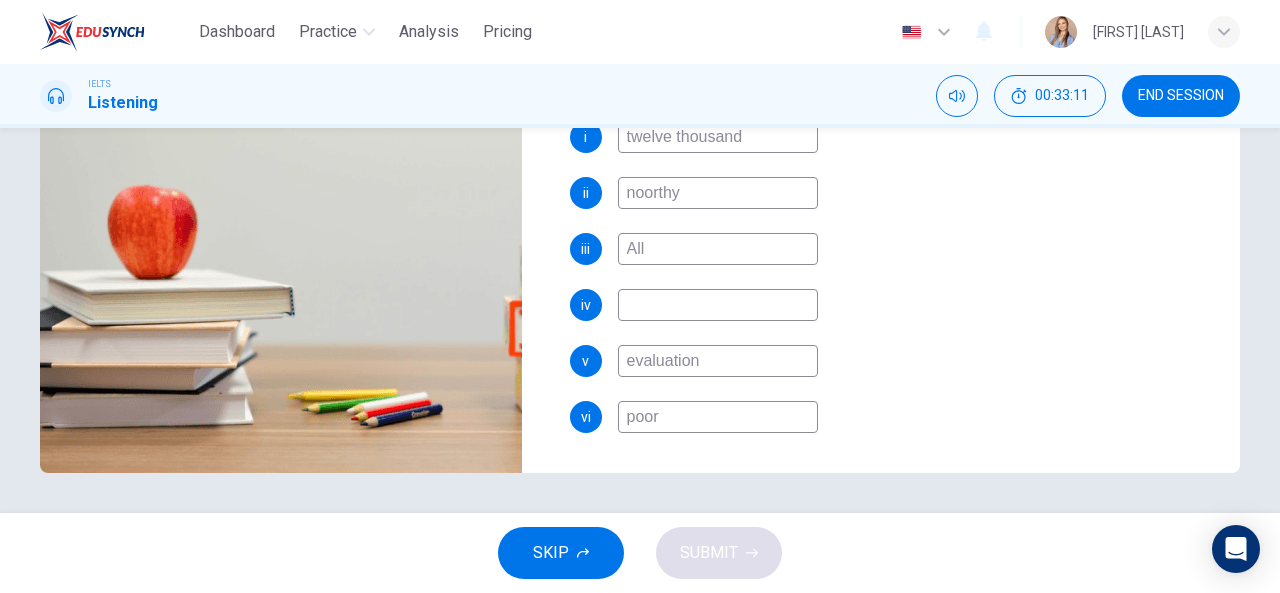 type on "88" 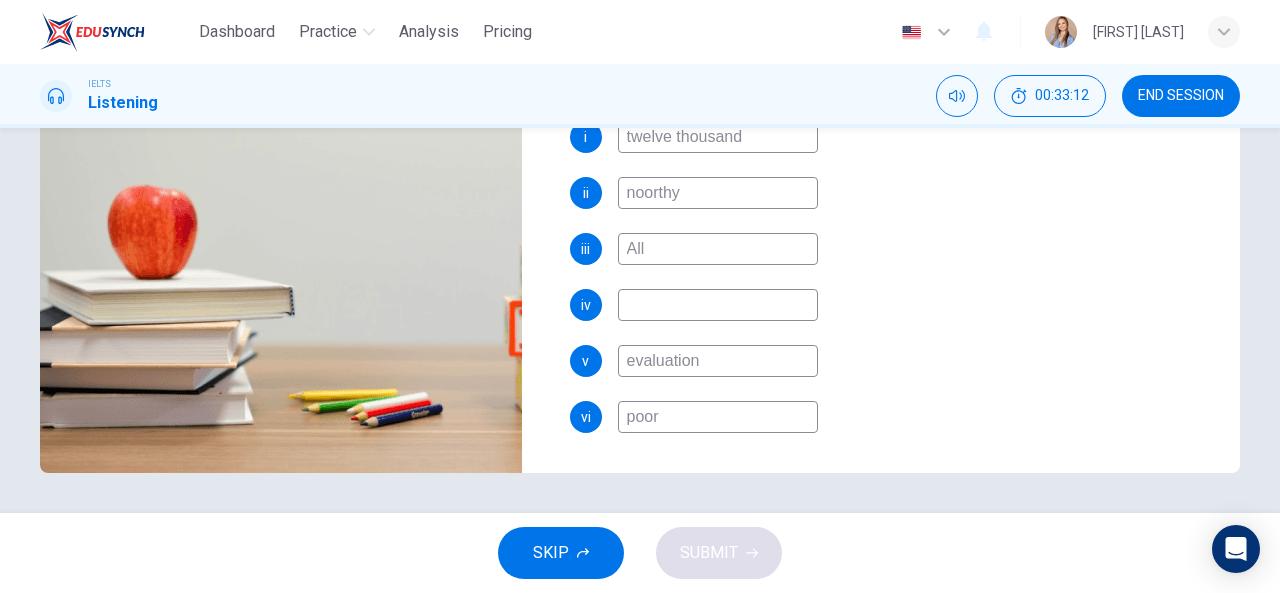 paste on "teachers" 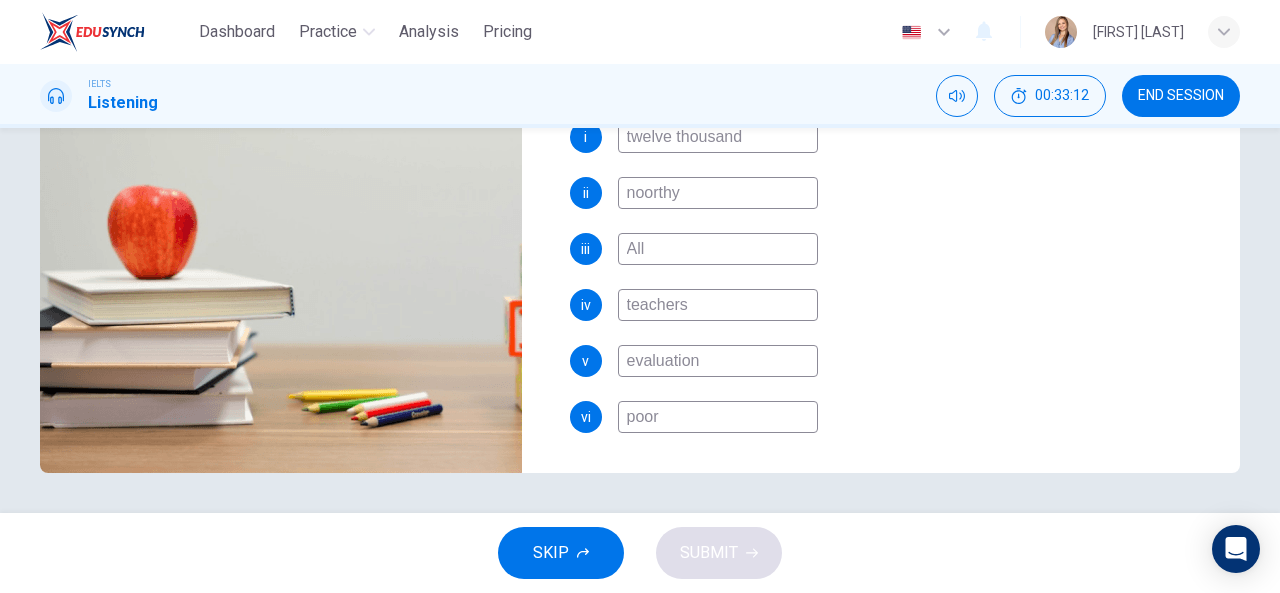 type on "88" 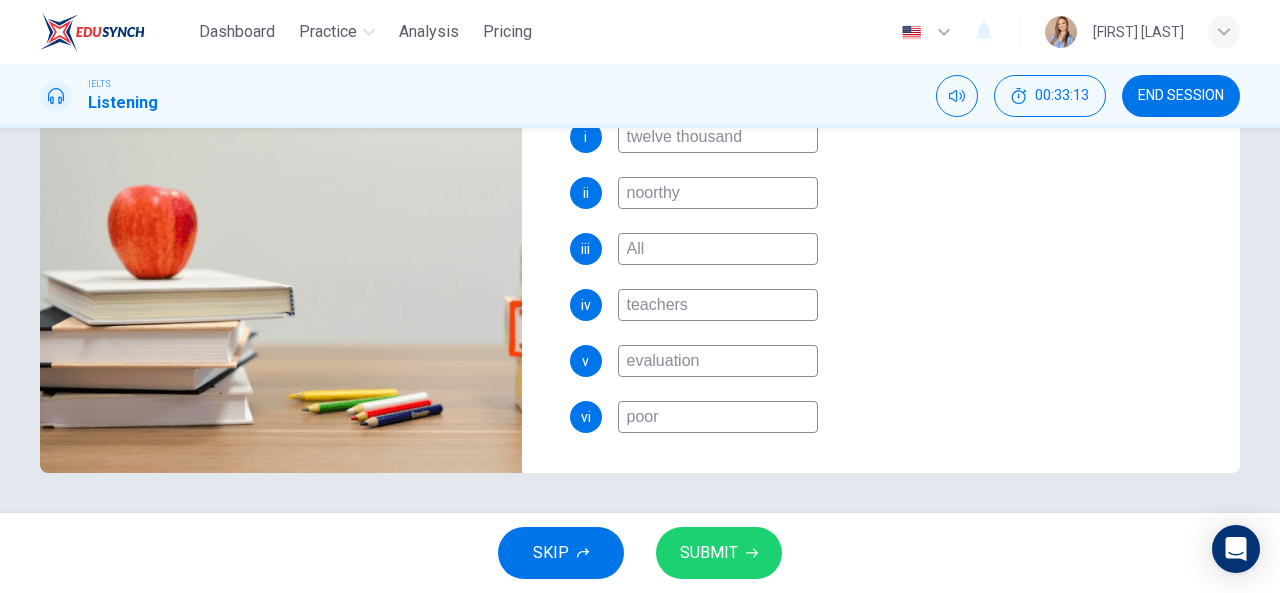 type on "teachers" 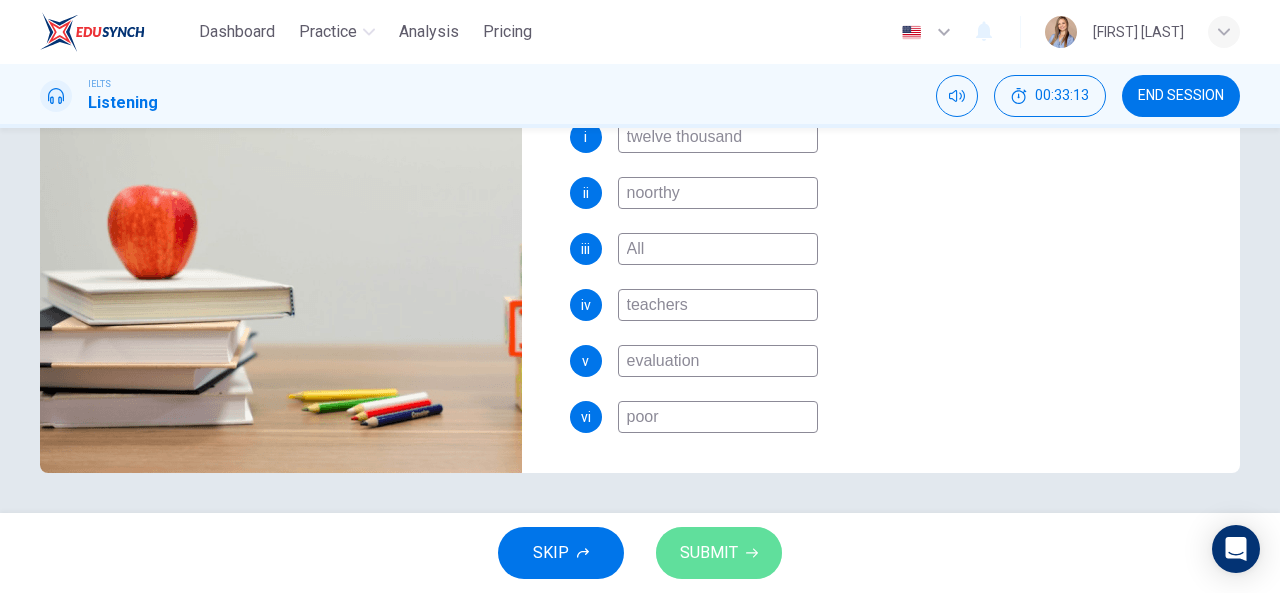 click on "SUBMIT" at bounding box center (709, 553) 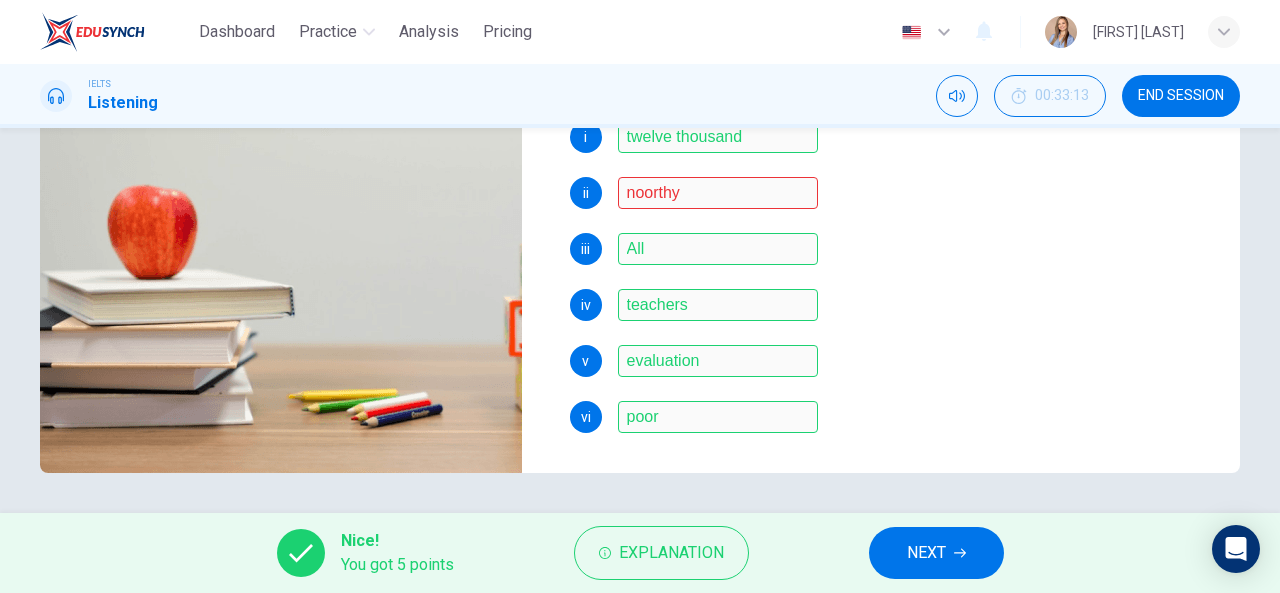 type on "89" 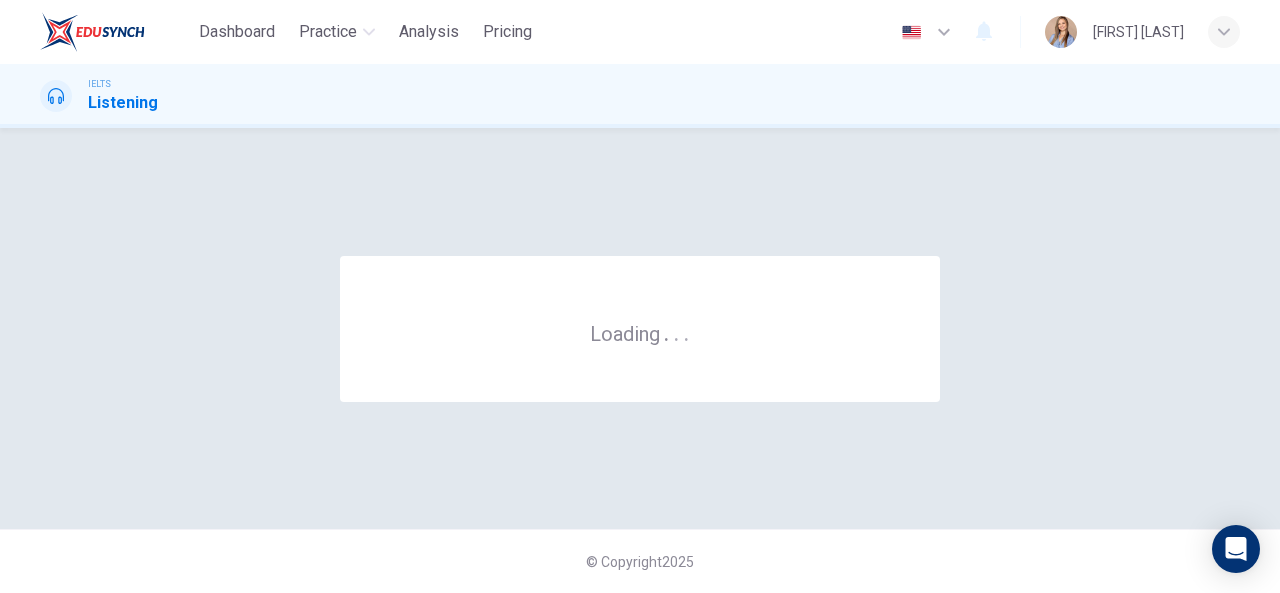 scroll, scrollTop: 0, scrollLeft: 0, axis: both 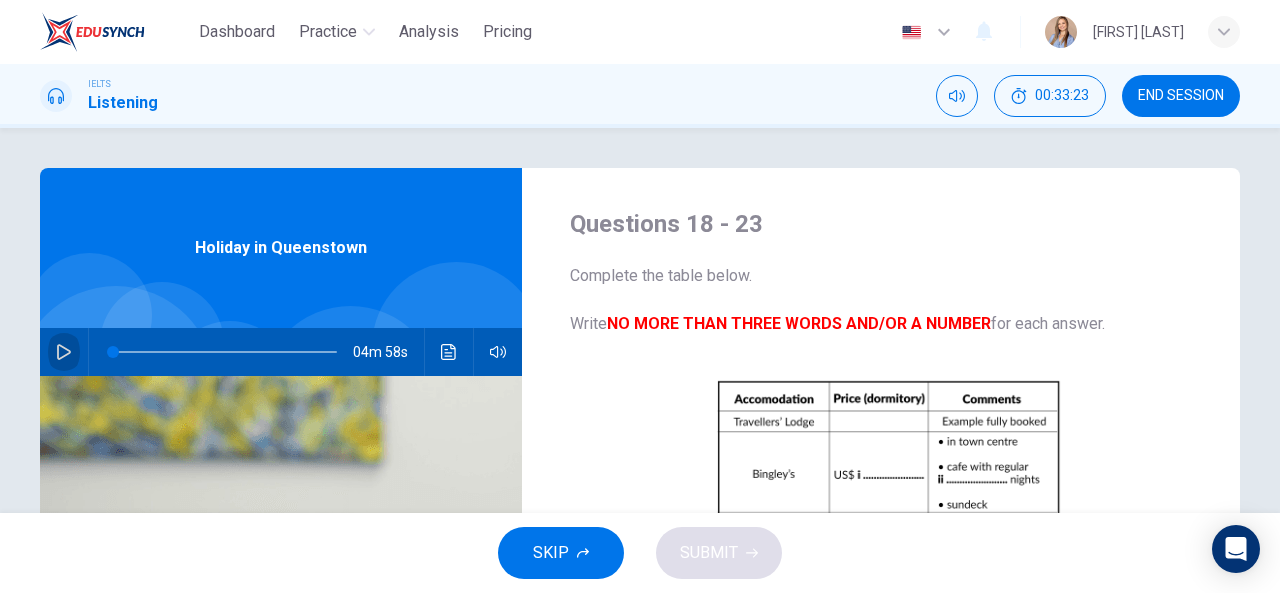 click at bounding box center [64, 352] 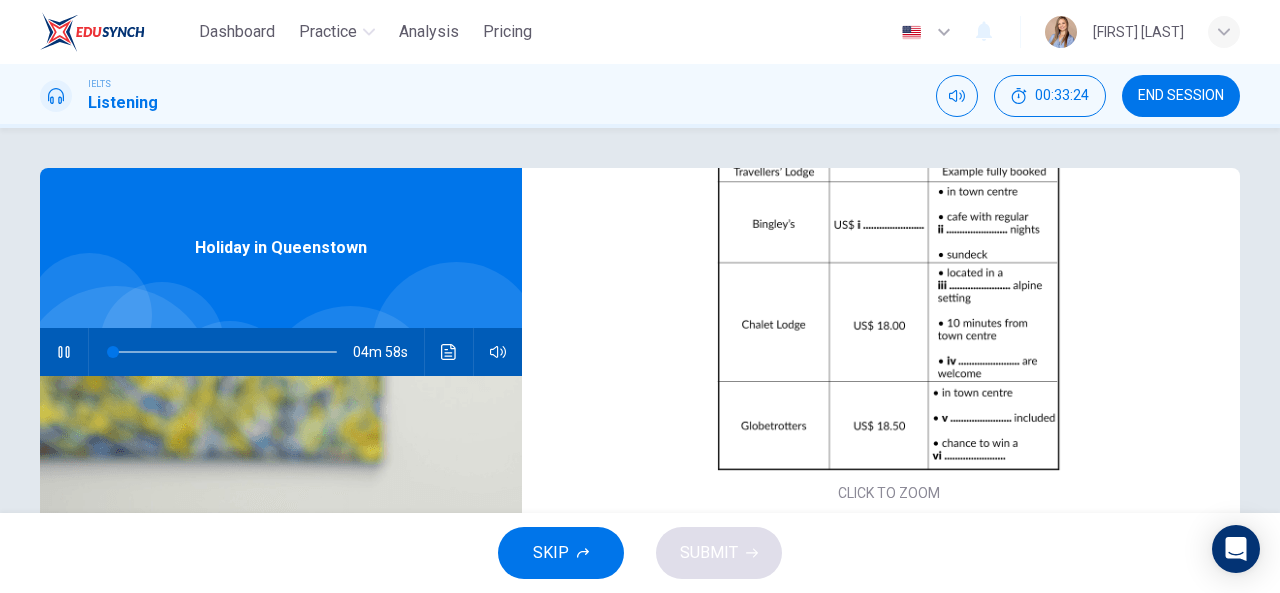 scroll, scrollTop: 286, scrollLeft: 0, axis: vertical 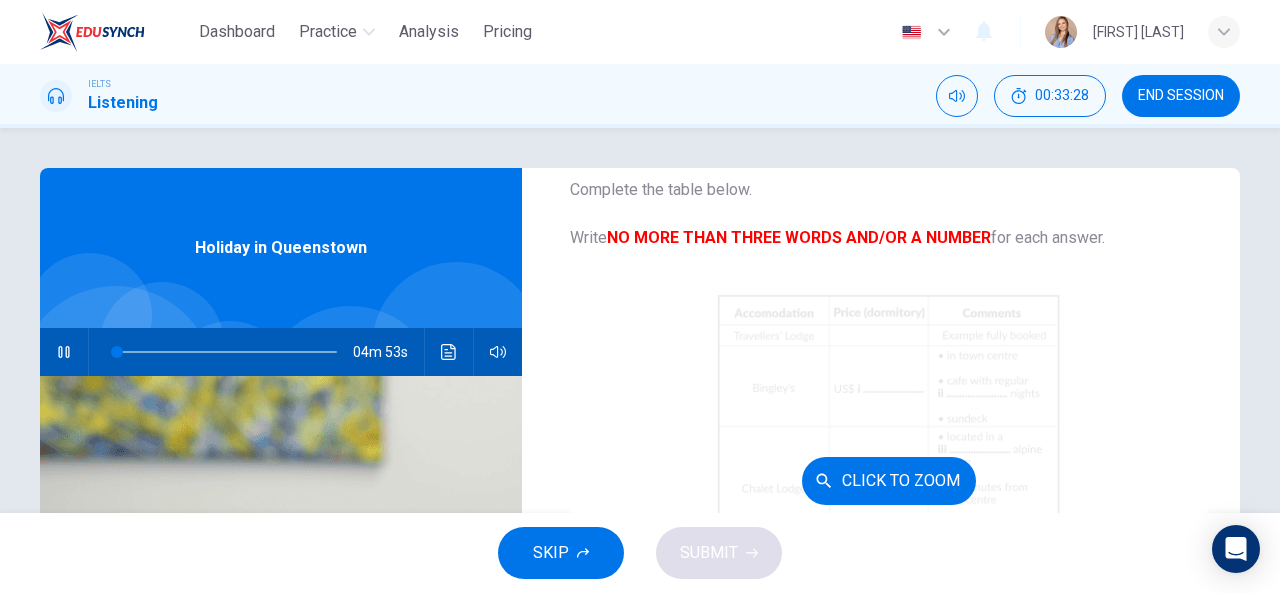 click on "Click to Zoom" at bounding box center [889, 480] 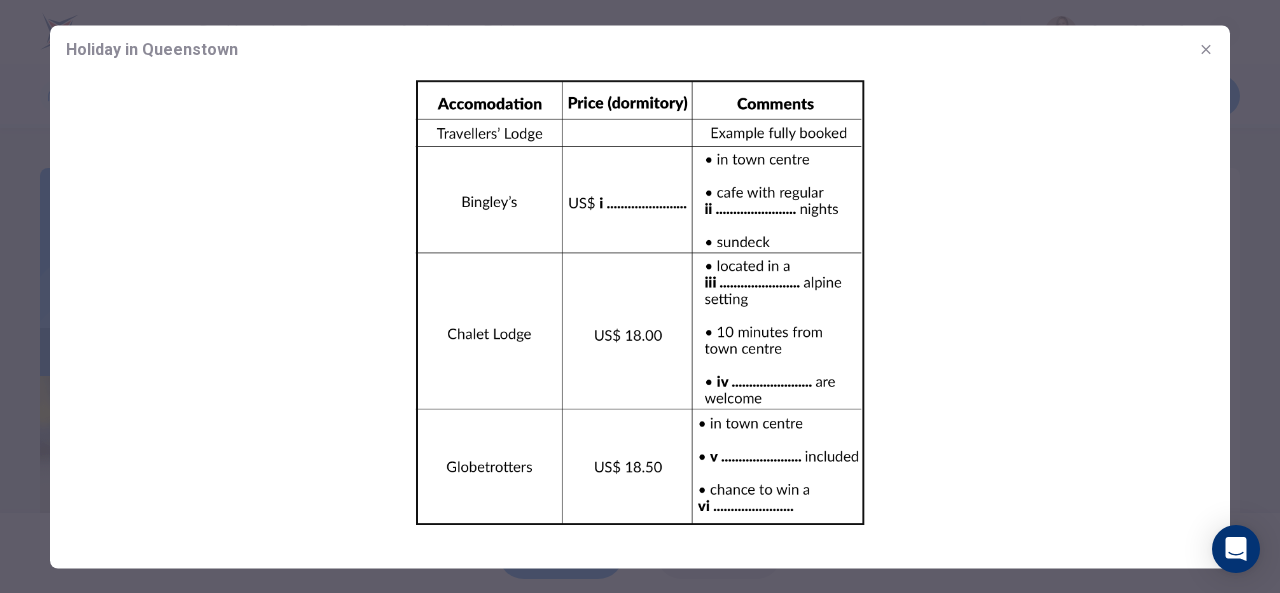 click 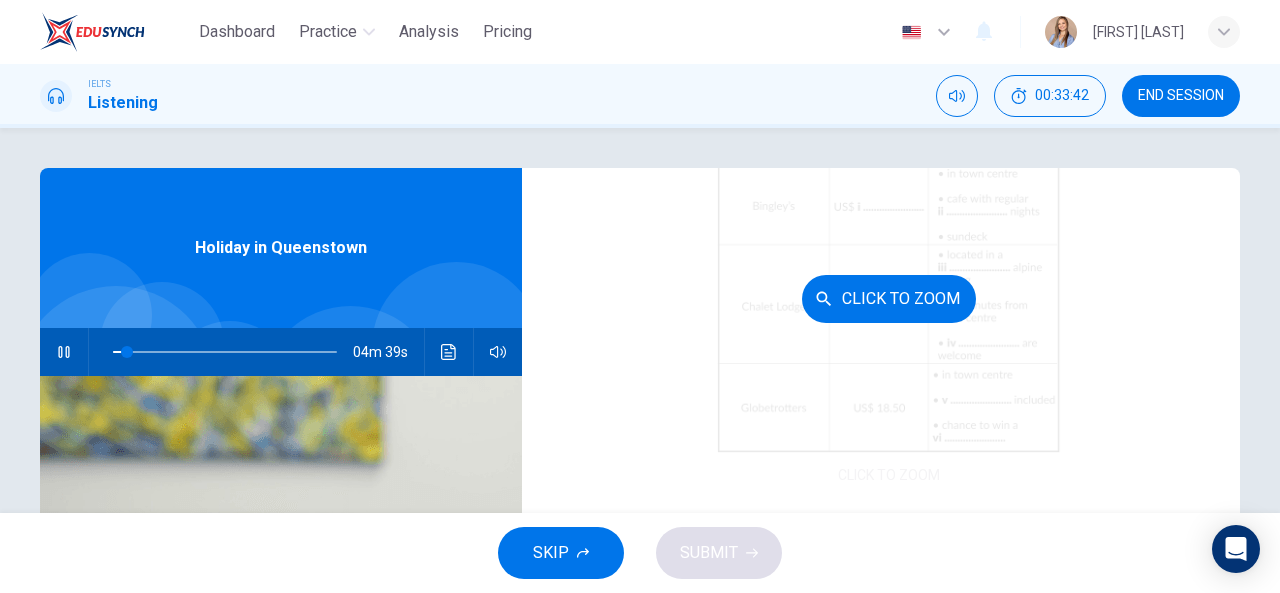 scroll, scrollTop: 286, scrollLeft: 0, axis: vertical 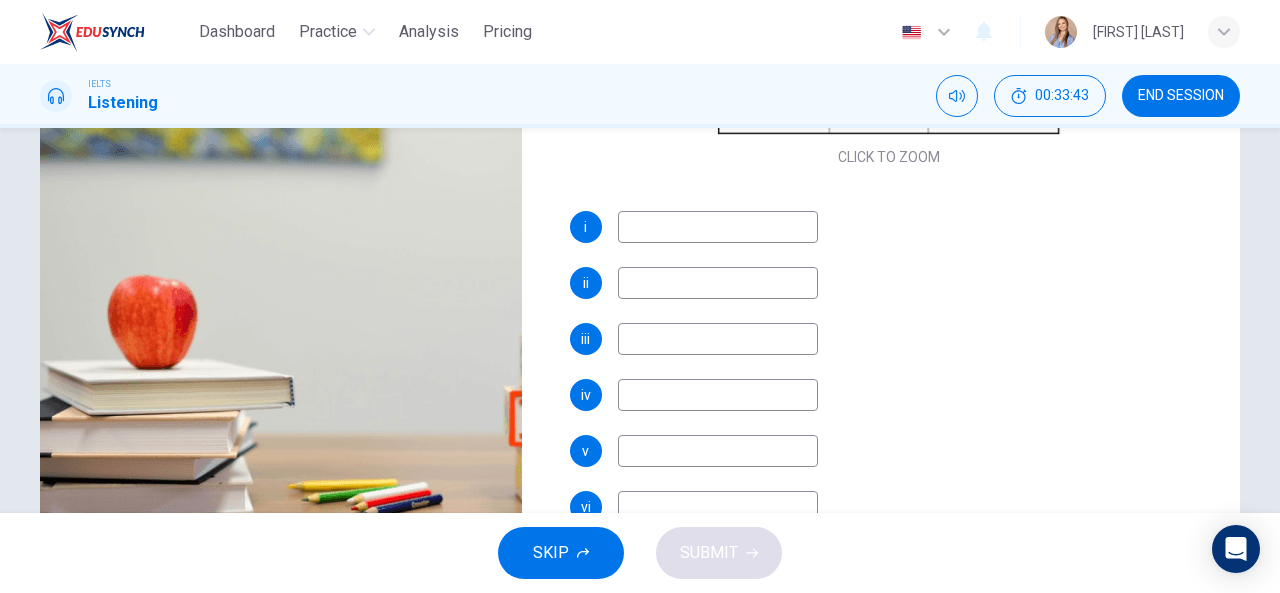 click at bounding box center [718, 227] 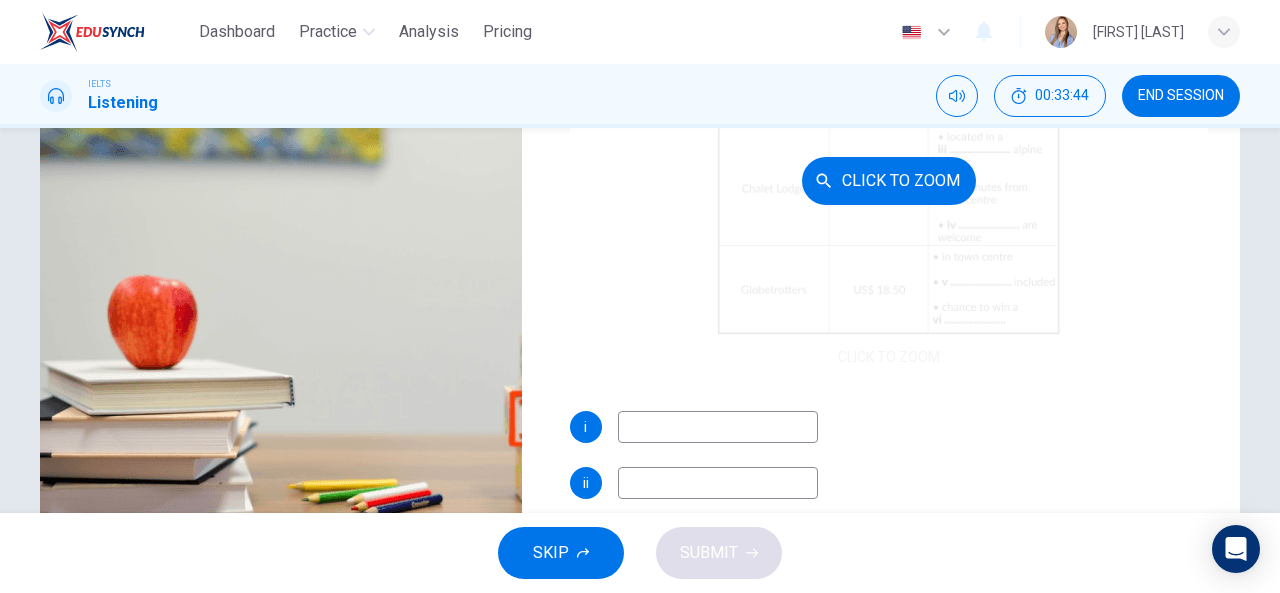 scroll, scrollTop: 0, scrollLeft: 0, axis: both 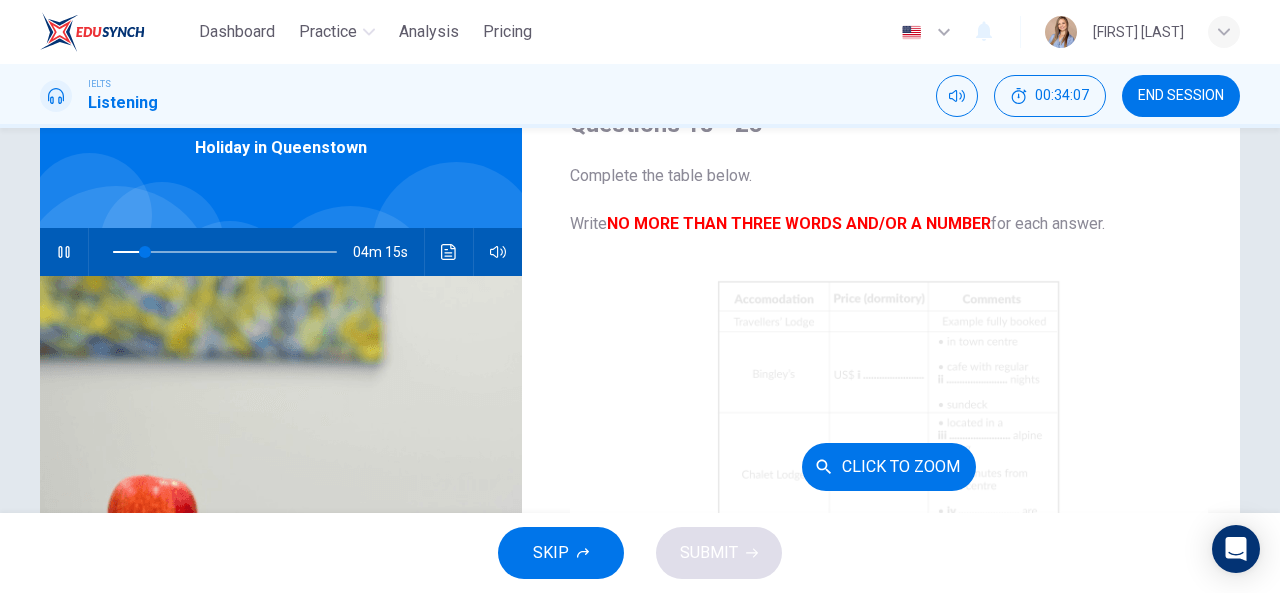 click on "Click to Zoom" at bounding box center [889, 466] 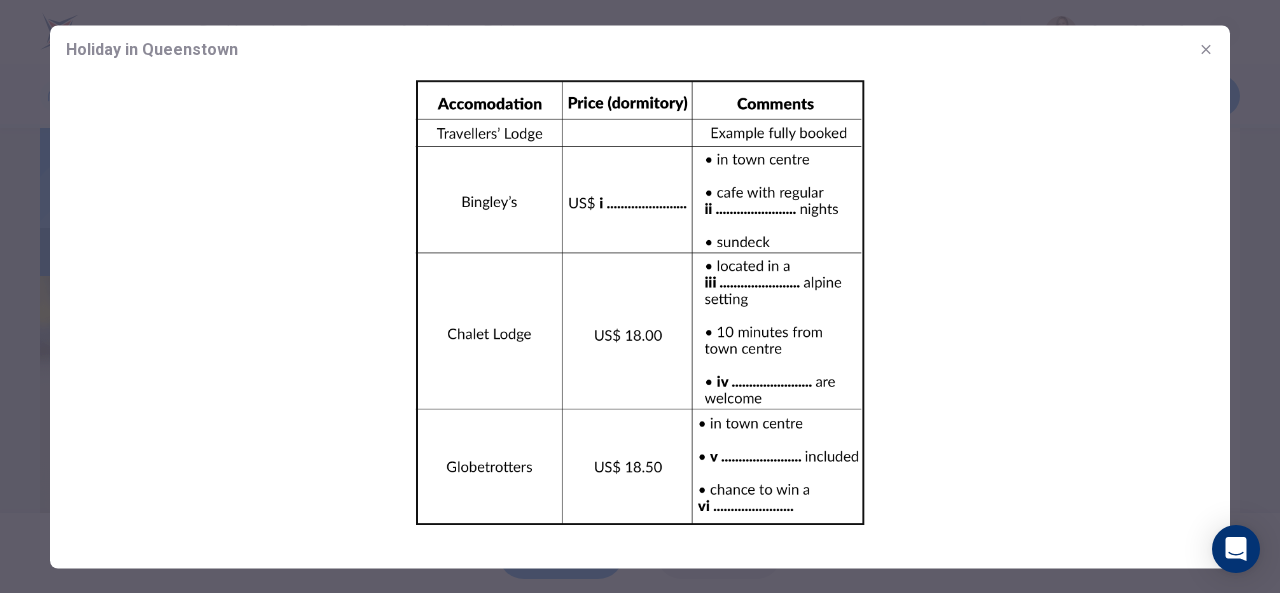 click at bounding box center [640, 296] 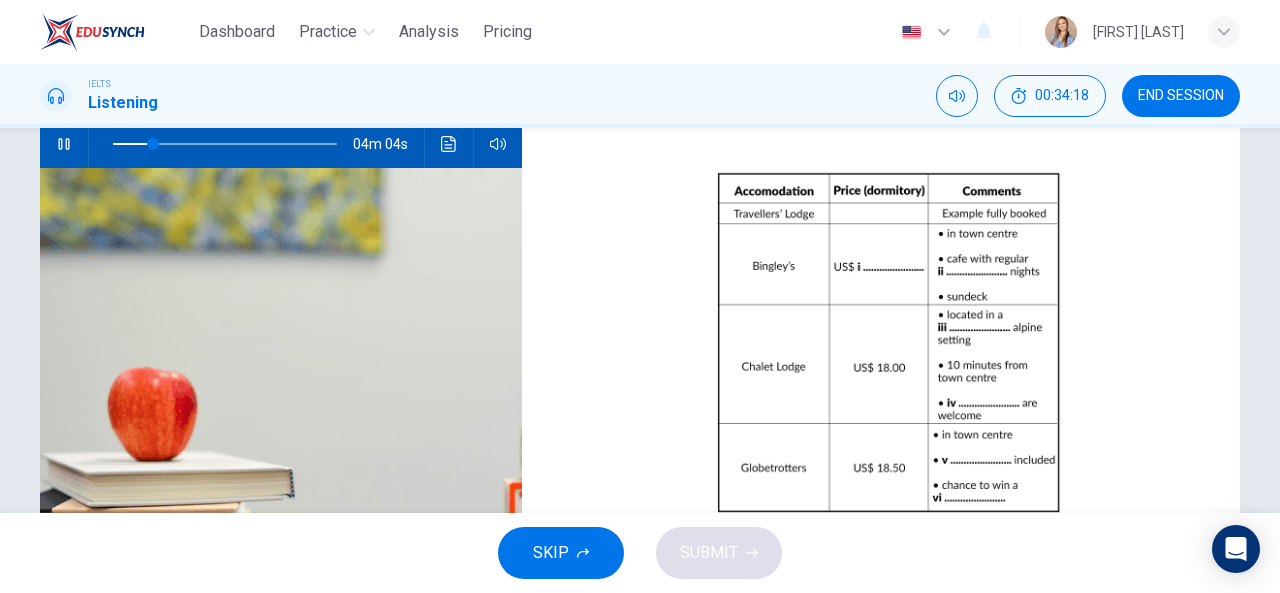 scroll, scrollTop: 200, scrollLeft: 0, axis: vertical 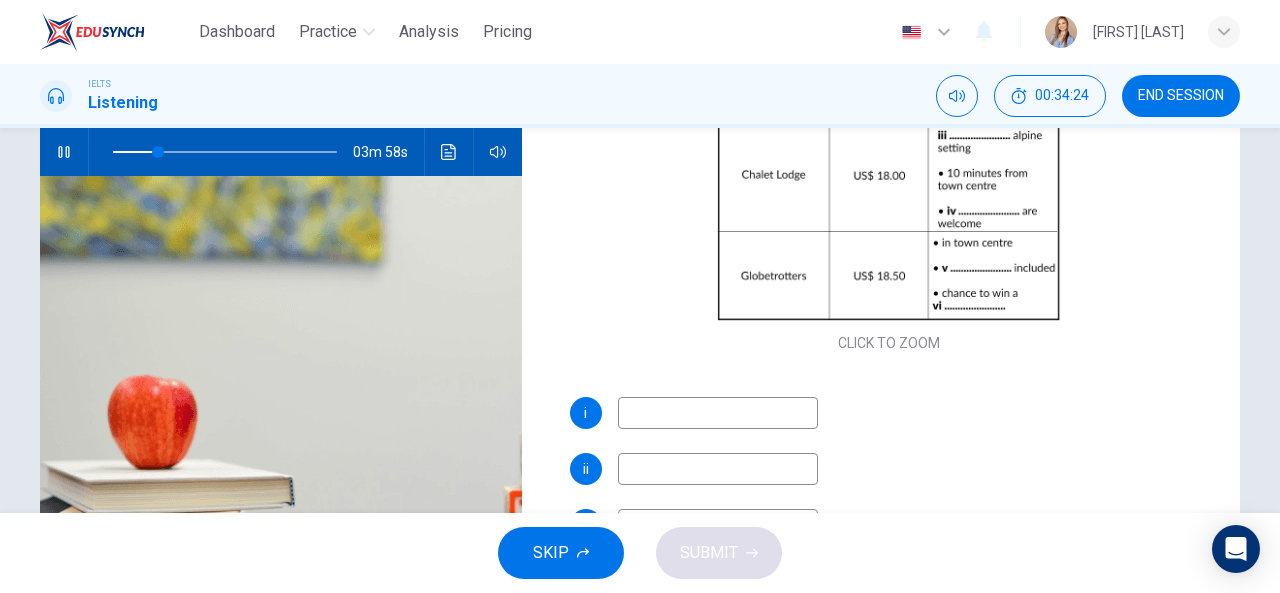 click at bounding box center (718, 413) 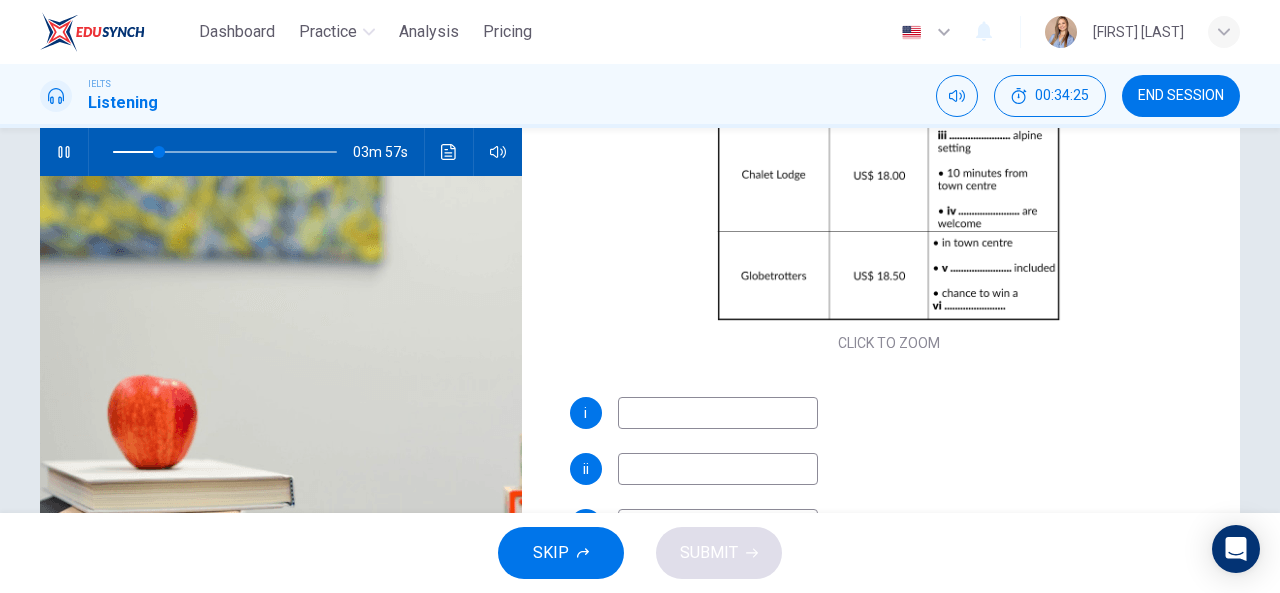 type on "21" 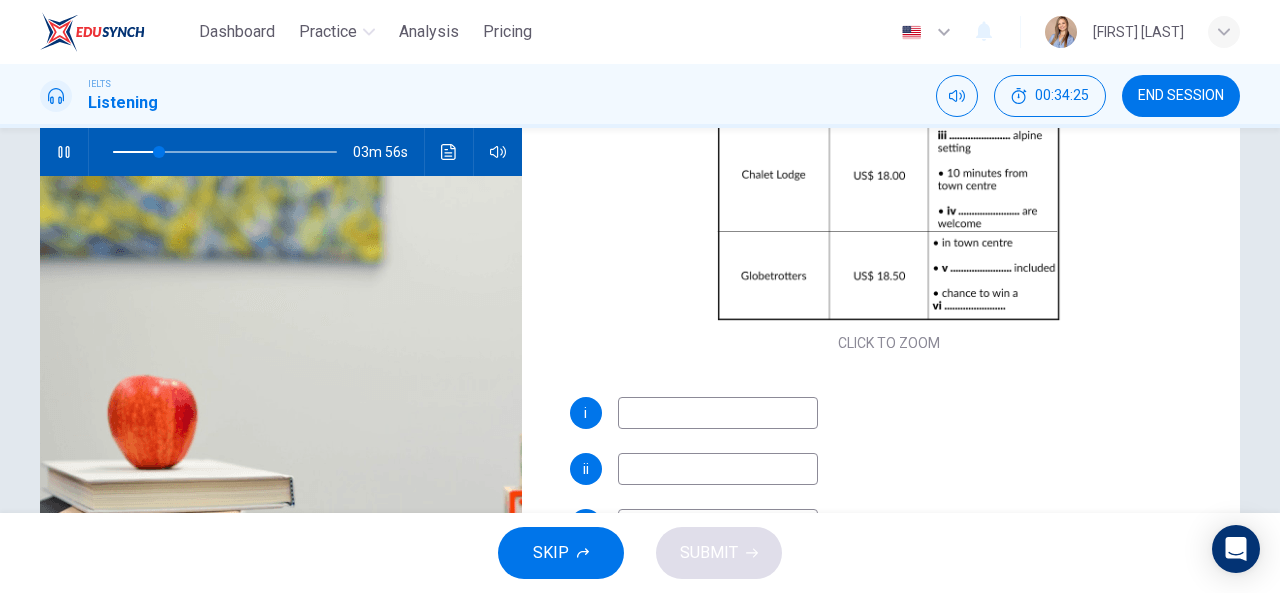 type on "9" 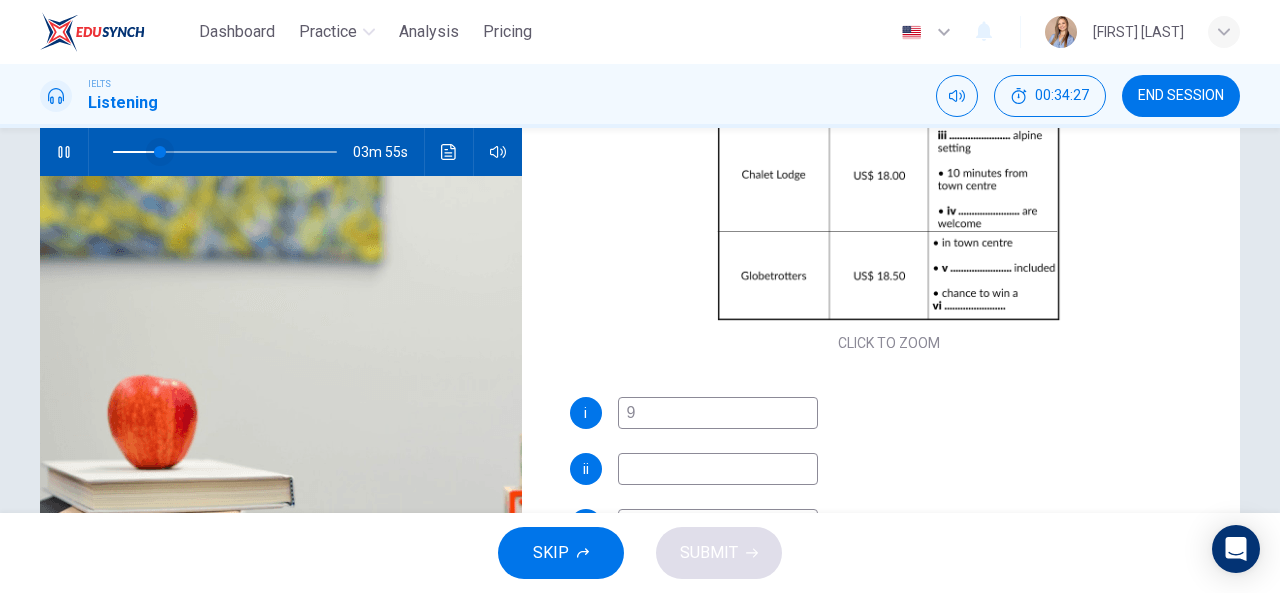 type on "21" 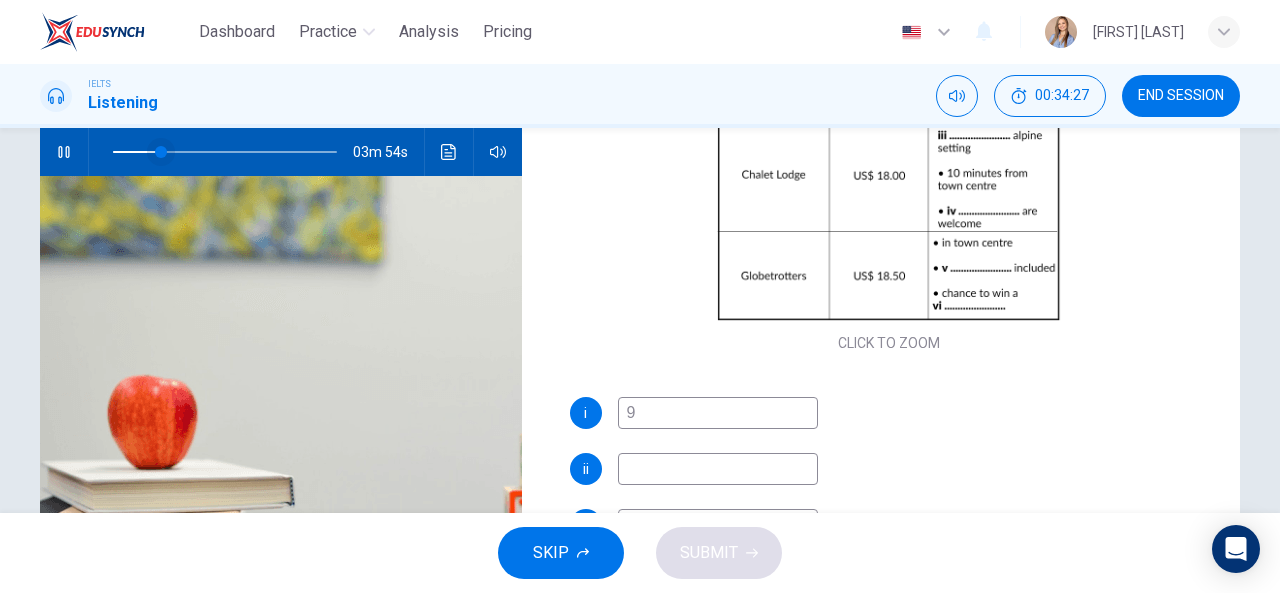type on "9" 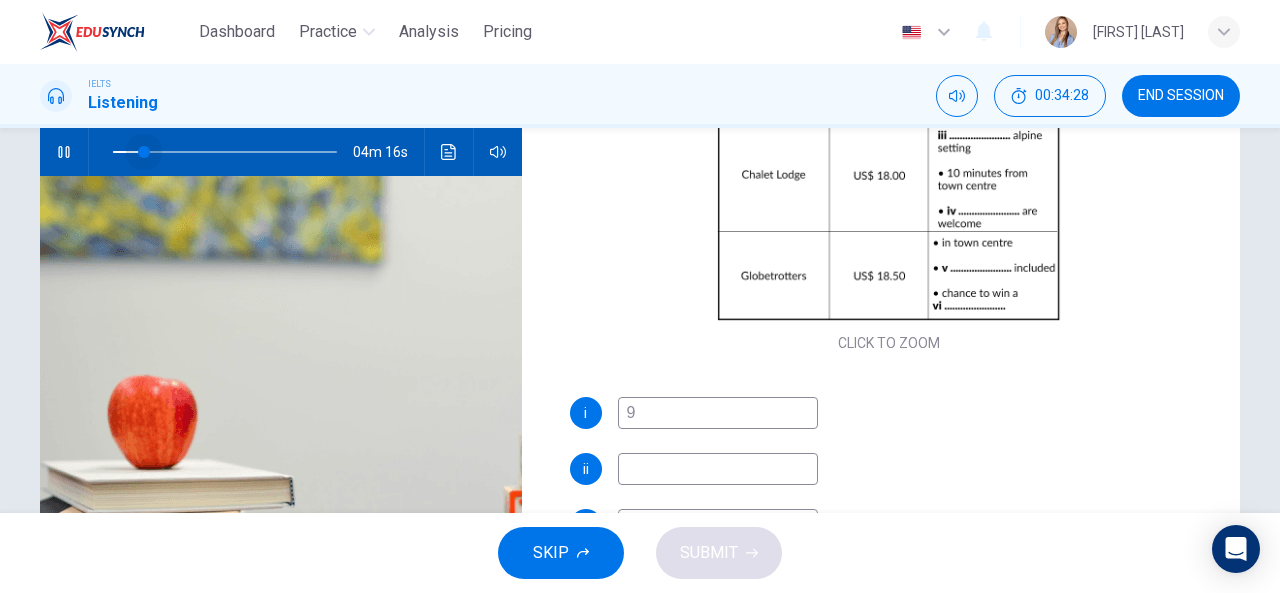 drag, startPoint x: 154, startPoint y: 151, endPoint x: 139, endPoint y: 151, distance: 15 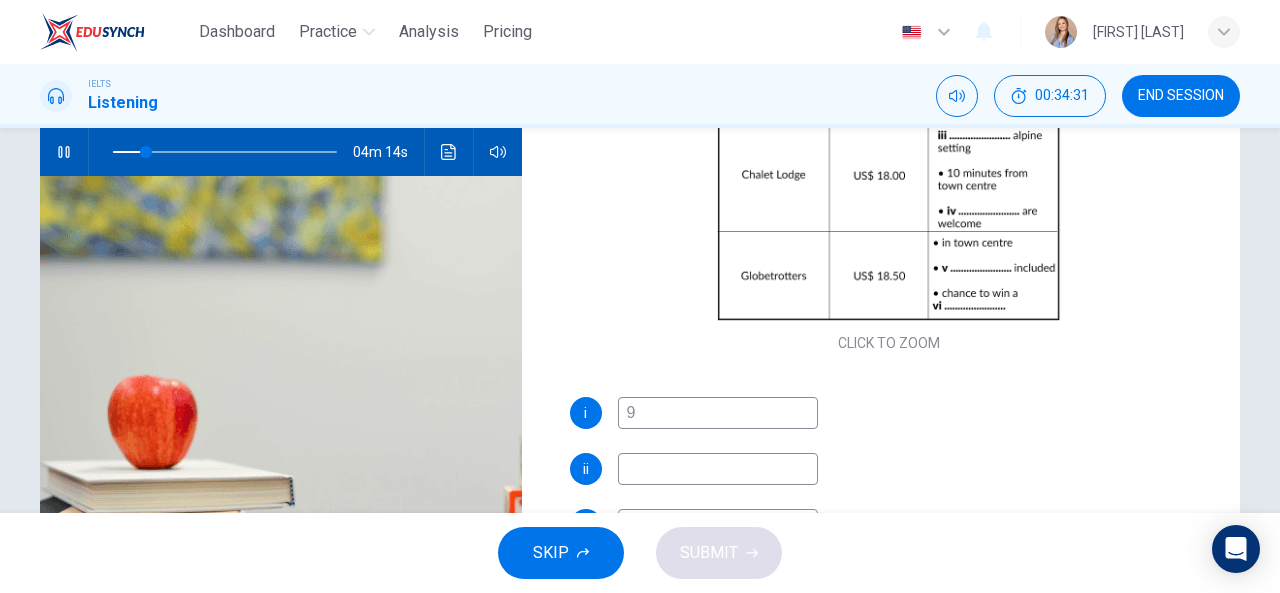 click on "9" at bounding box center [718, 413] 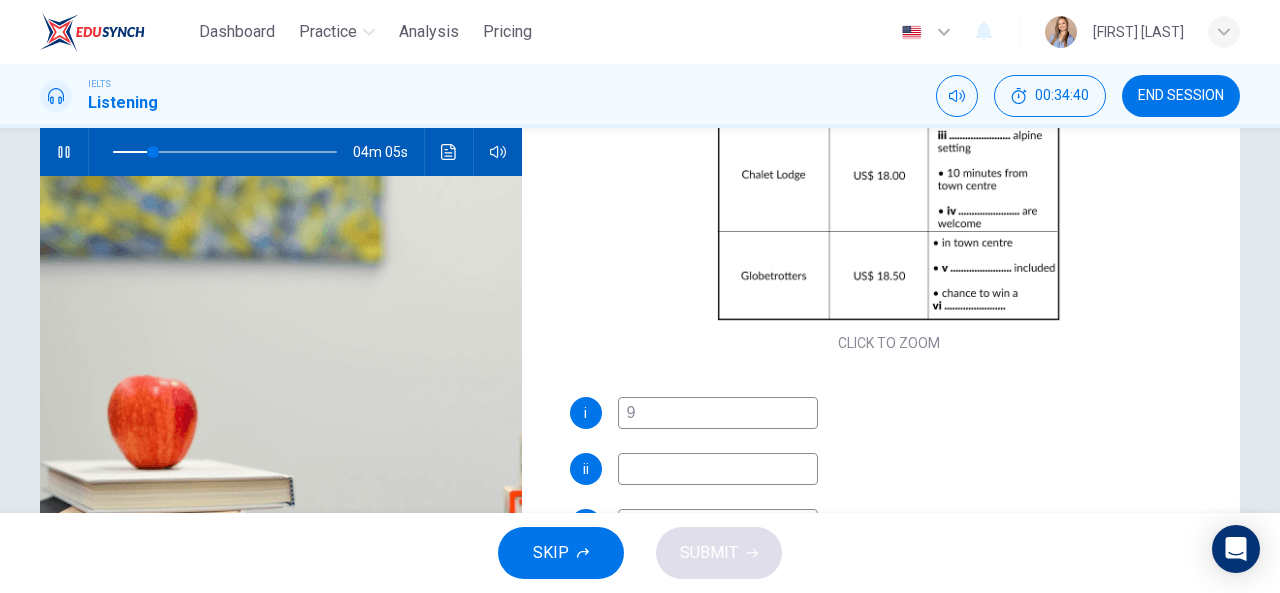 type on "18" 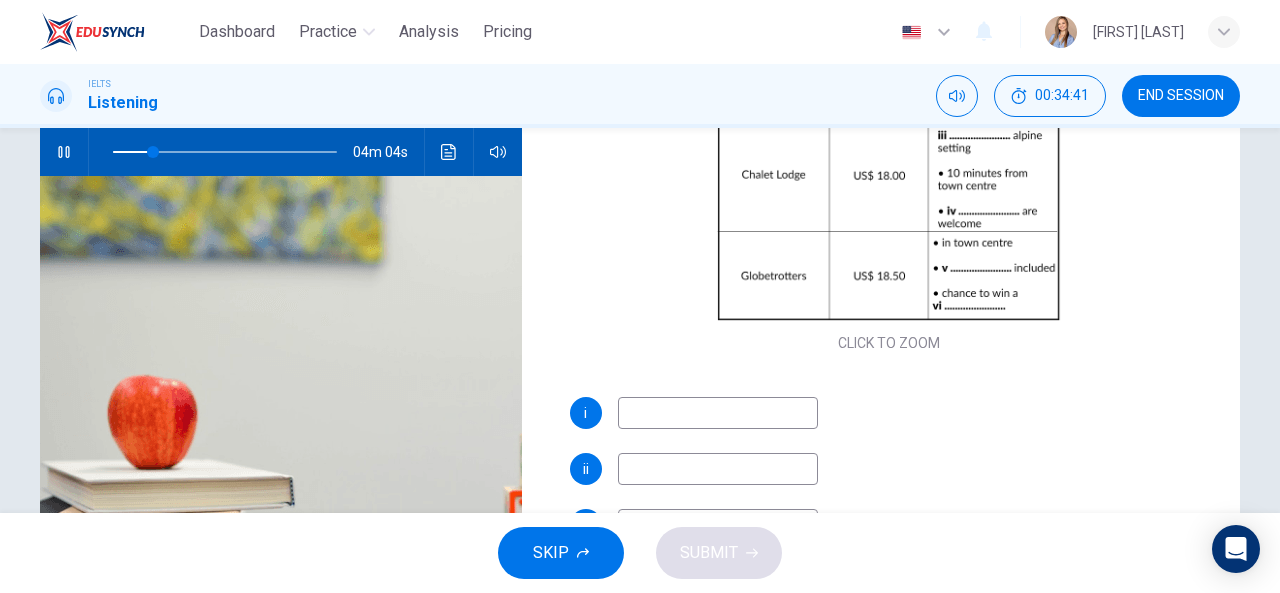 type on "1" 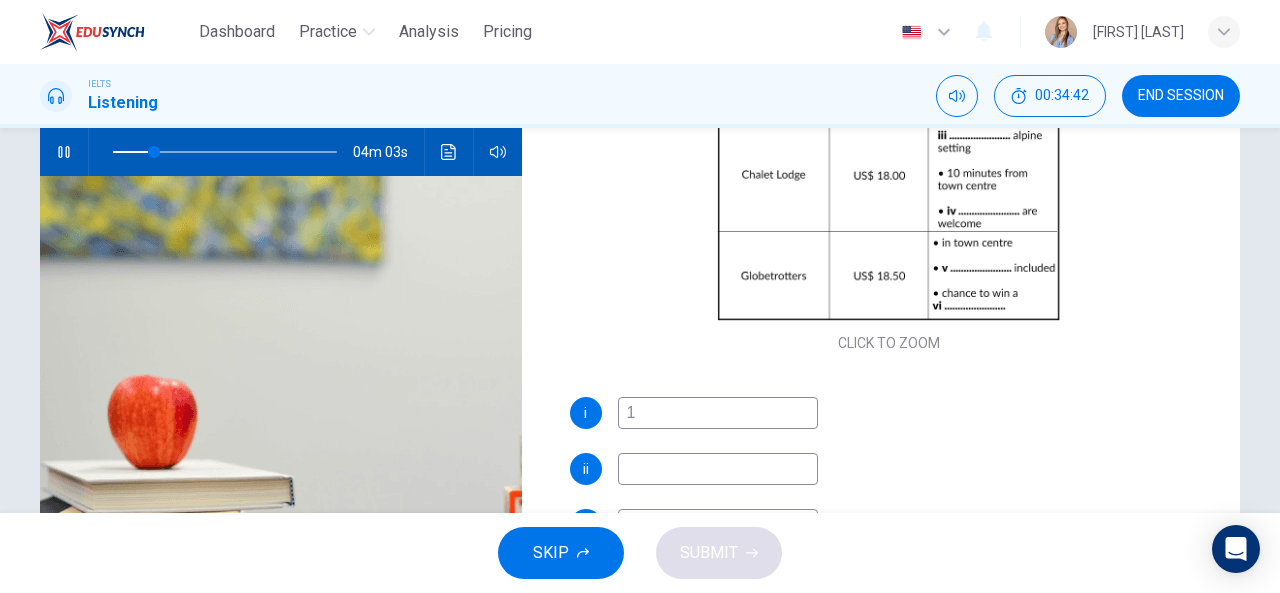 type on "19" 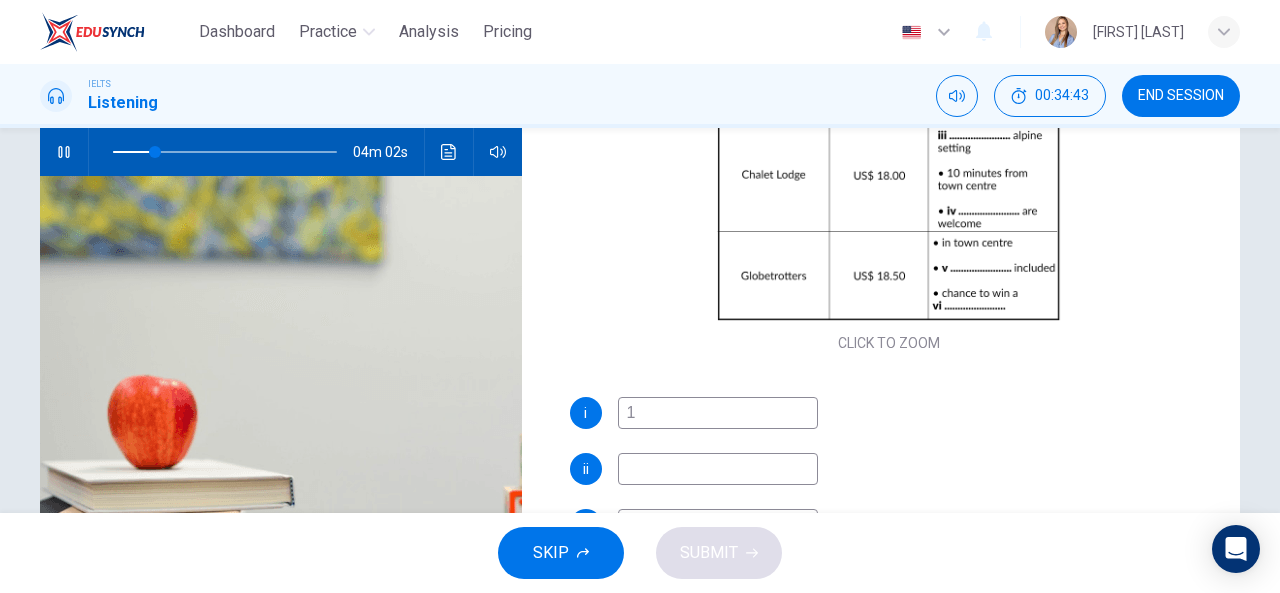 type on "19" 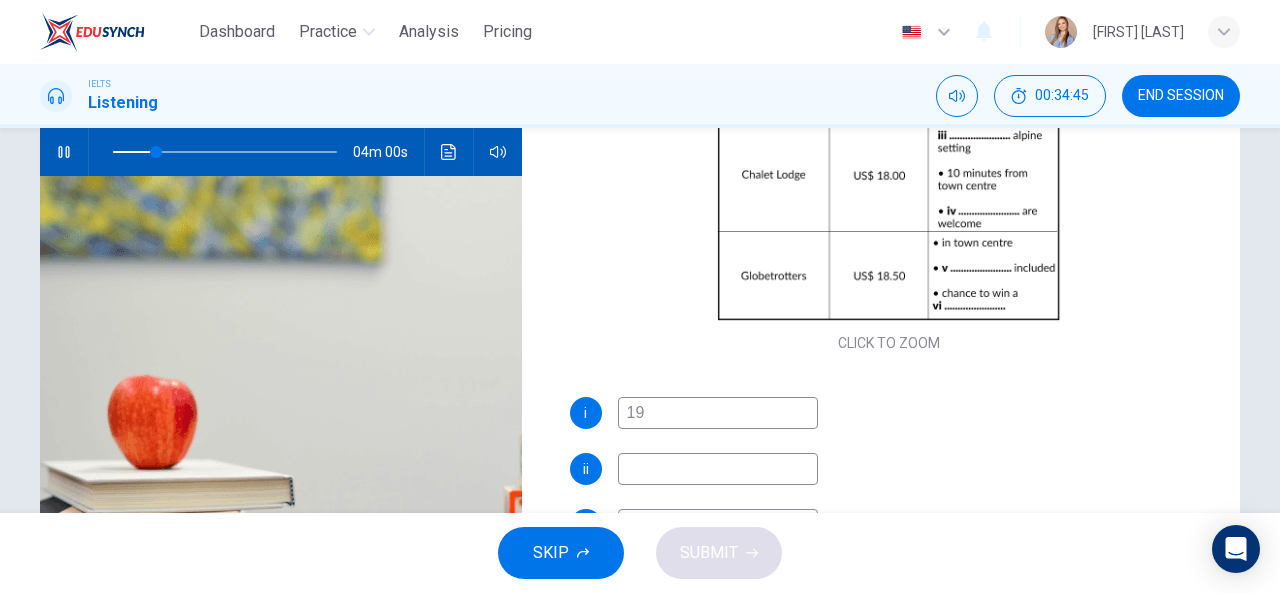 type on "20" 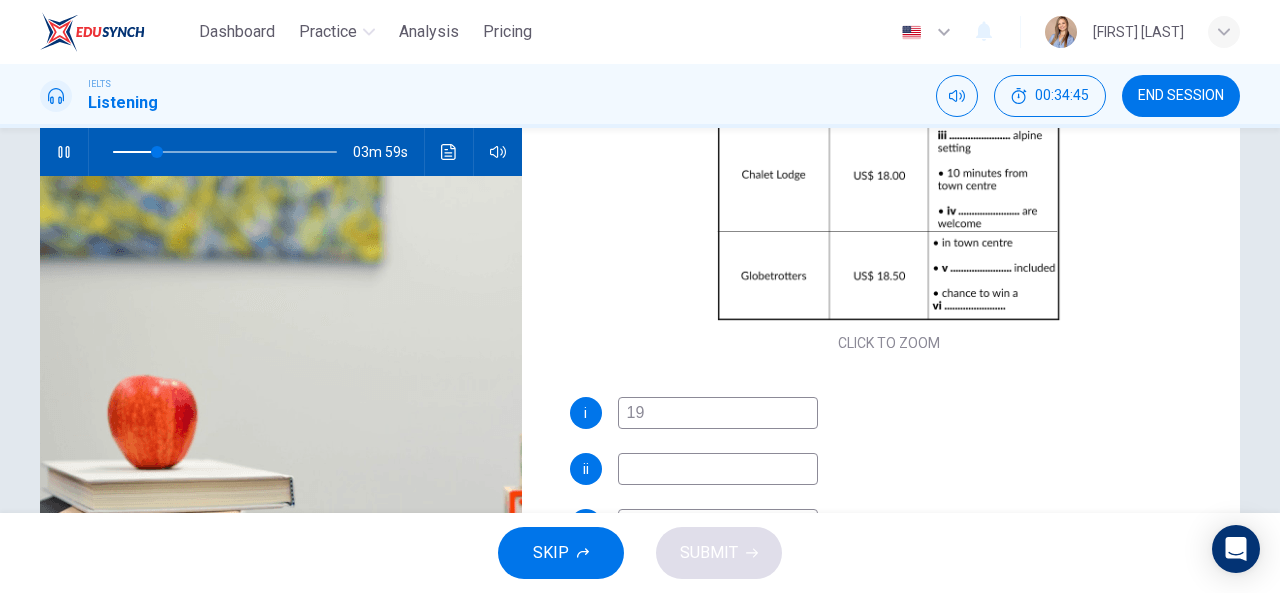type on "19." 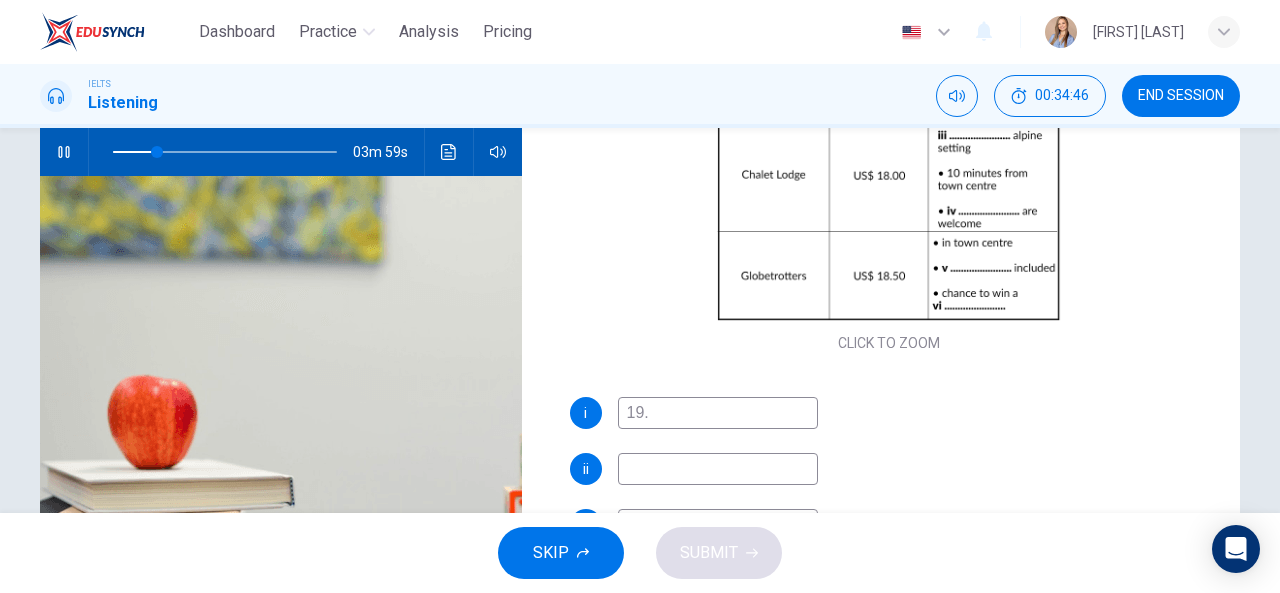 type on "20" 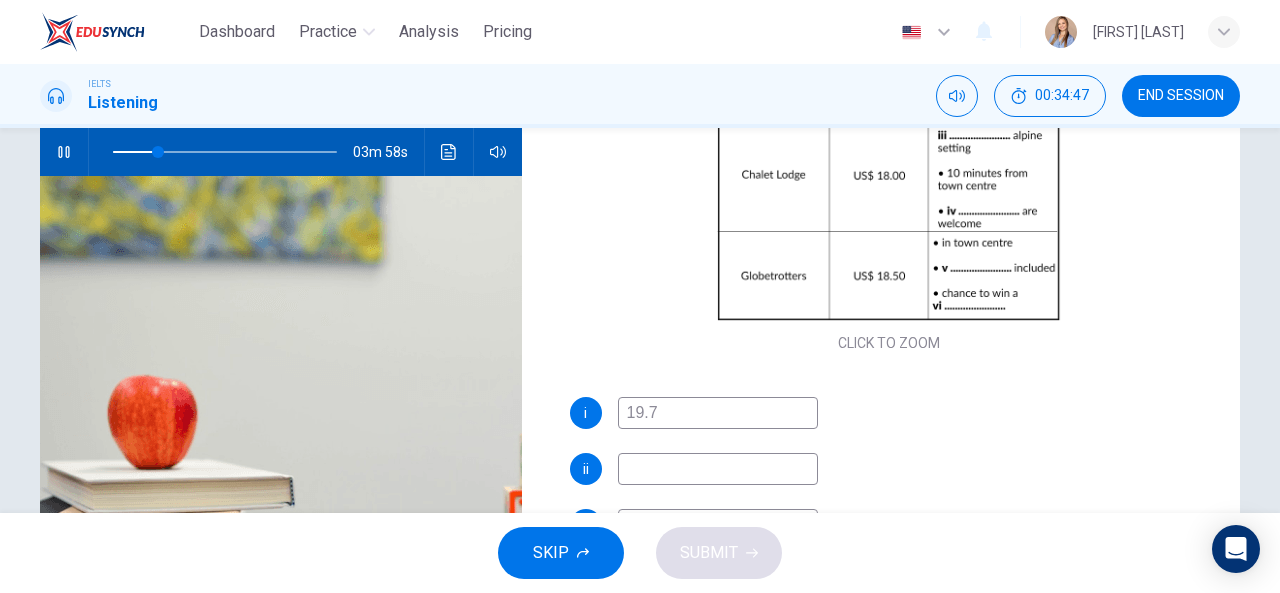 type on "19.75" 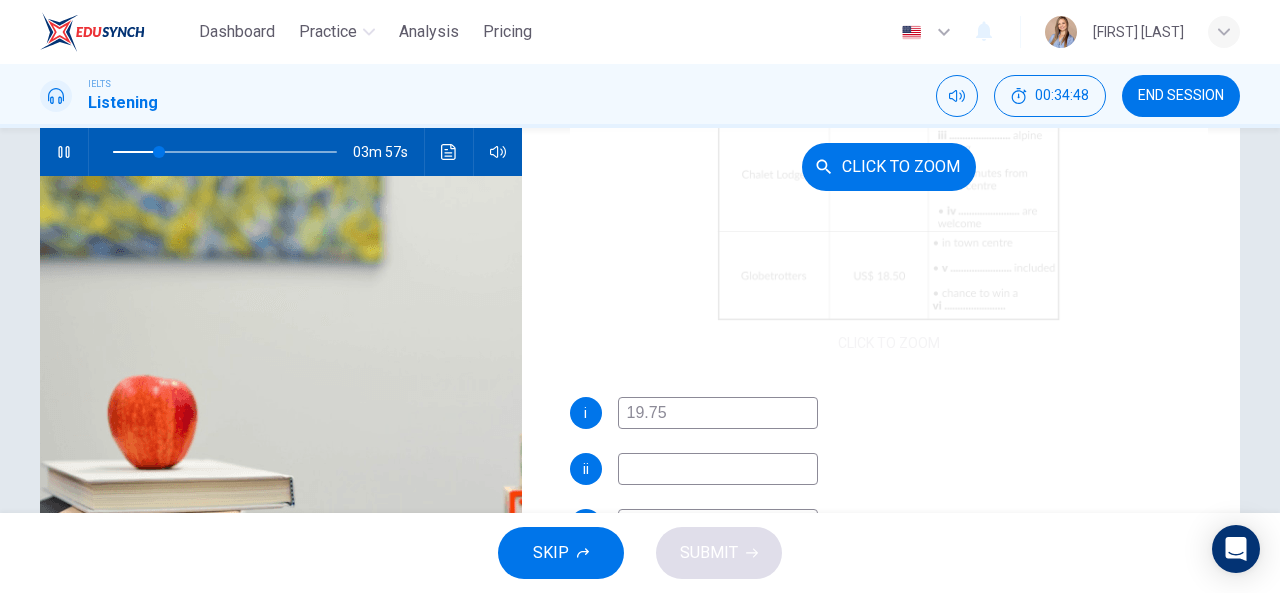 type on "21" 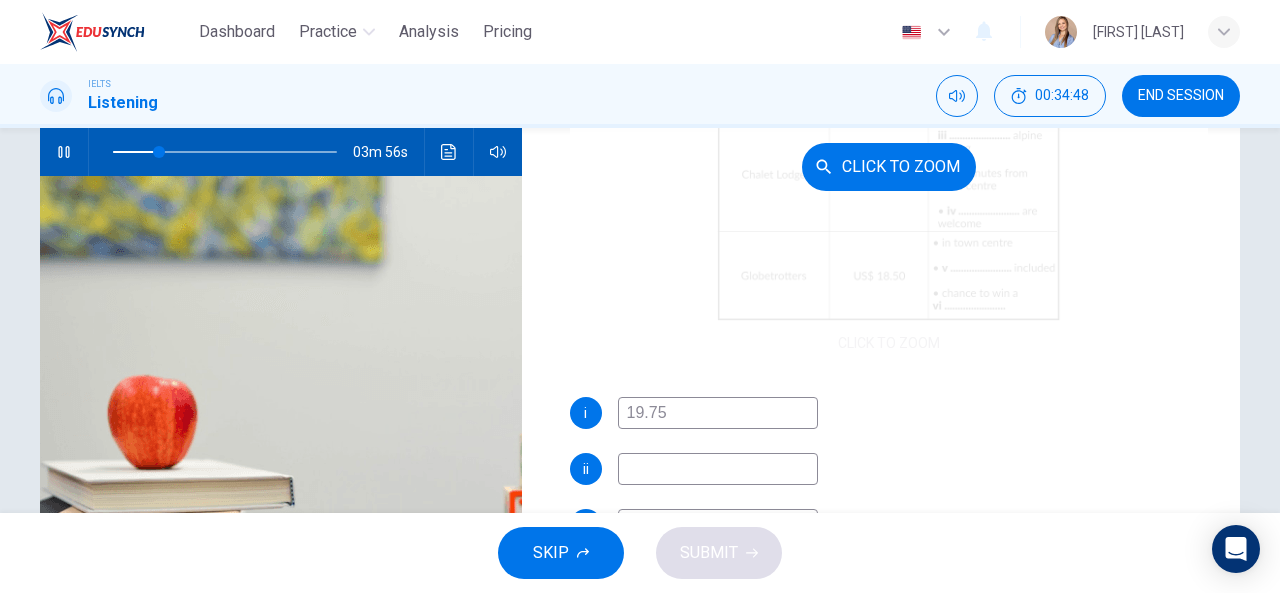 type on "19.75" 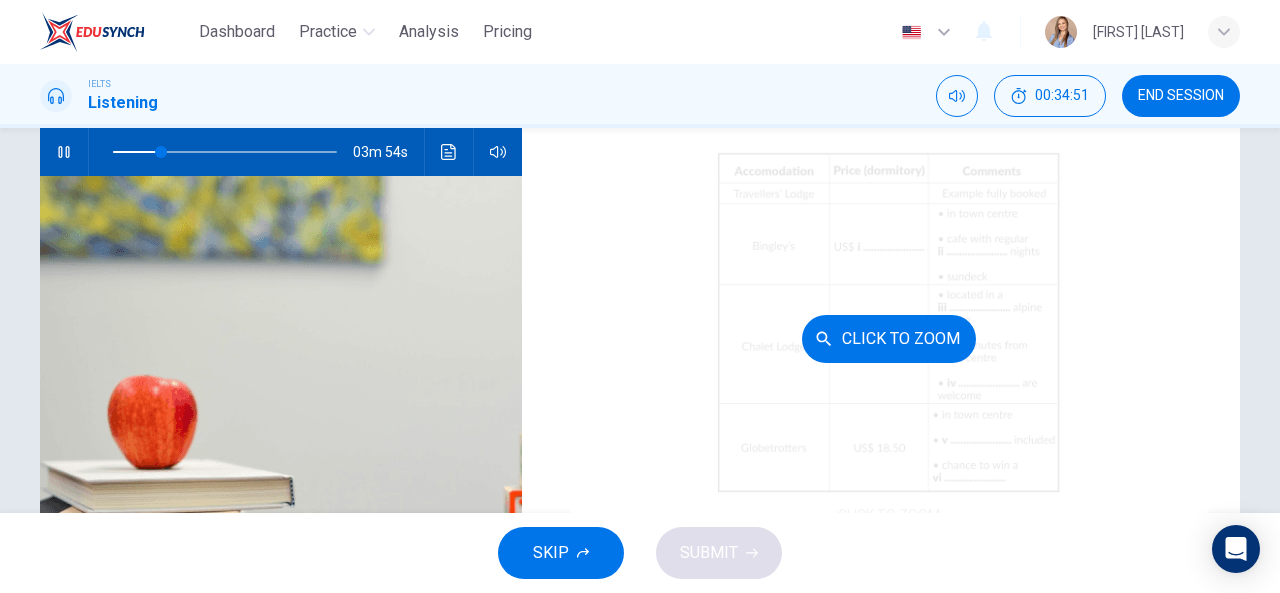 scroll, scrollTop: 0, scrollLeft: 0, axis: both 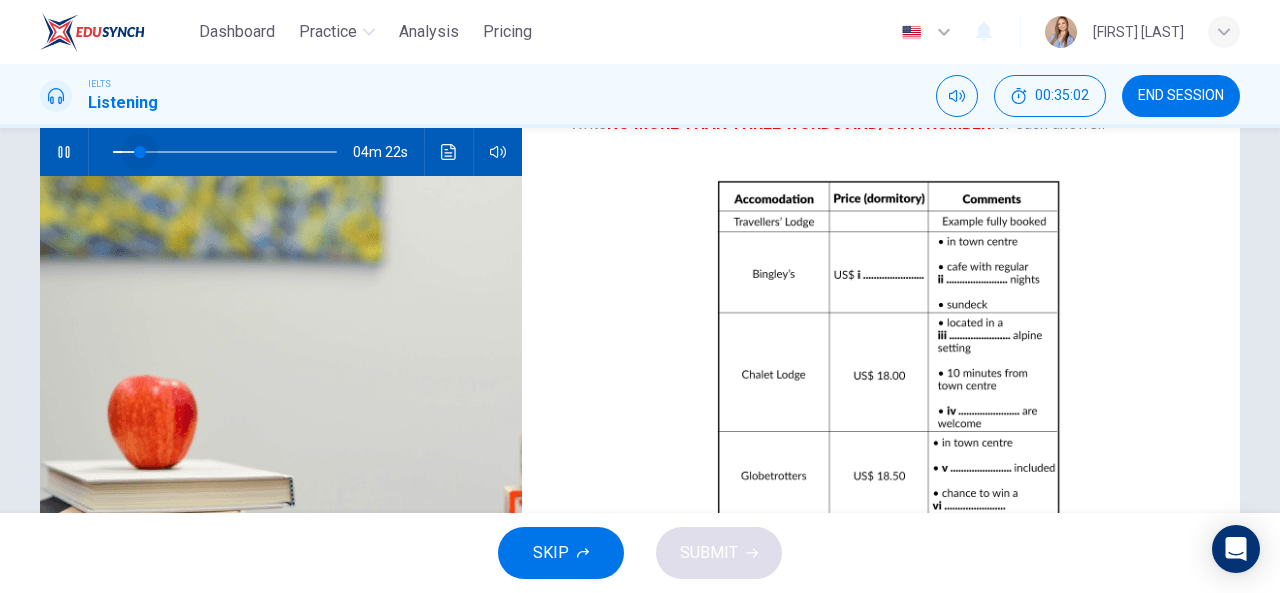drag, startPoint x: 154, startPoint y: 152, endPoint x: 135, endPoint y: 151, distance: 19.026299 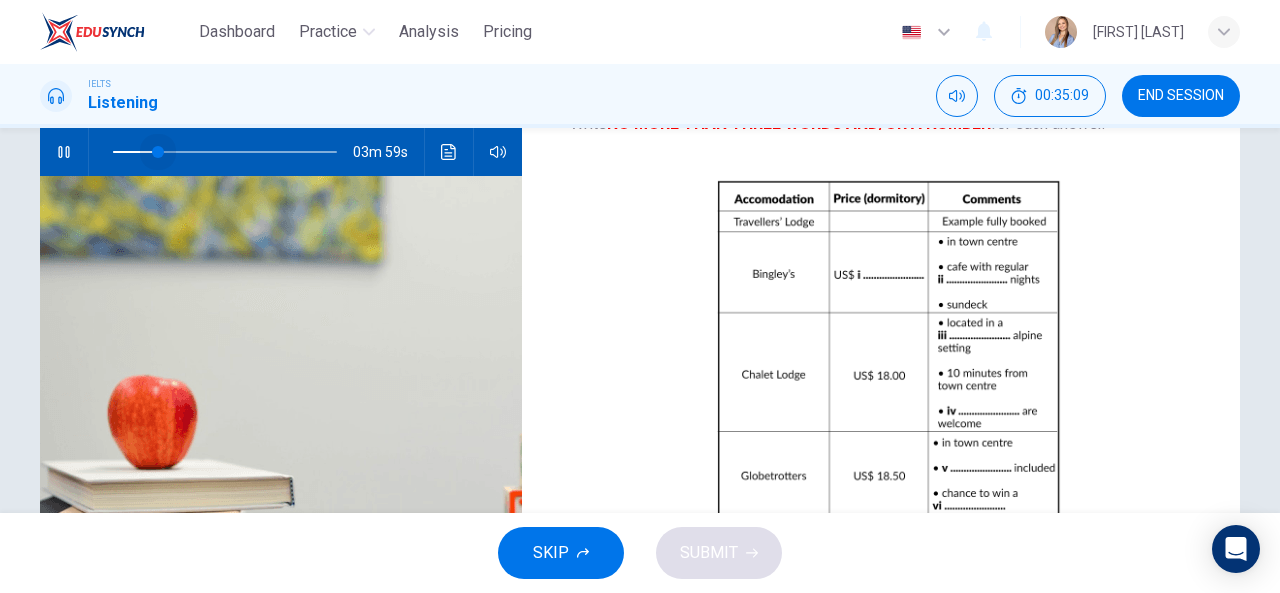 click at bounding box center (158, 152) 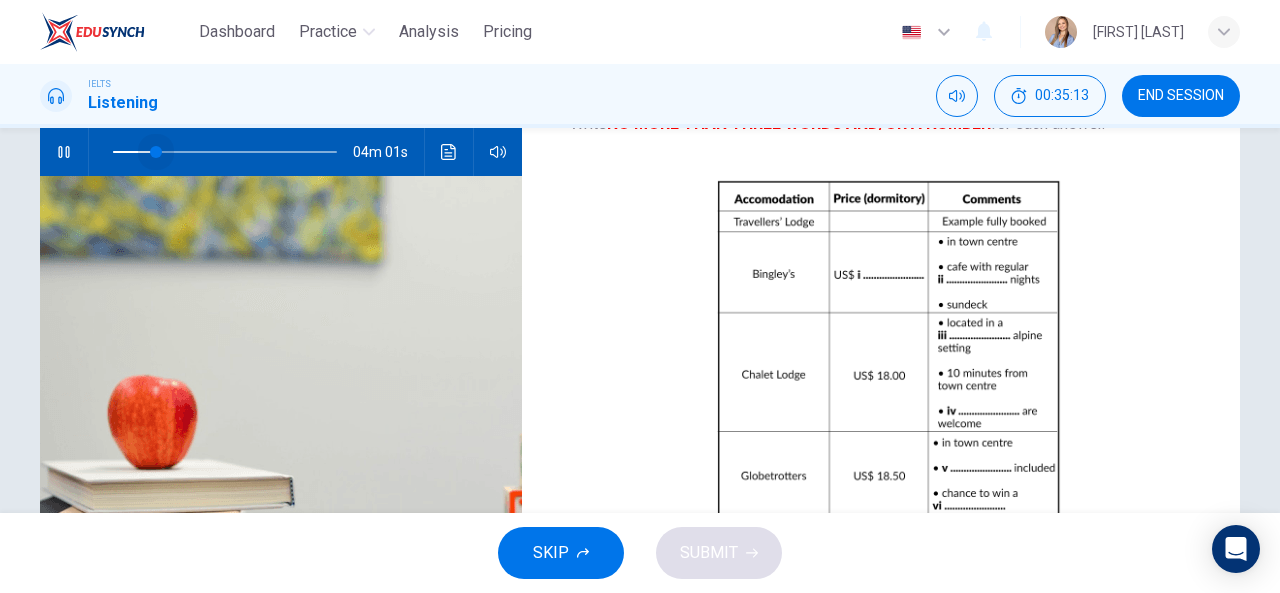 click at bounding box center [156, 152] 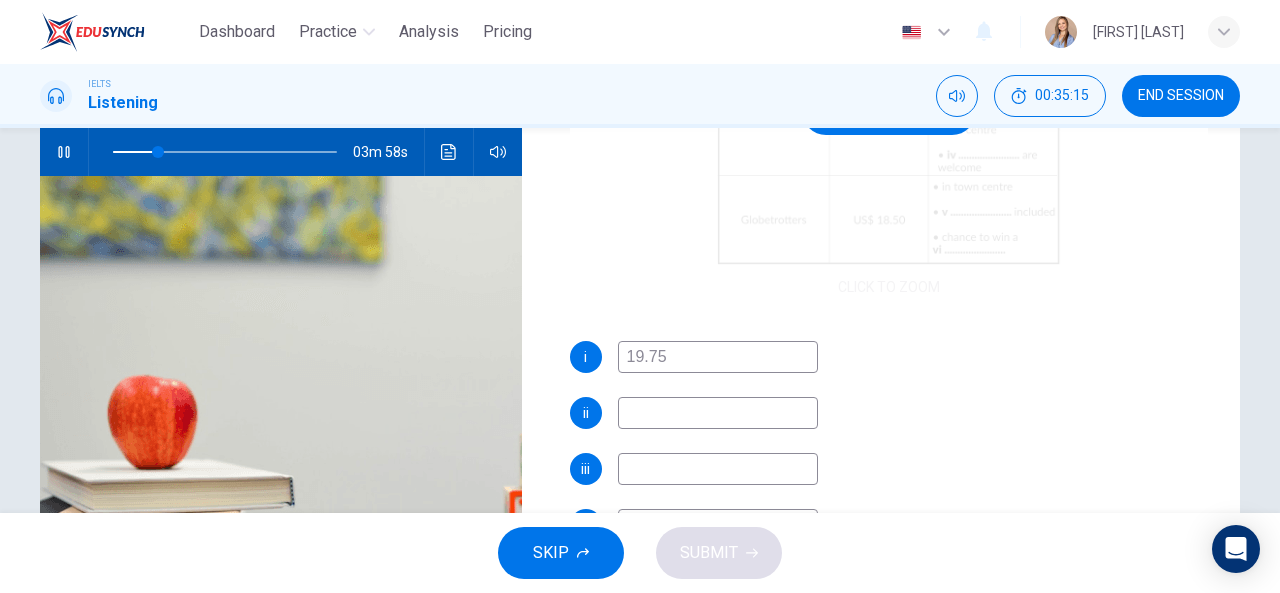 scroll, scrollTop: 286, scrollLeft: 0, axis: vertical 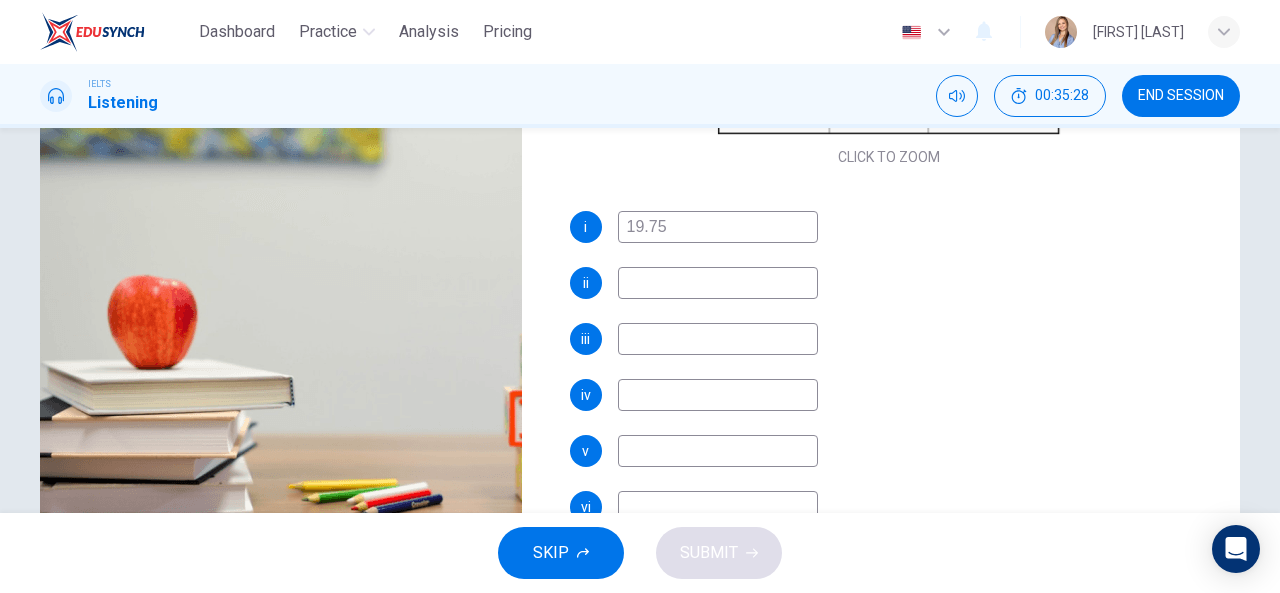 click at bounding box center [718, 283] 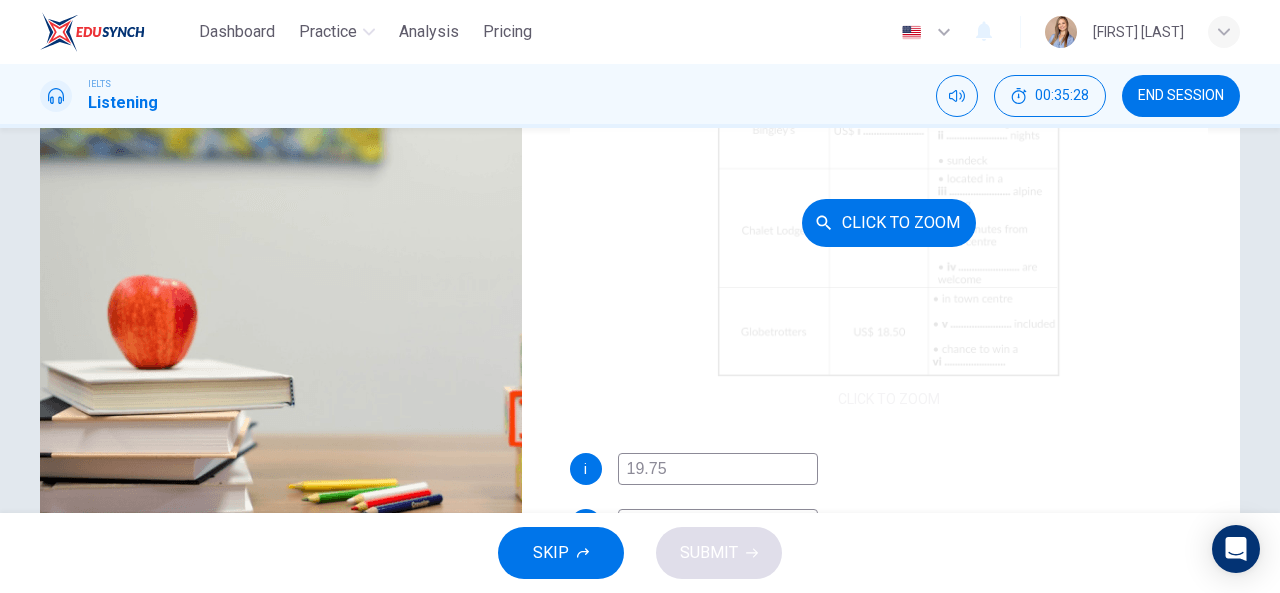 scroll, scrollTop: 0, scrollLeft: 0, axis: both 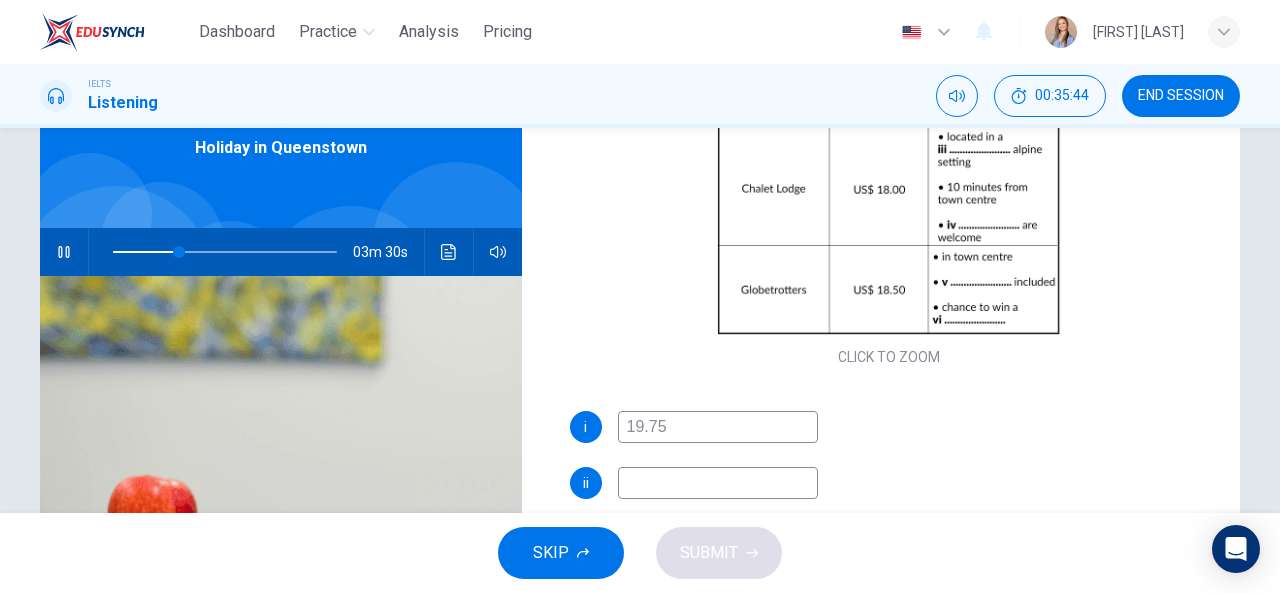 click at bounding box center (718, 483) 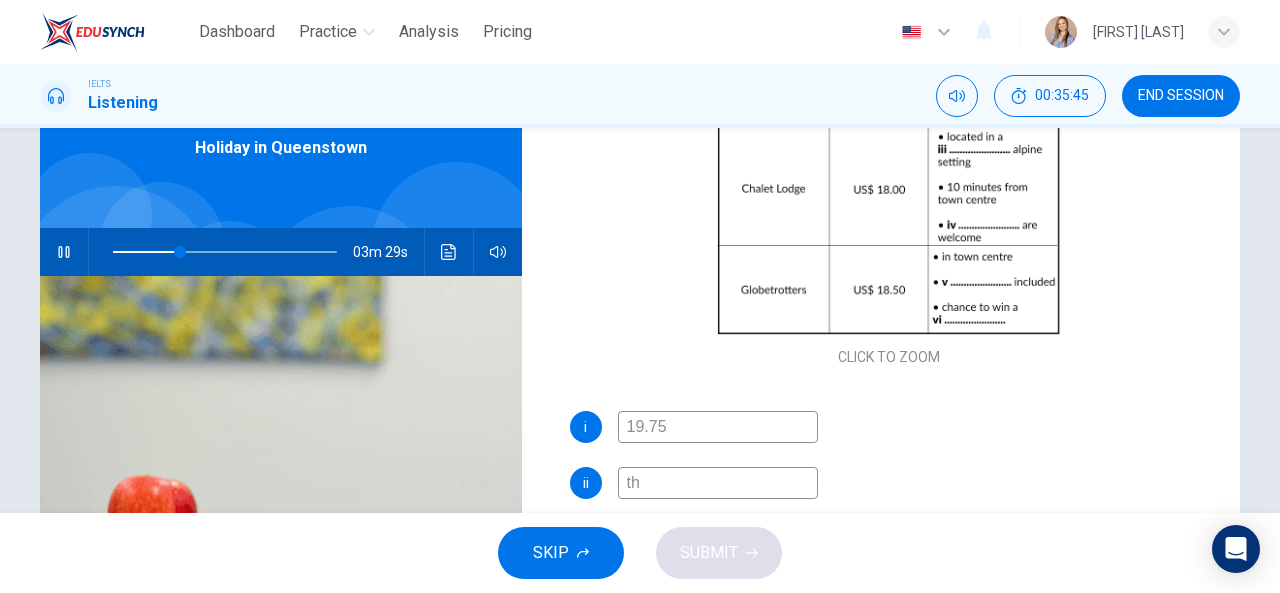 type on "the" 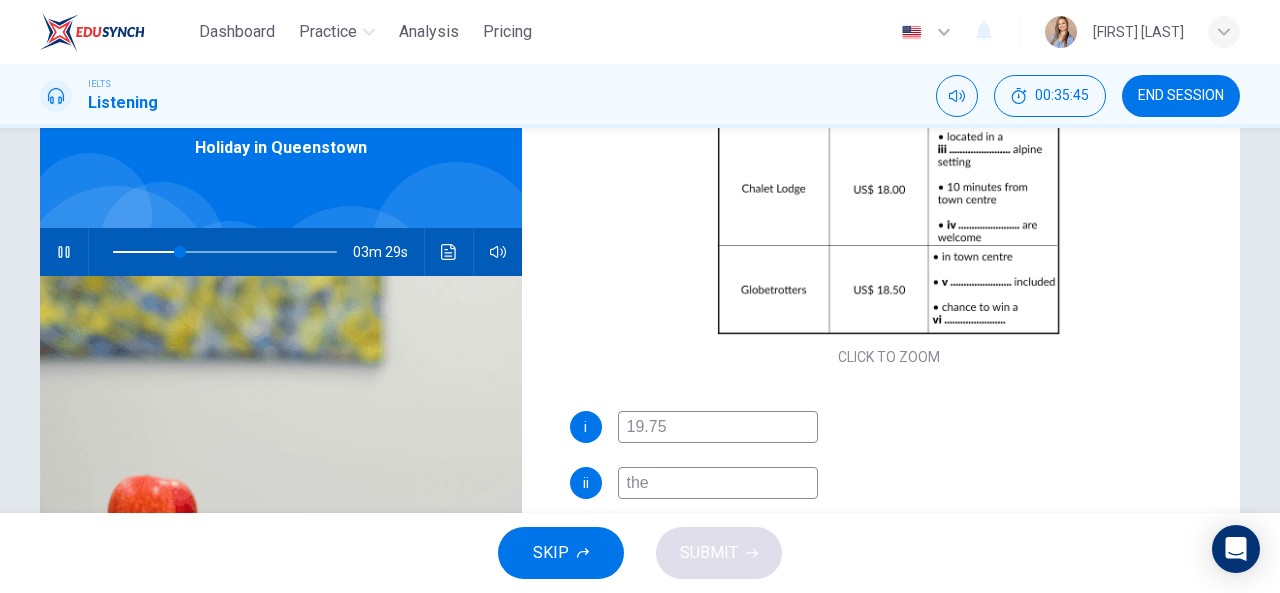 type on "30" 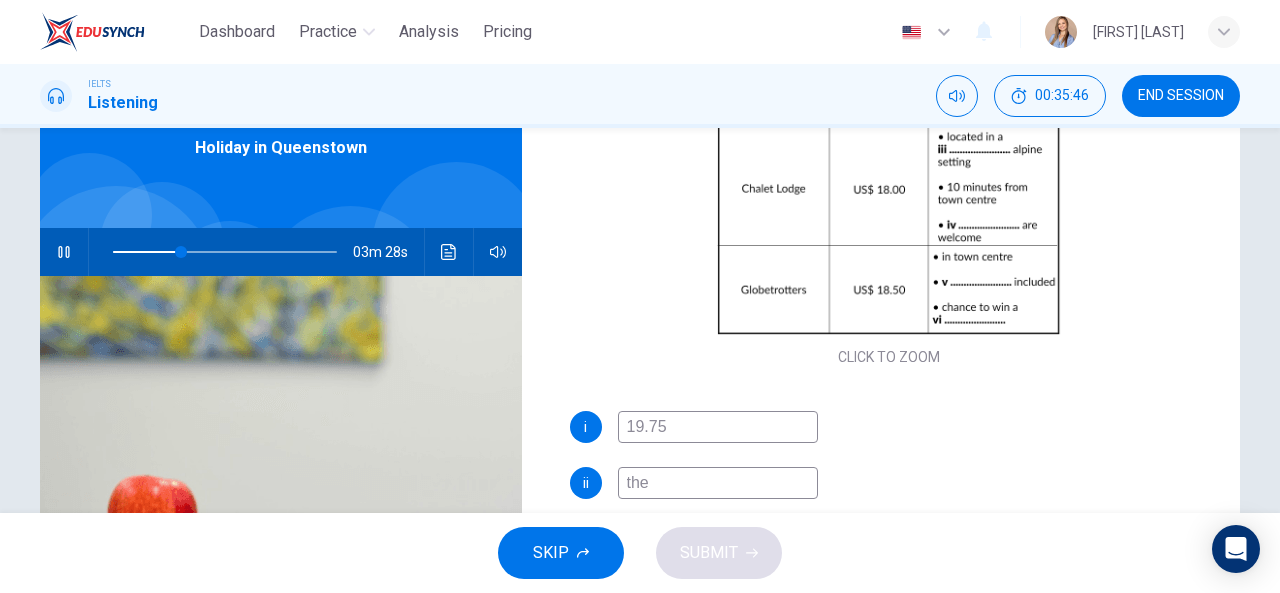 type on "them" 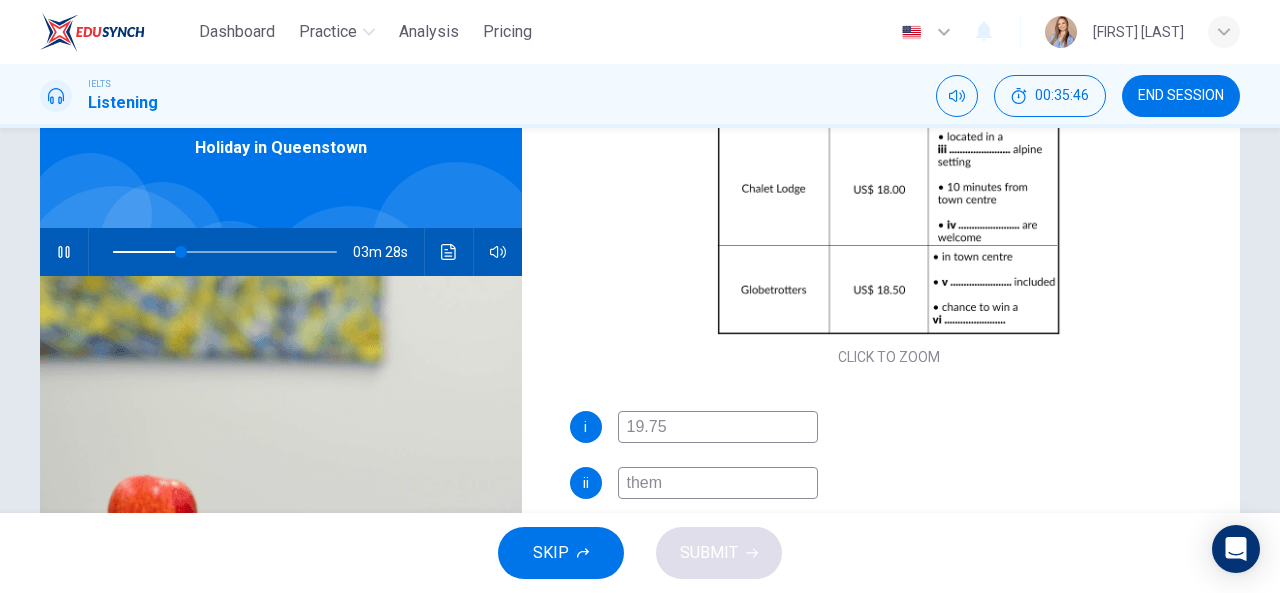 type on "31" 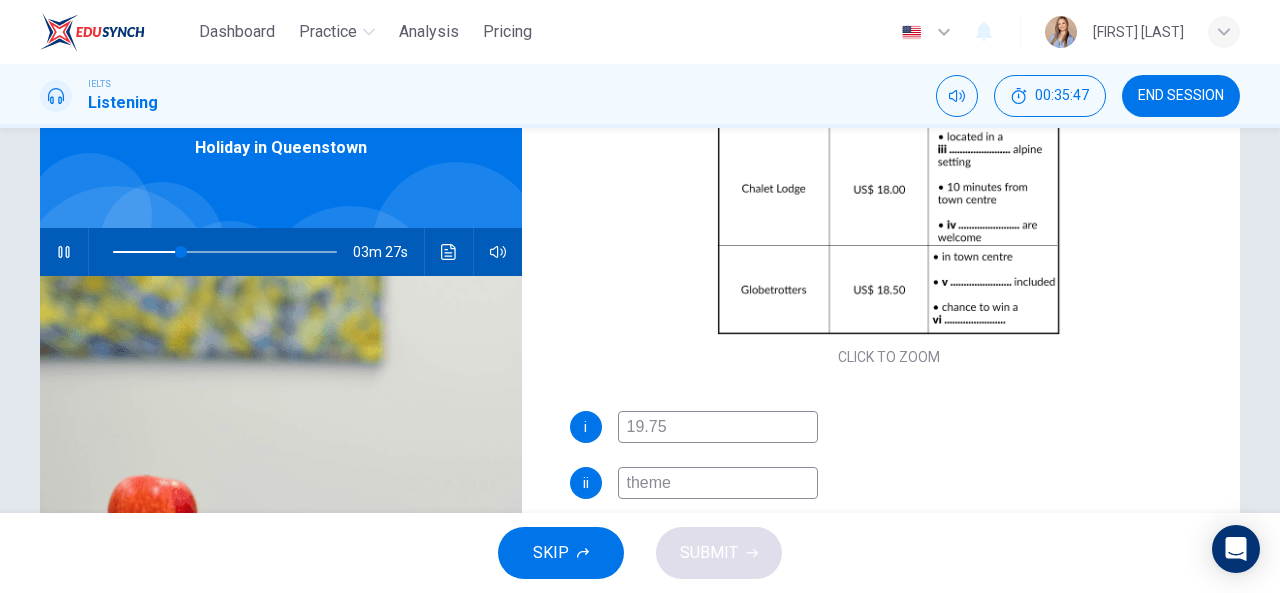 type on "31" 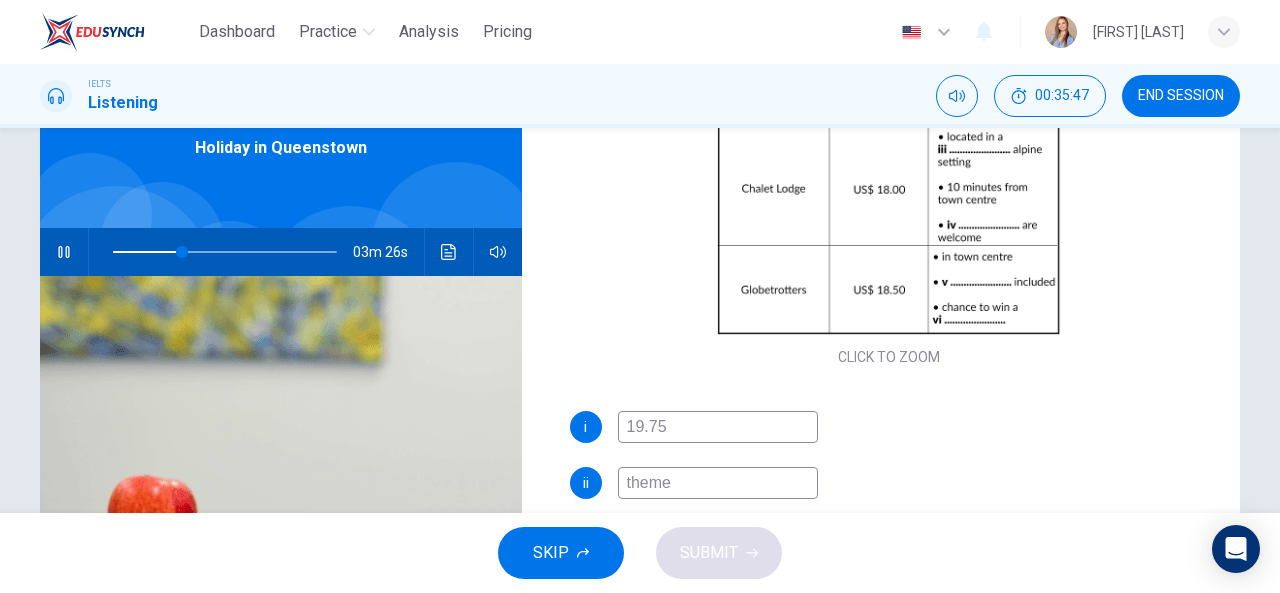 type on "theme" 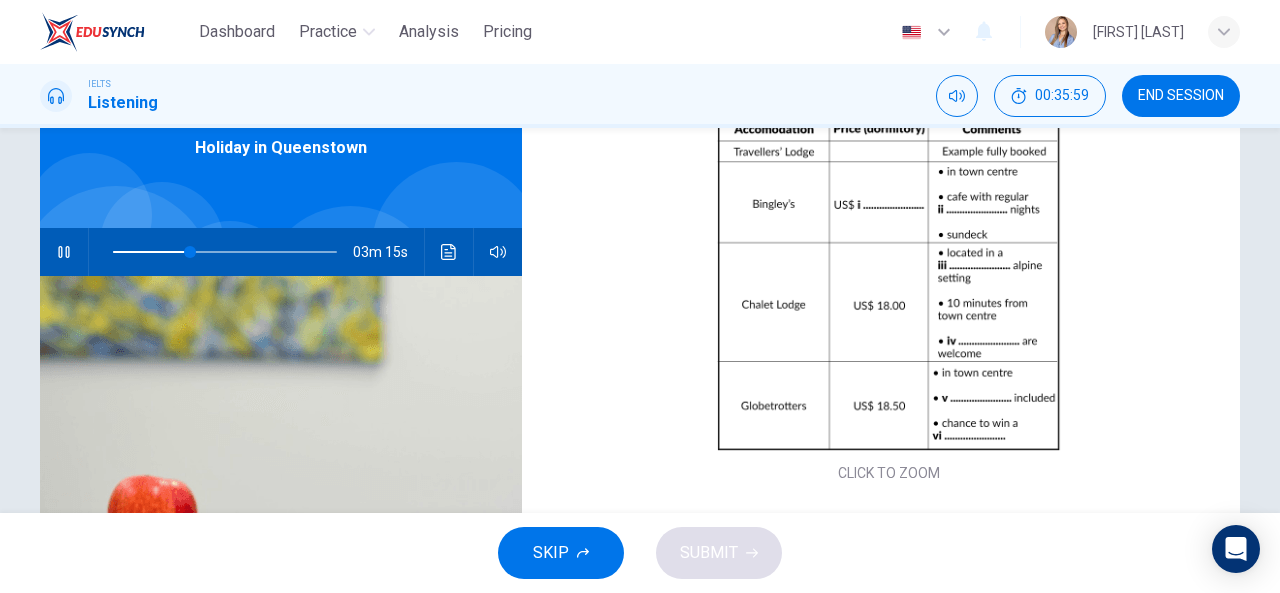 scroll, scrollTop: 286, scrollLeft: 0, axis: vertical 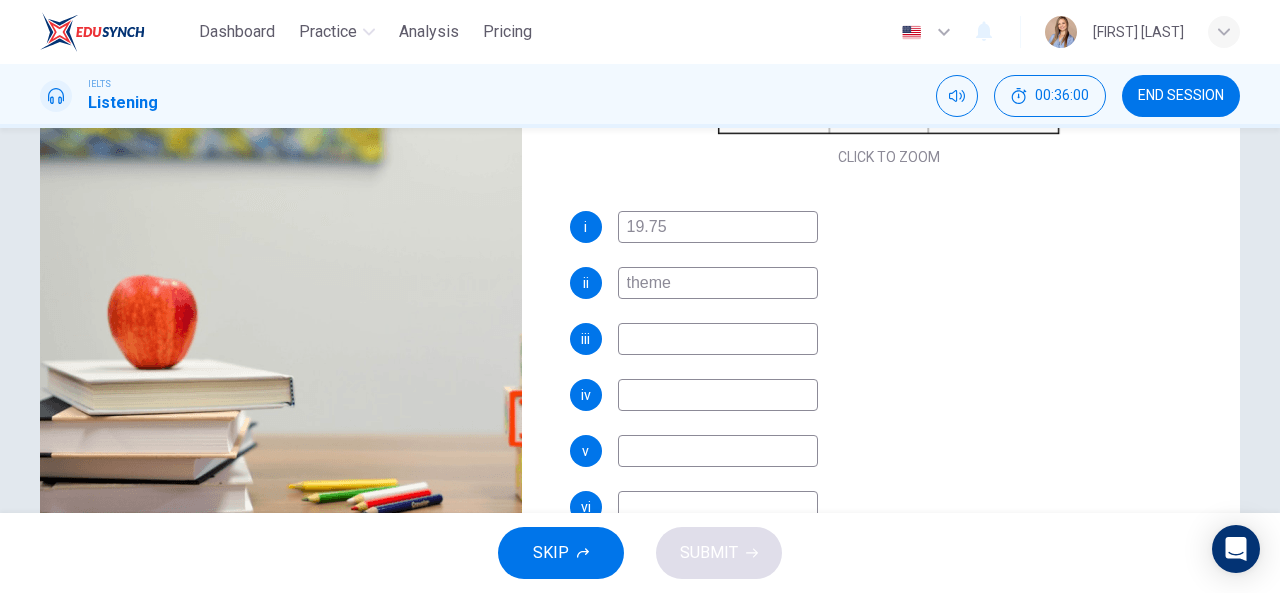 click at bounding box center (718, 339) 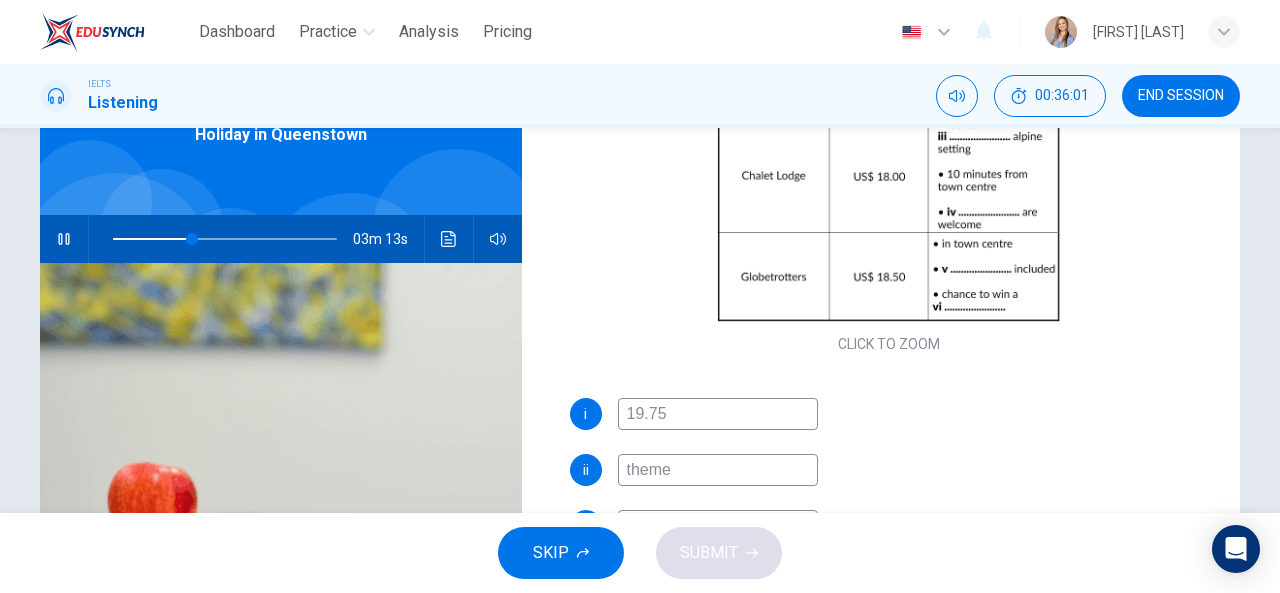 scroll, scrollTop: 0, scrollLeft: 0, axis: both 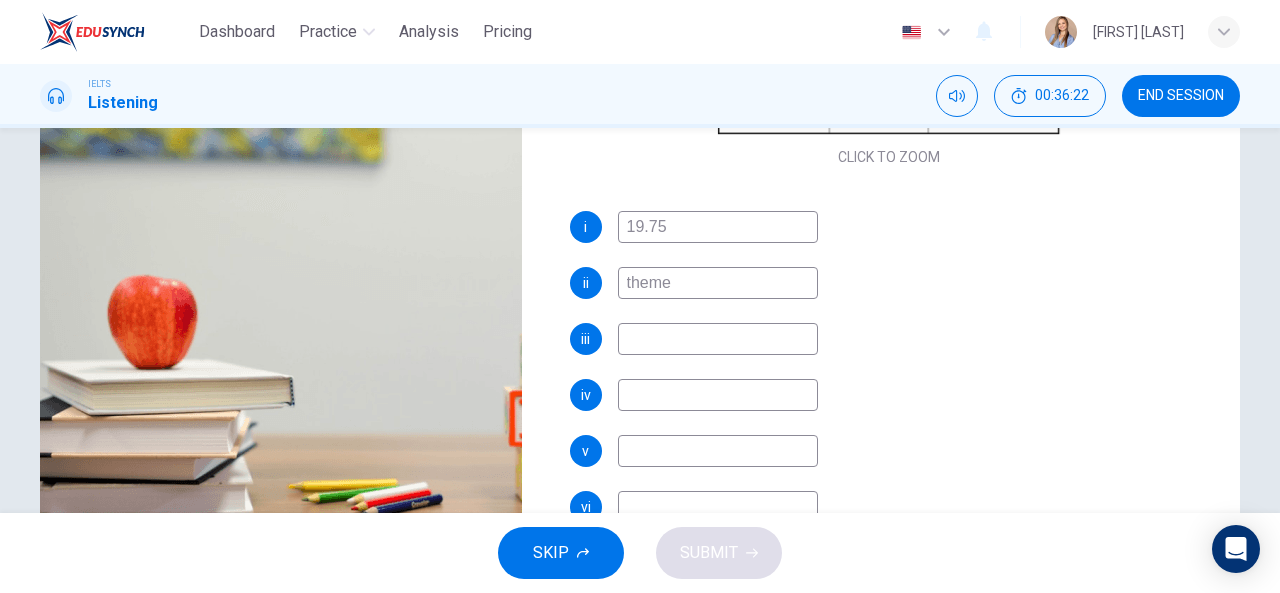 type on "43" 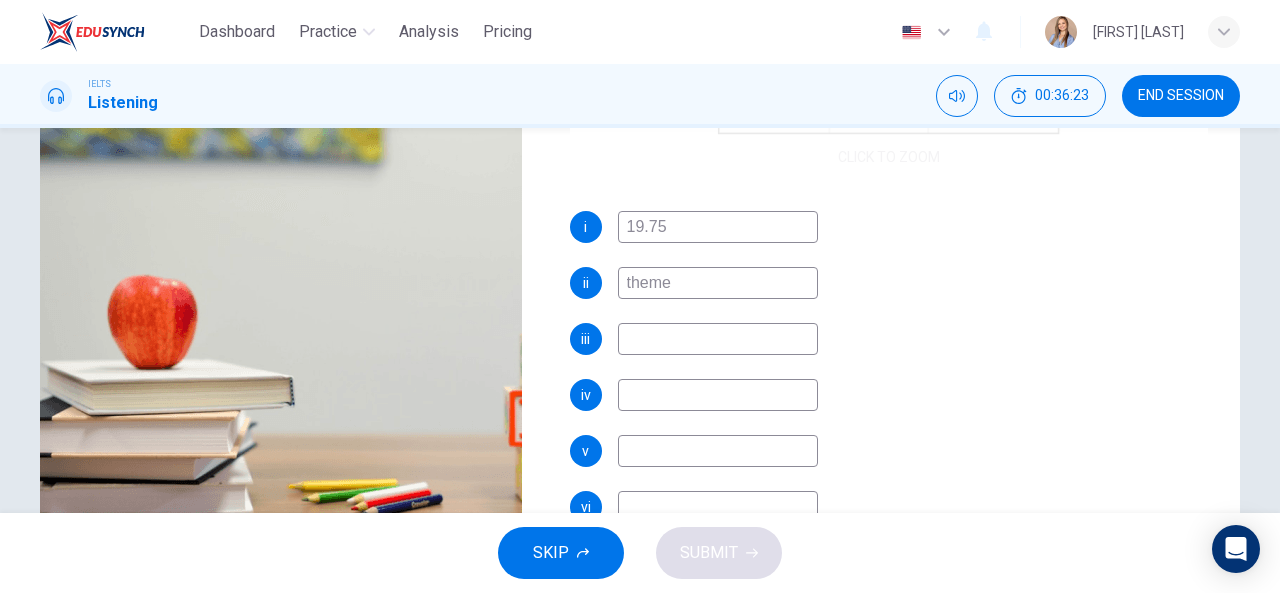 type on "q" 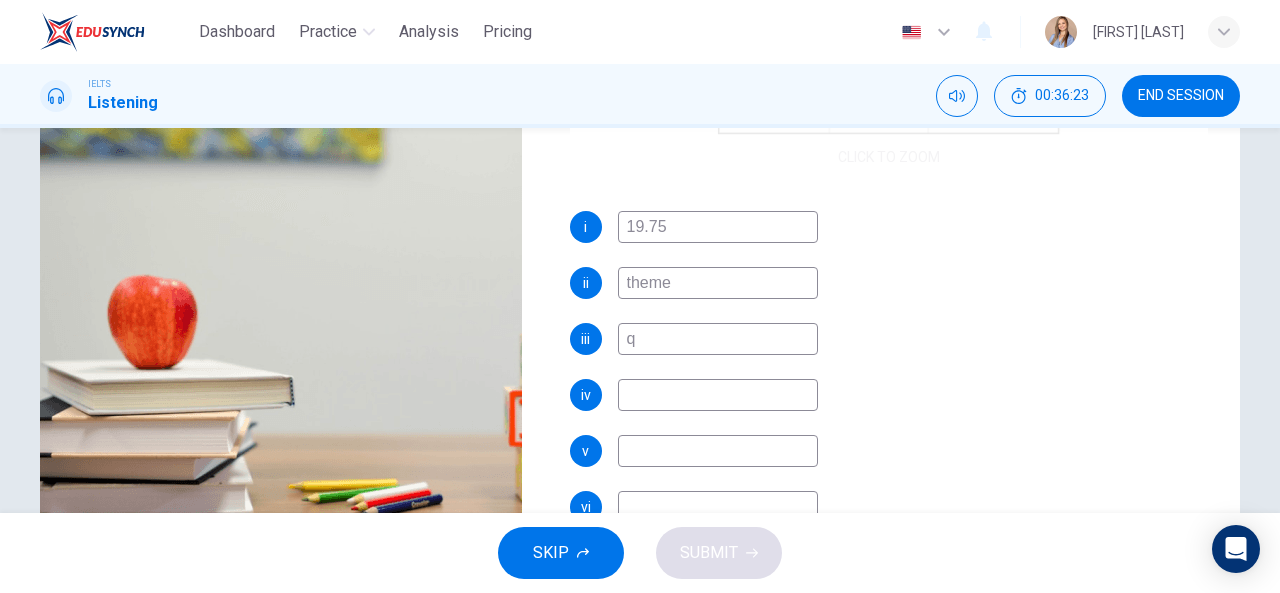 type on "43" 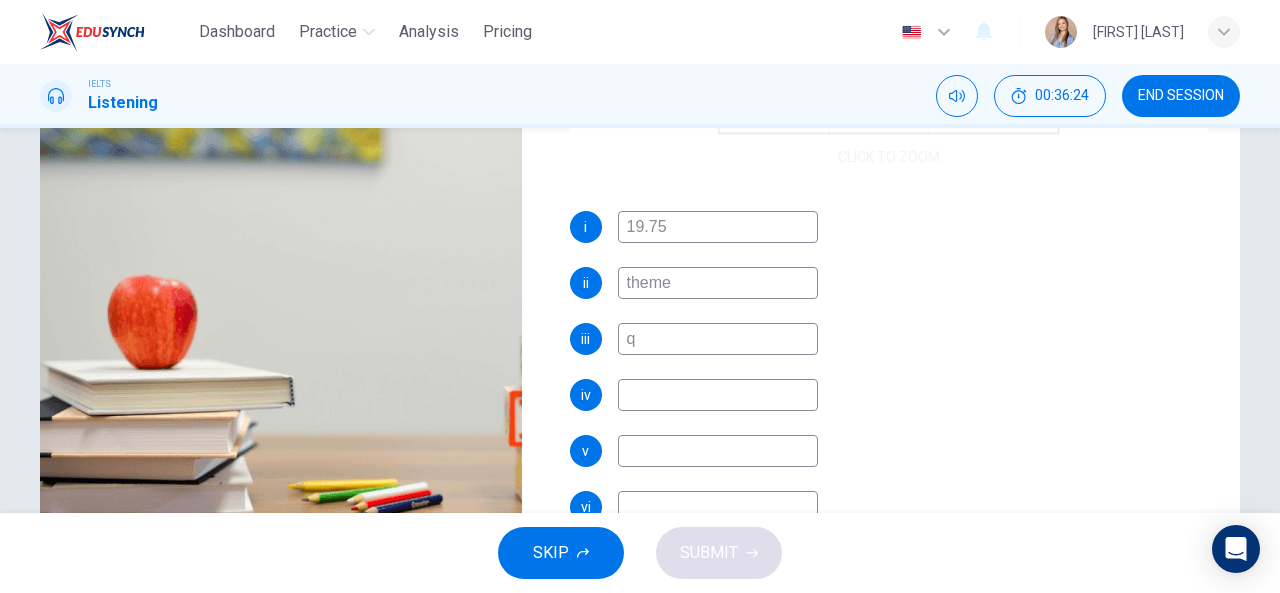 type on "qu" 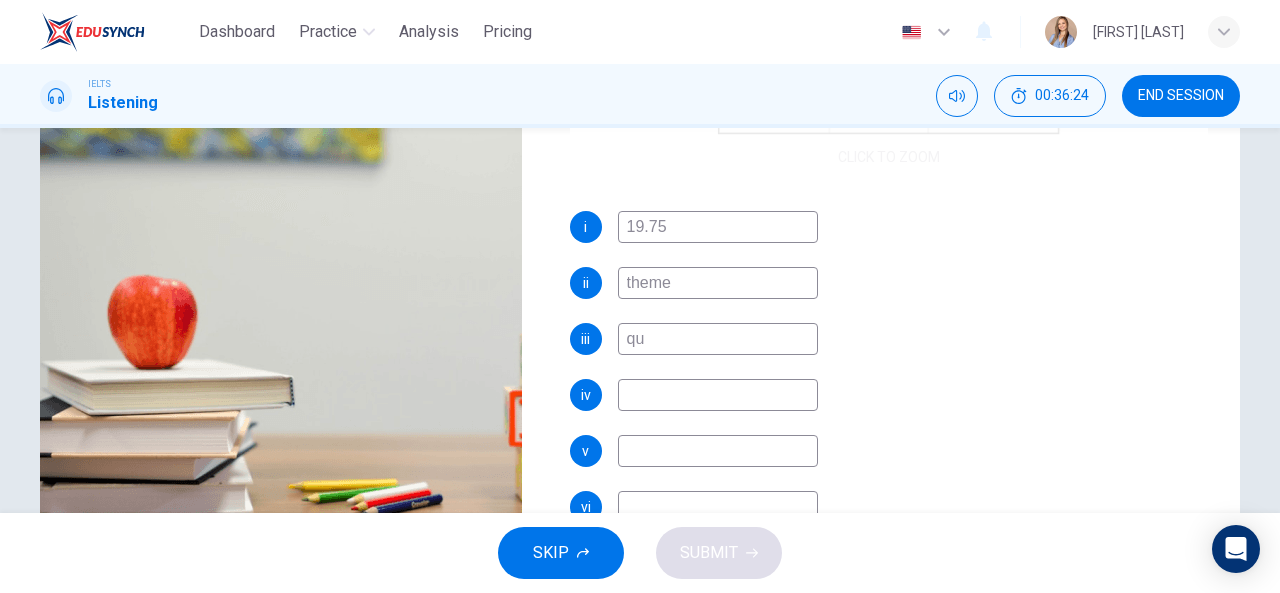 type on "43" 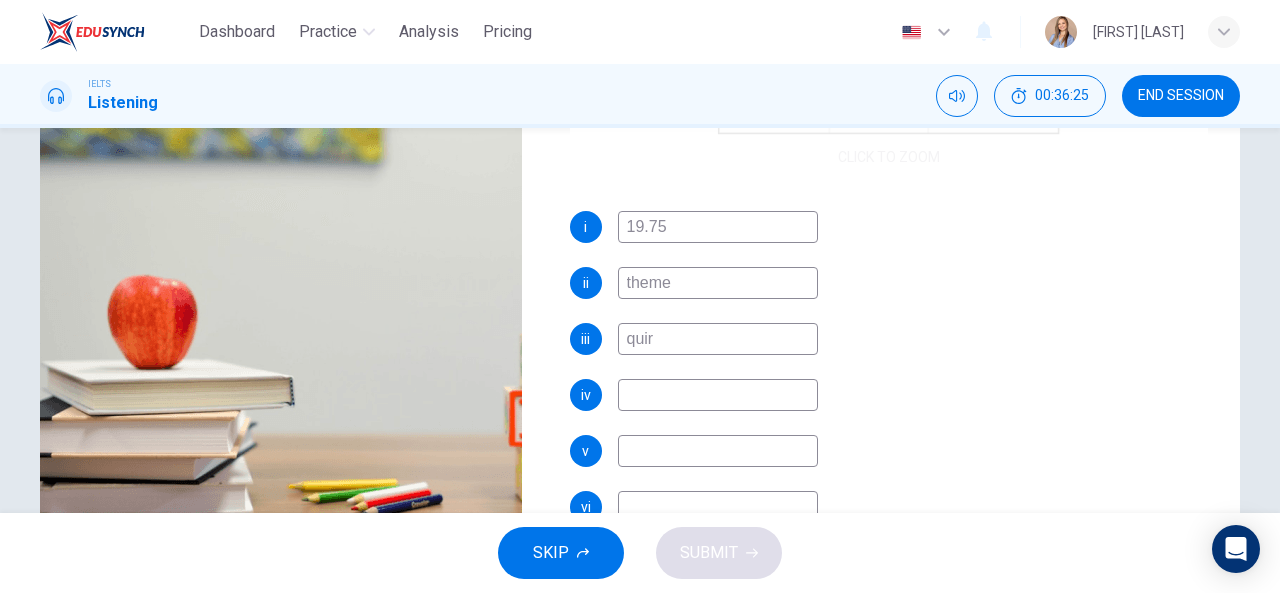 type on "quire" 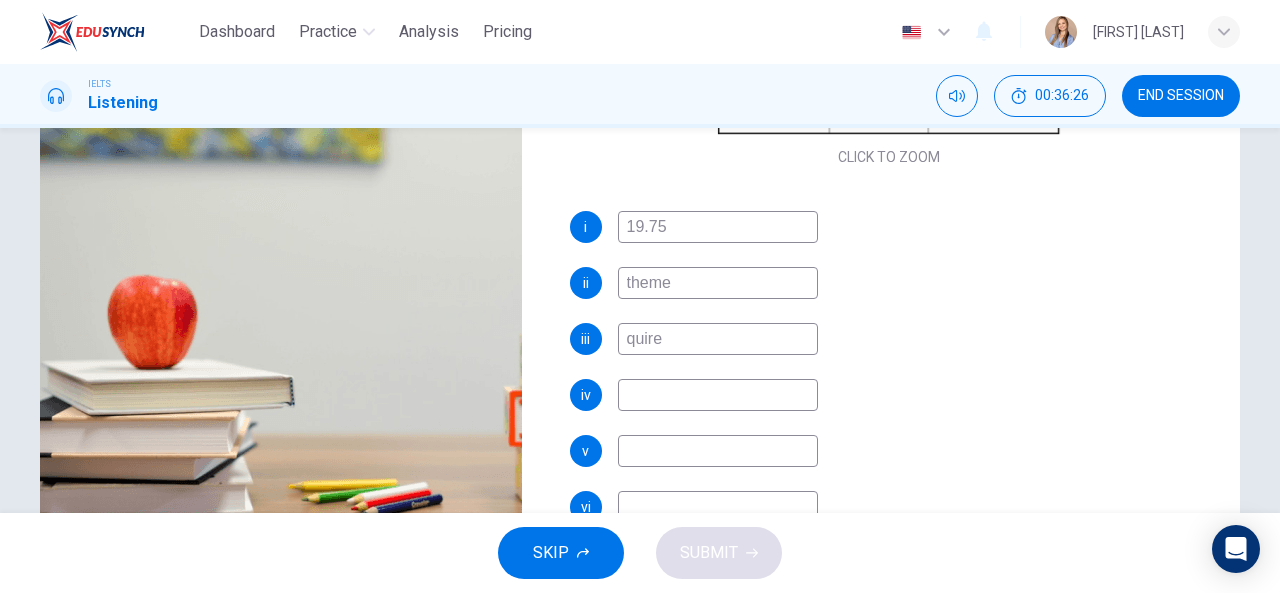 type on "44" 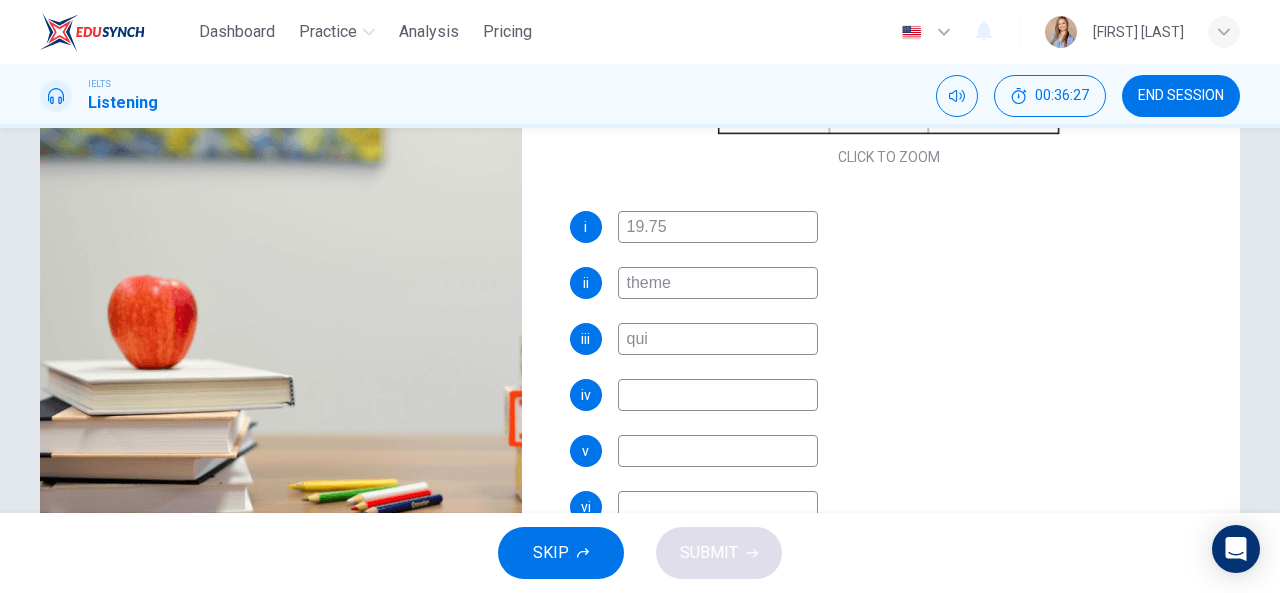type on "quit" 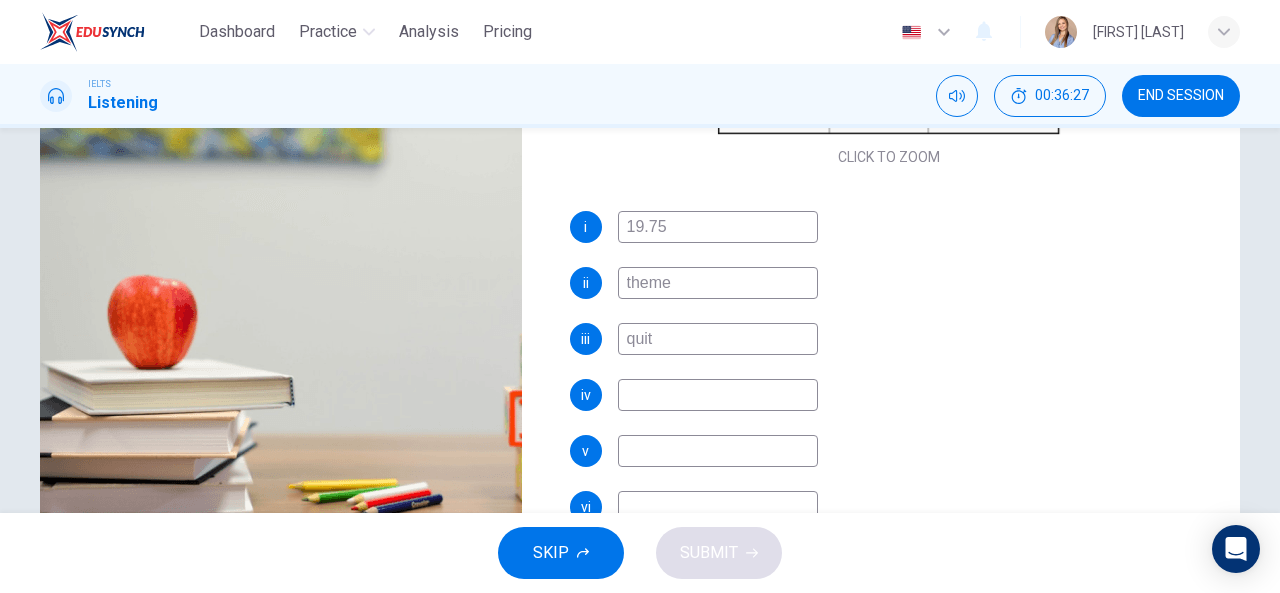 type on "44" 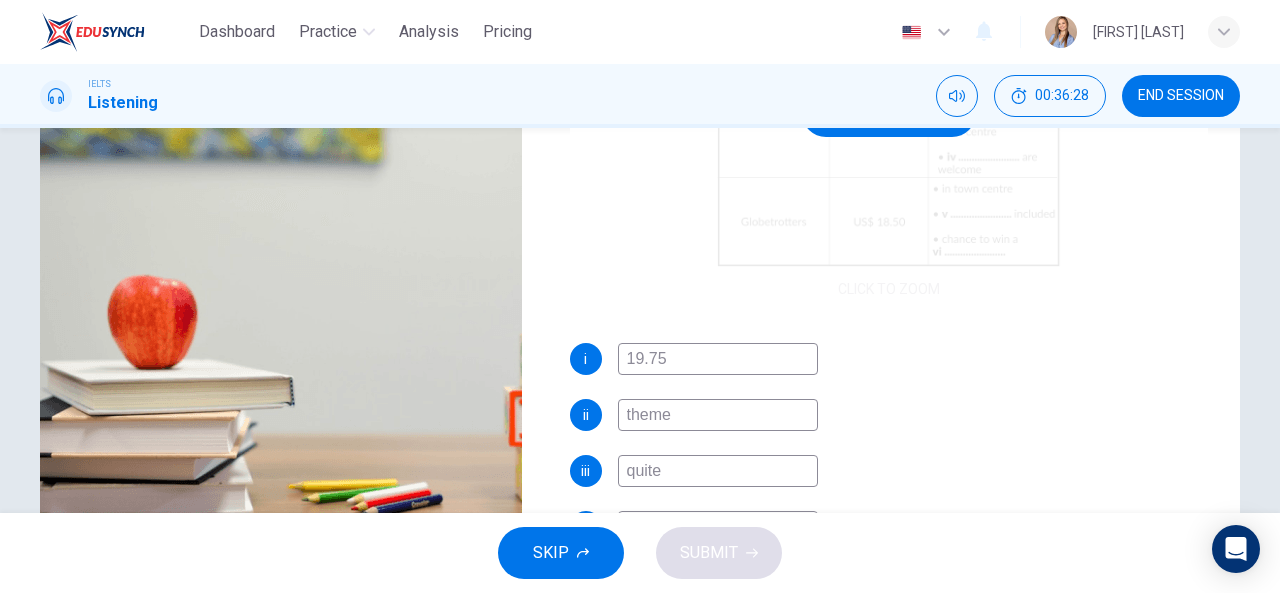 scroll, scrollTop: 0, scrollLeft: 0, axis: both 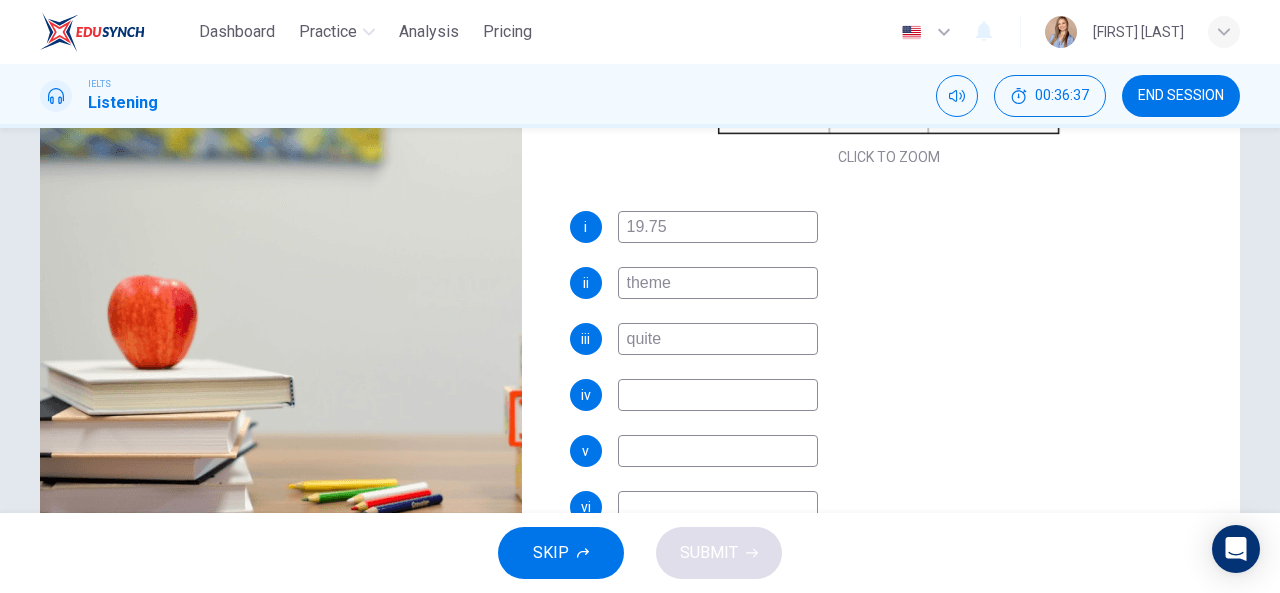 type on "48" 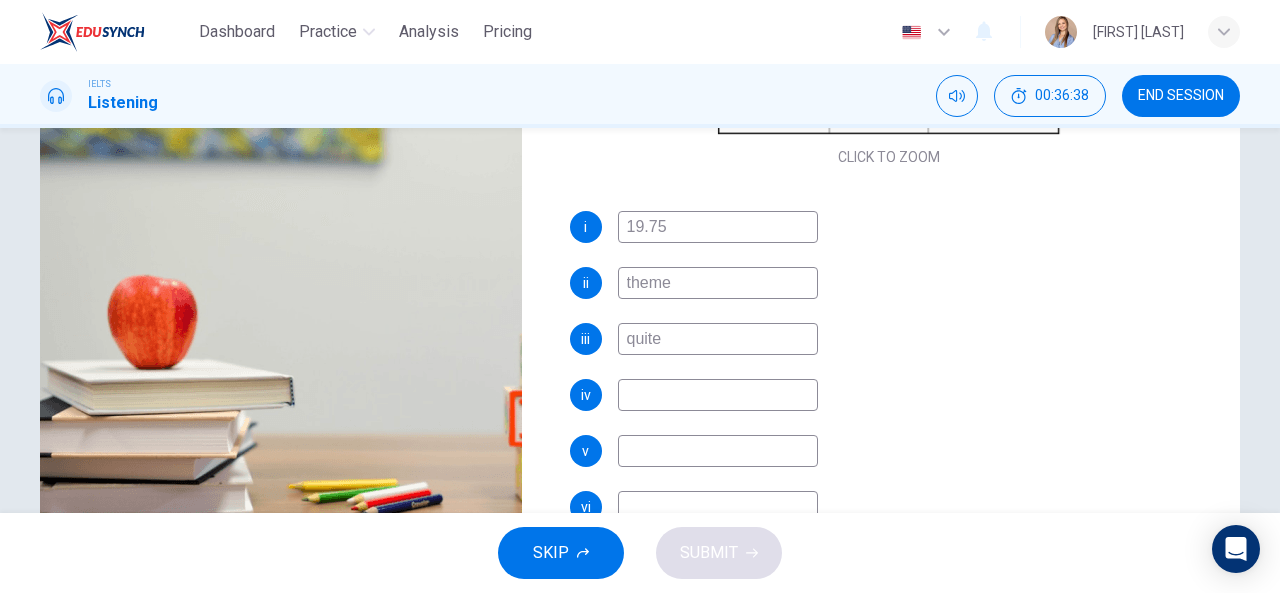 type on "c" 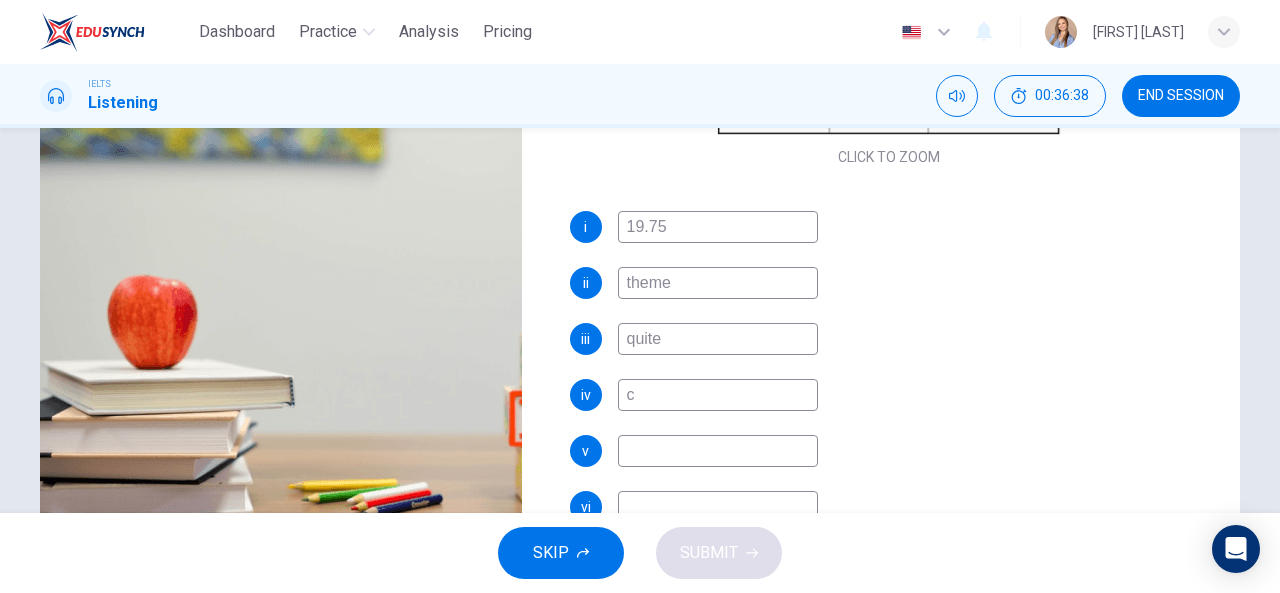 type on "48" 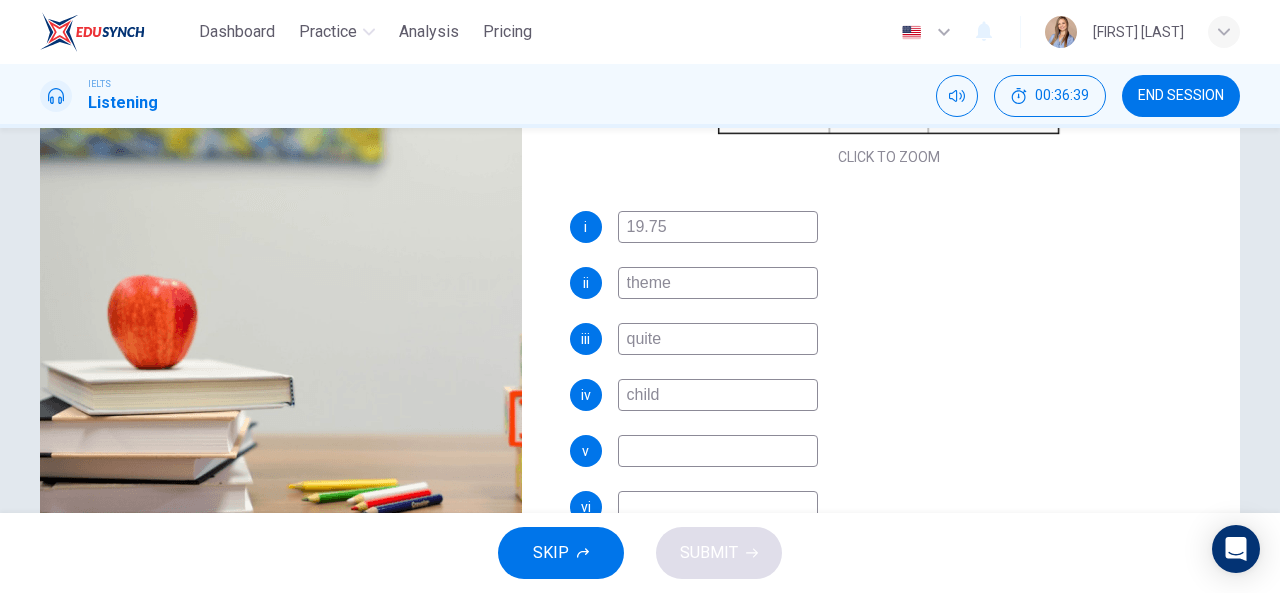 type on "childr" 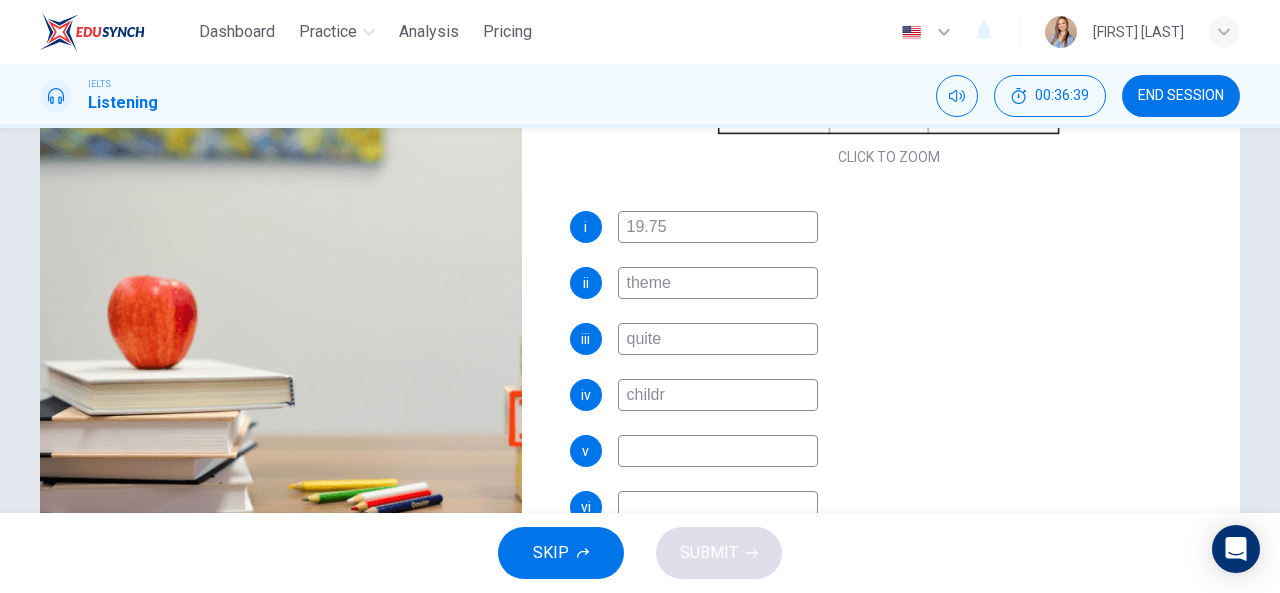 type on "48" 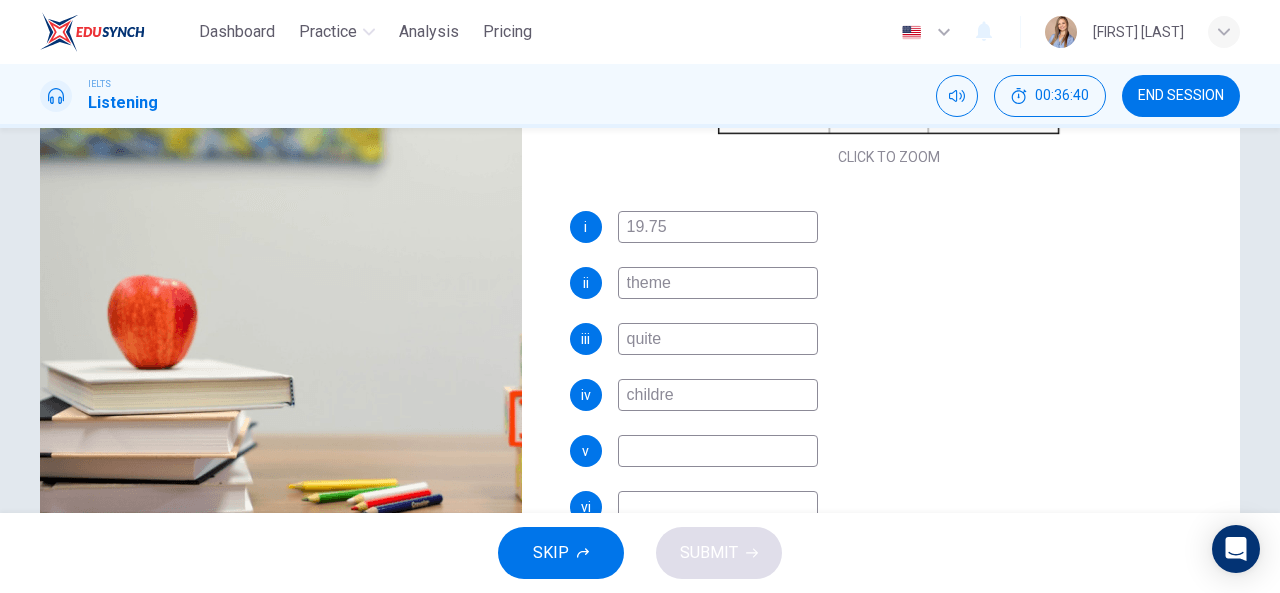 type on "children" 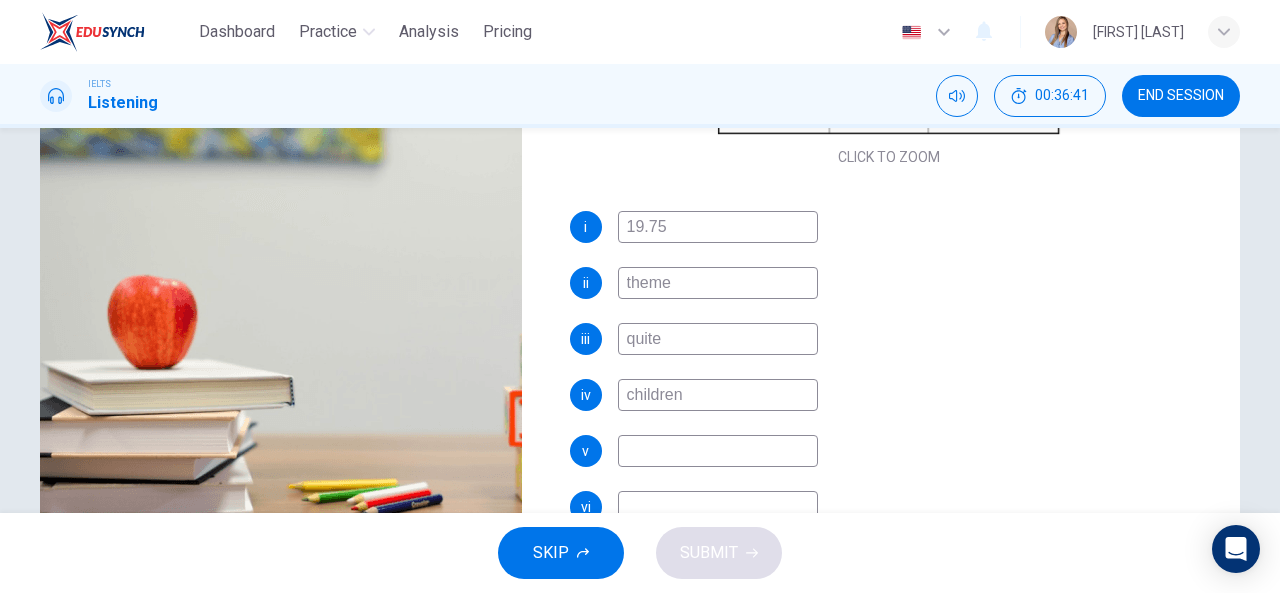 type on "49" 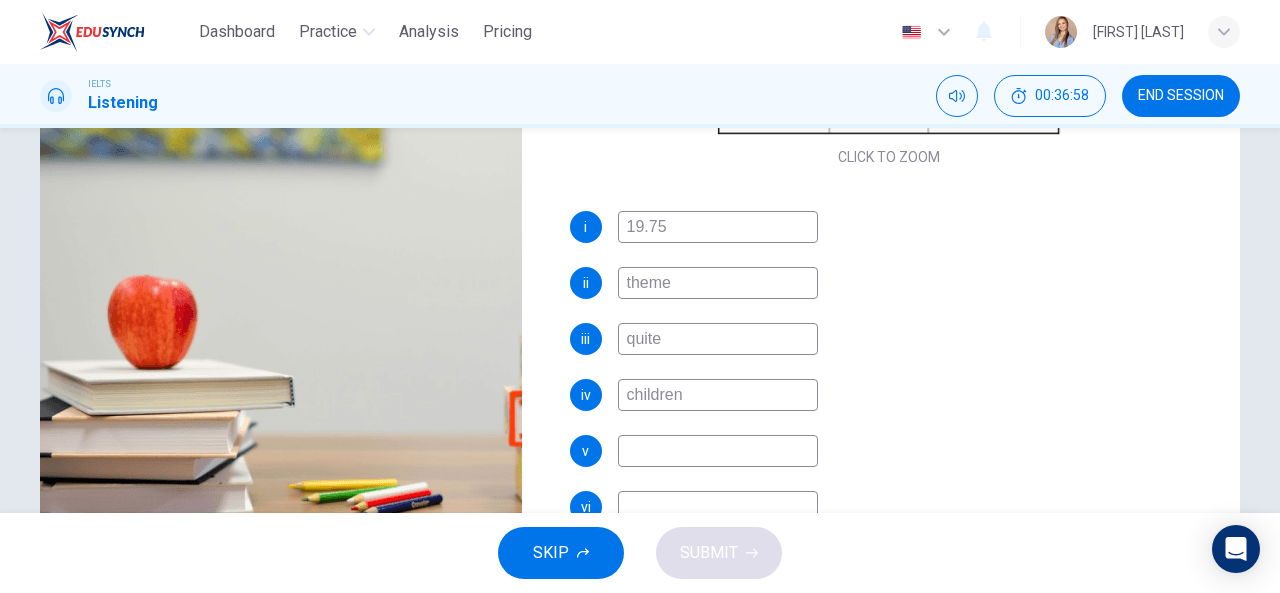 type on "55" 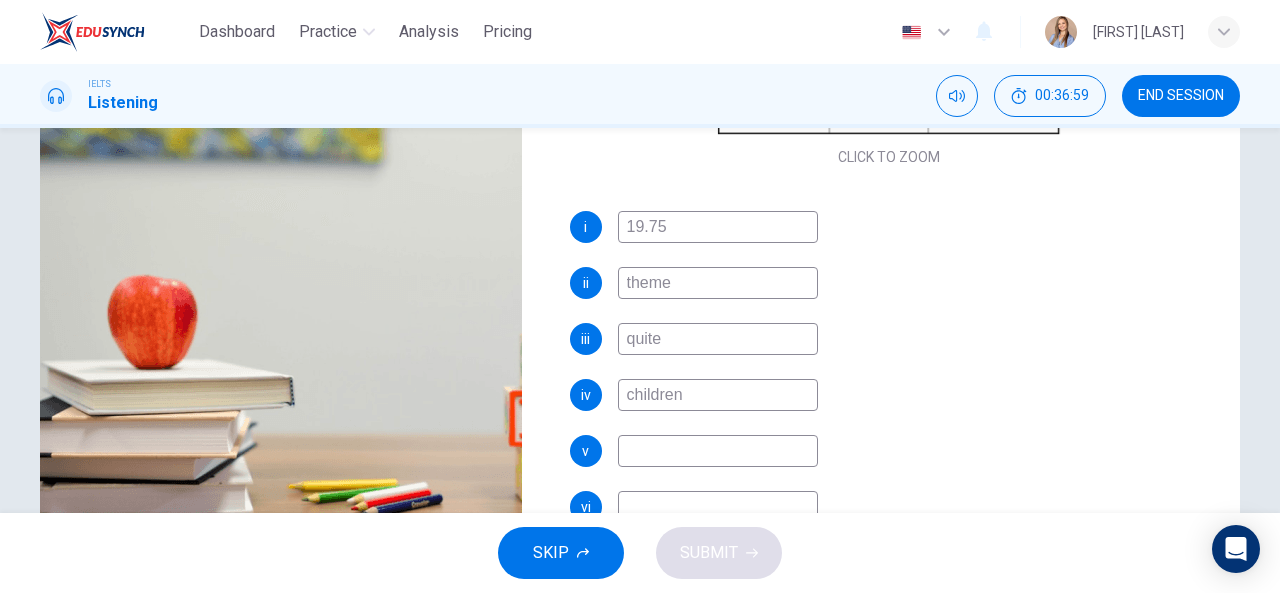type on "quit" 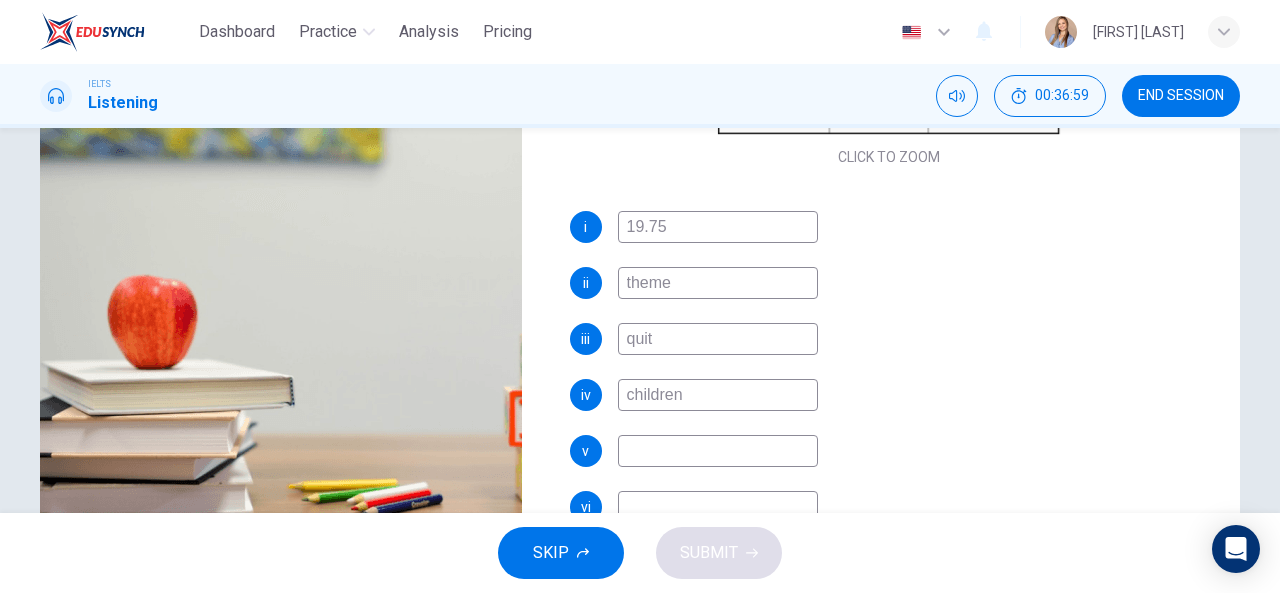 type on "55" 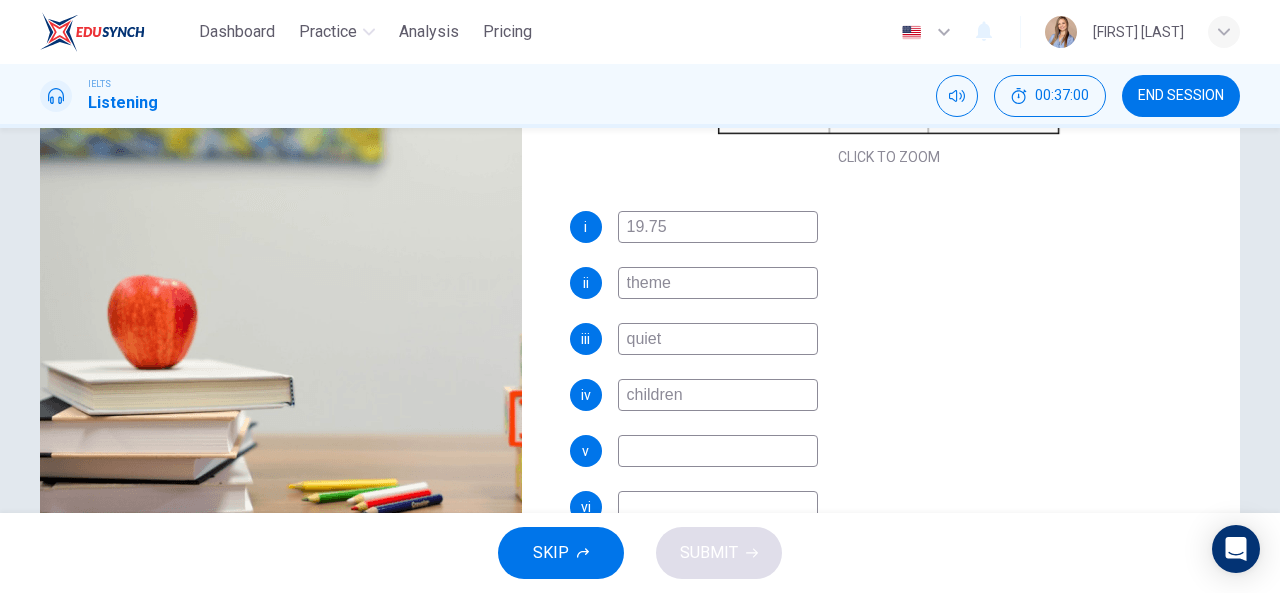 type on "quiete" 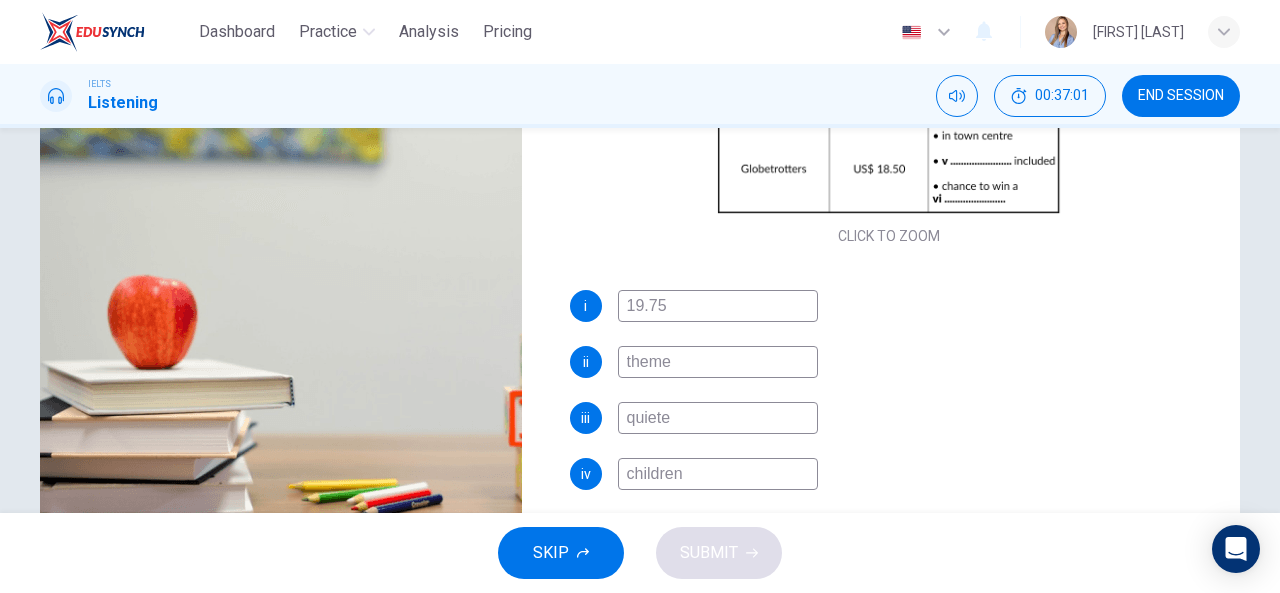 scroll, scrollTop: 186, scrollLeft: 0, axis: vertical 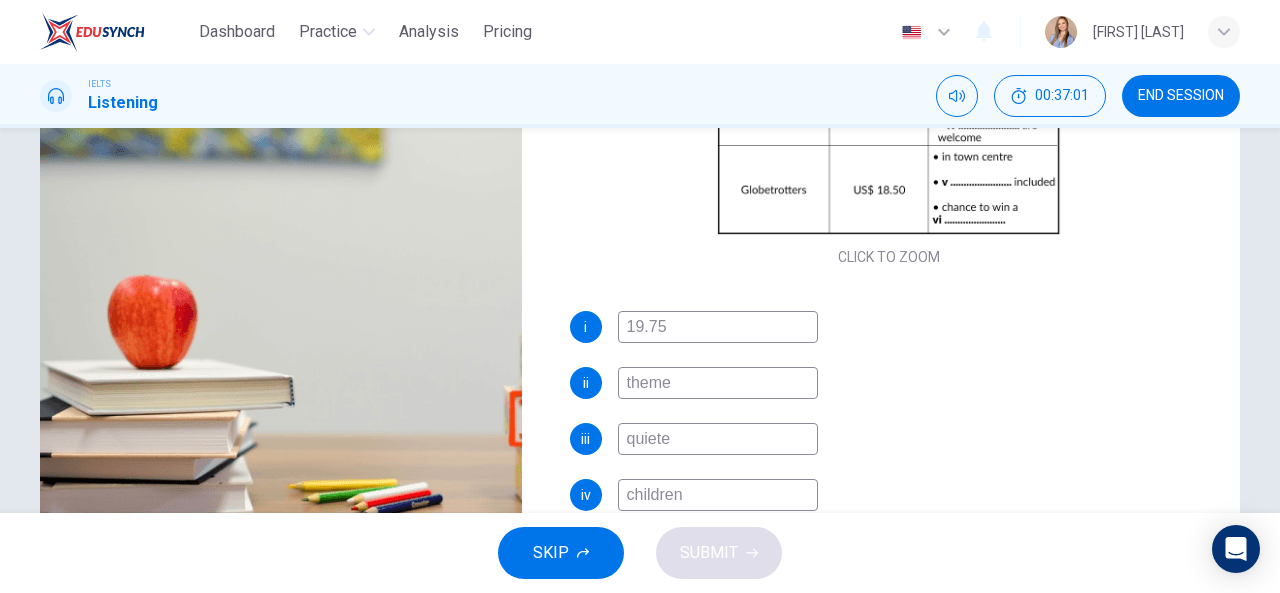 type on "56" 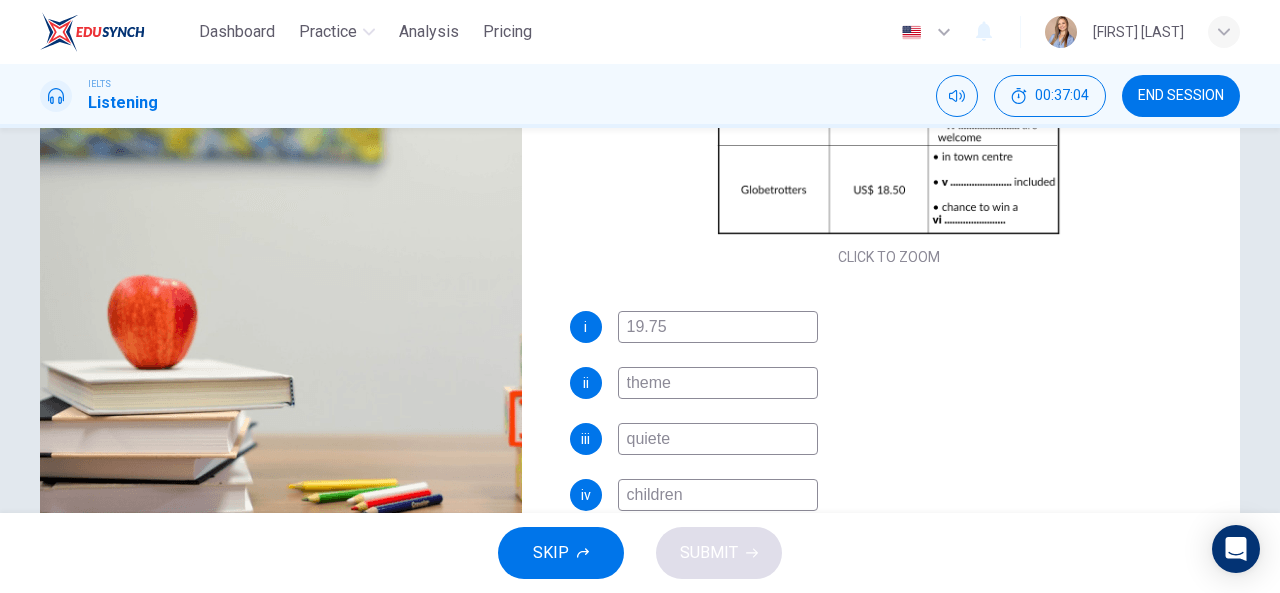 type on "57" 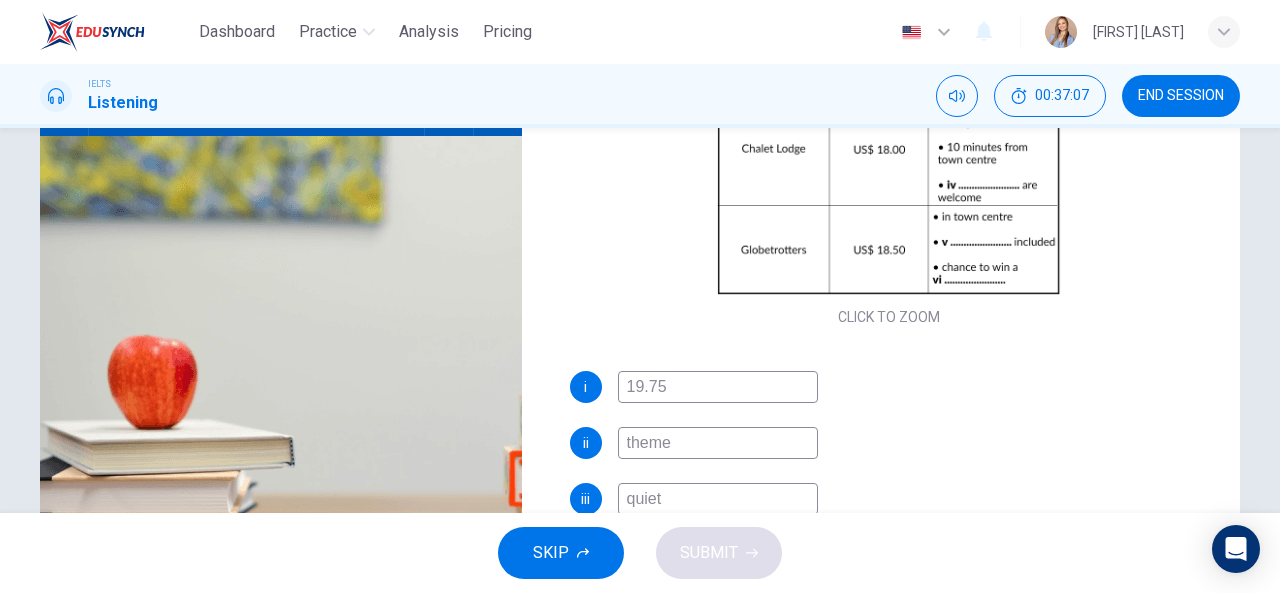 scroll, scrollTop: 200, scrollLeft: 0, axis: vertical 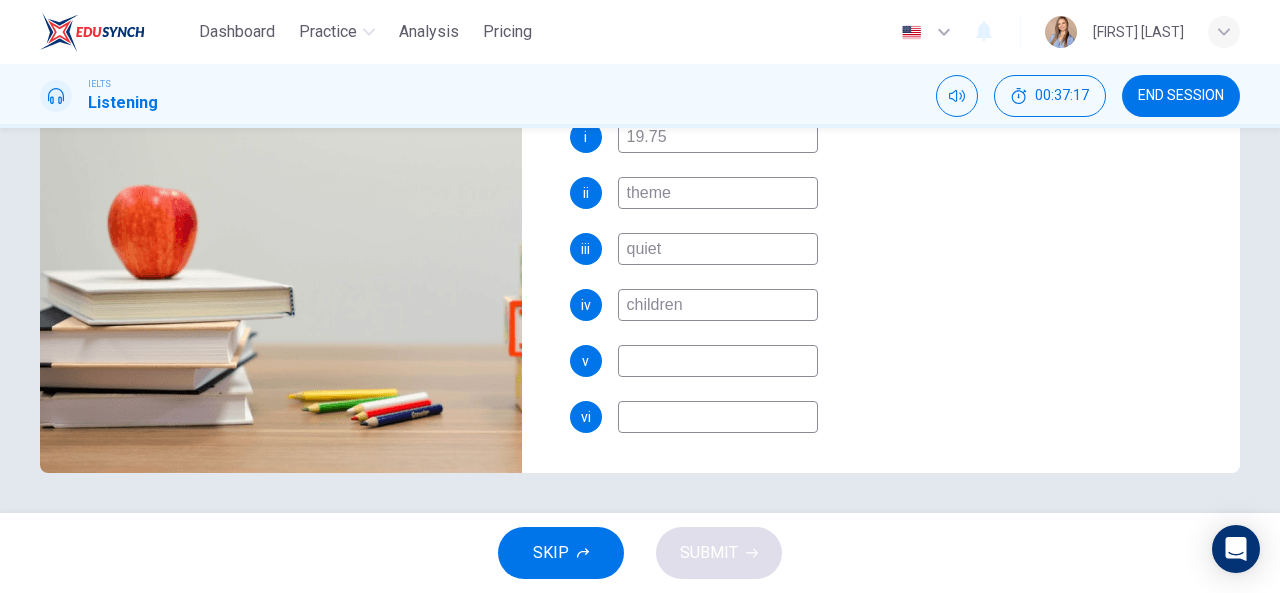type on "61" 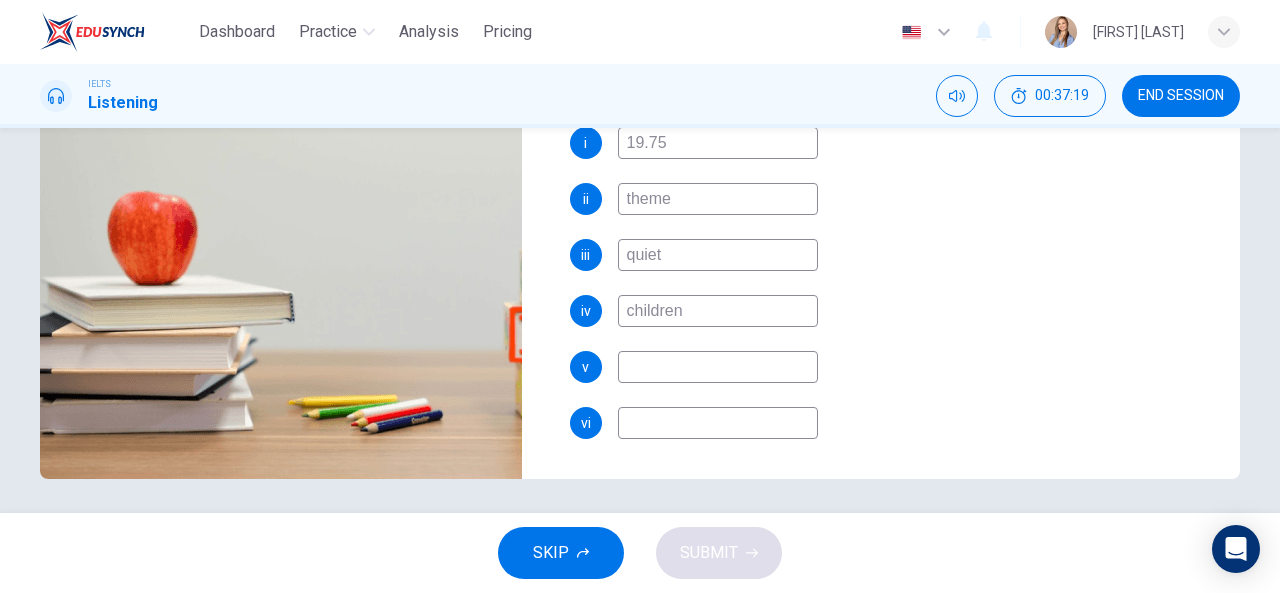 scroll, scrollTop: 390, scrollLeft: 0, axis: vertical 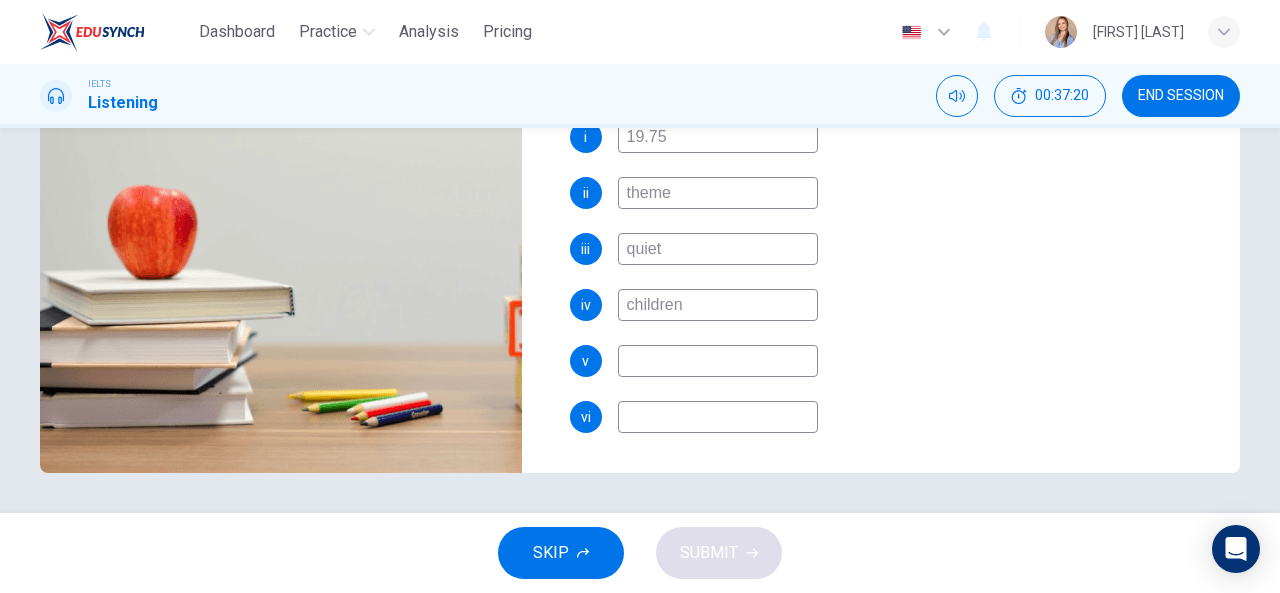 type on "62" 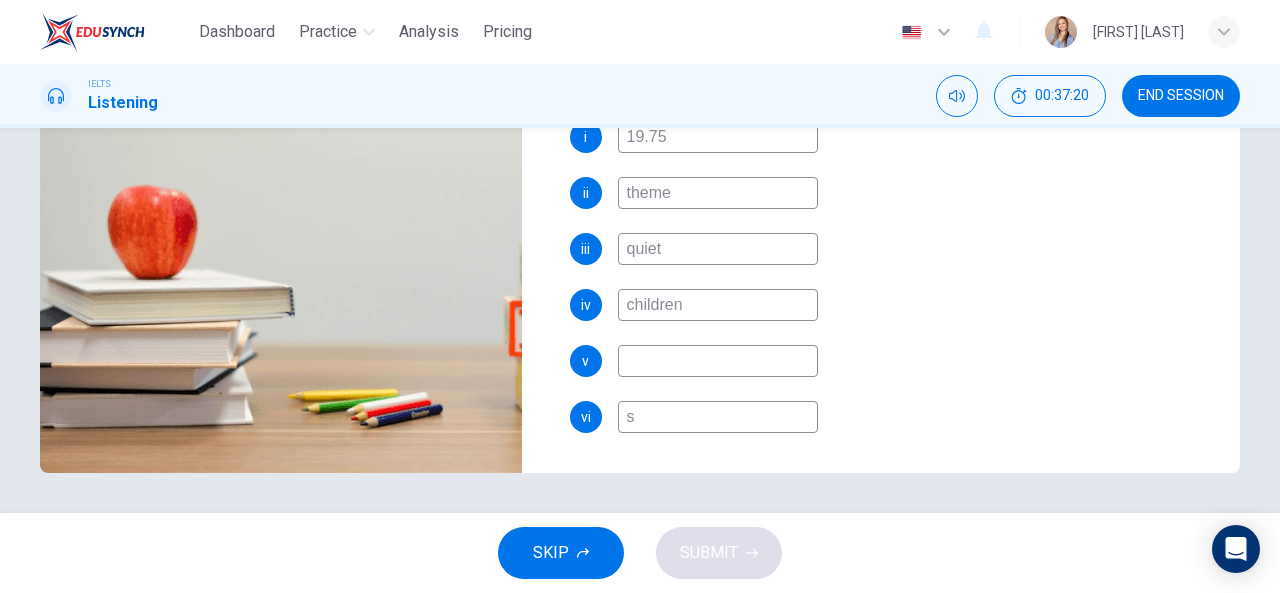 type on "sk" 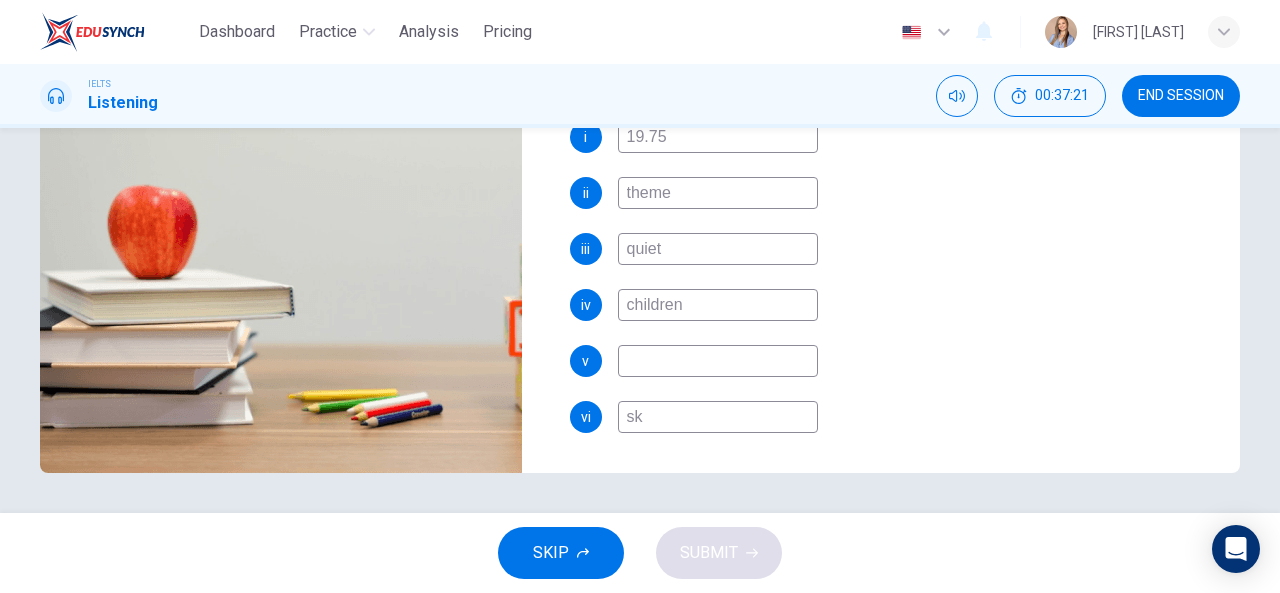 type on "62" 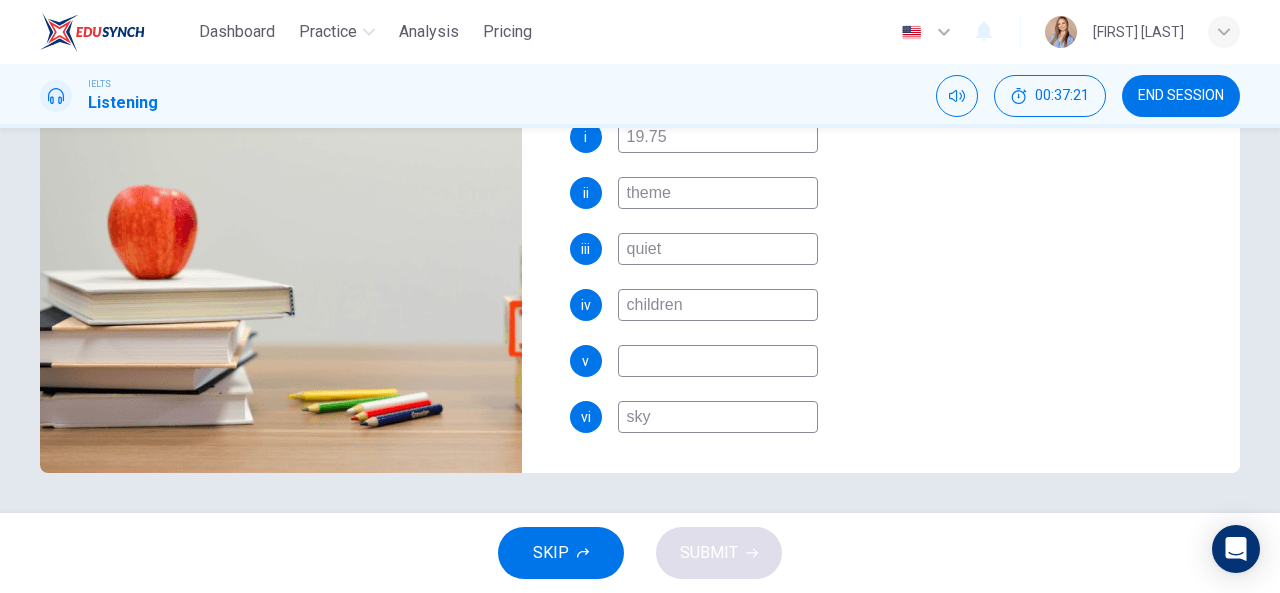 type on "sky d" 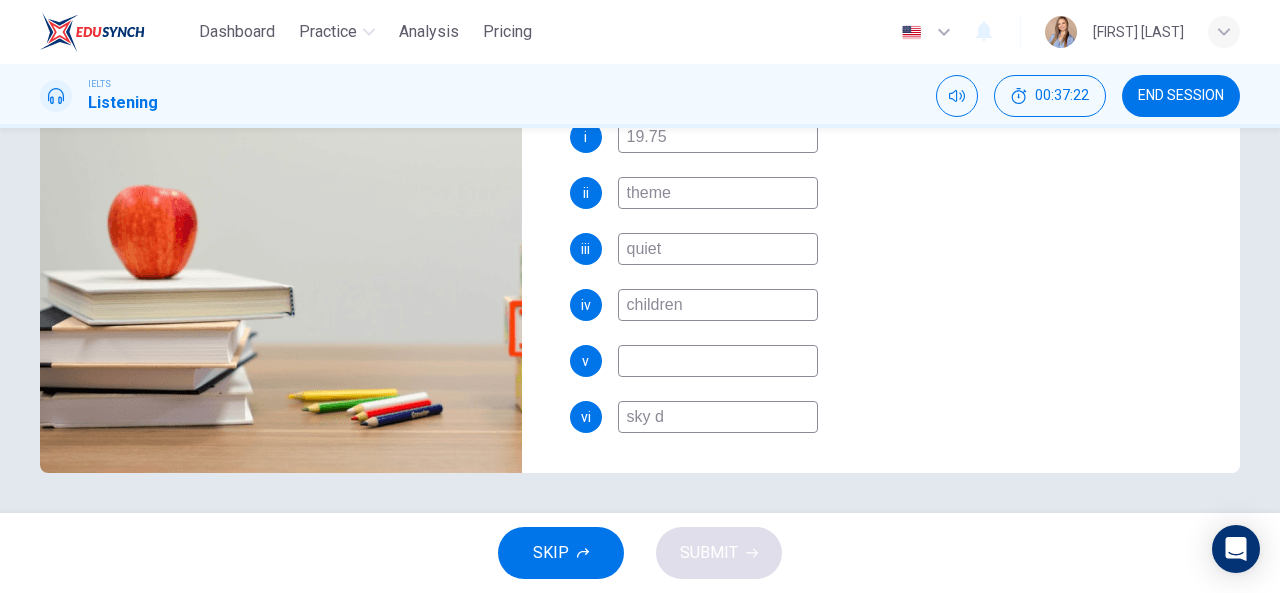 type on "63" 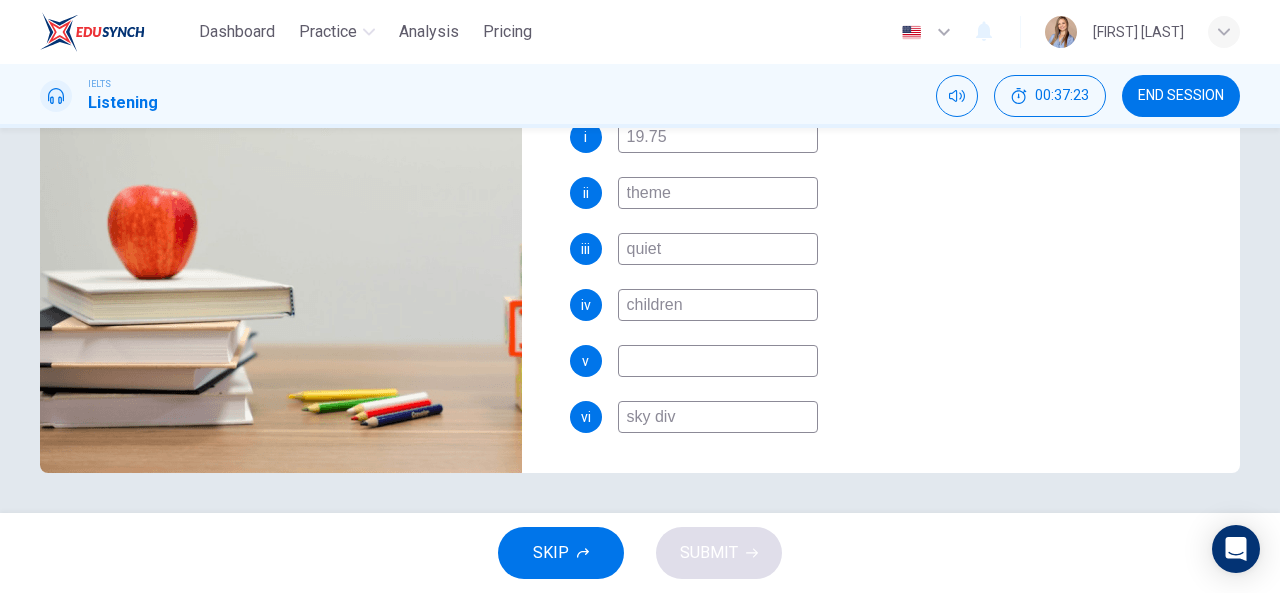 type on "sky dive" 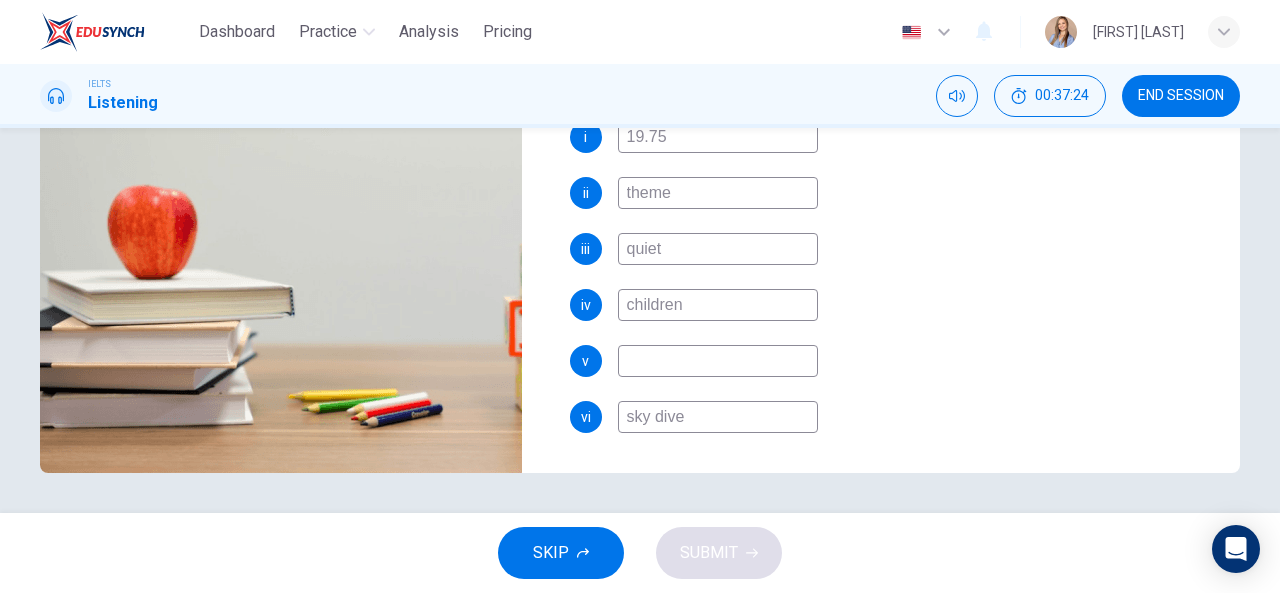 type on "63" 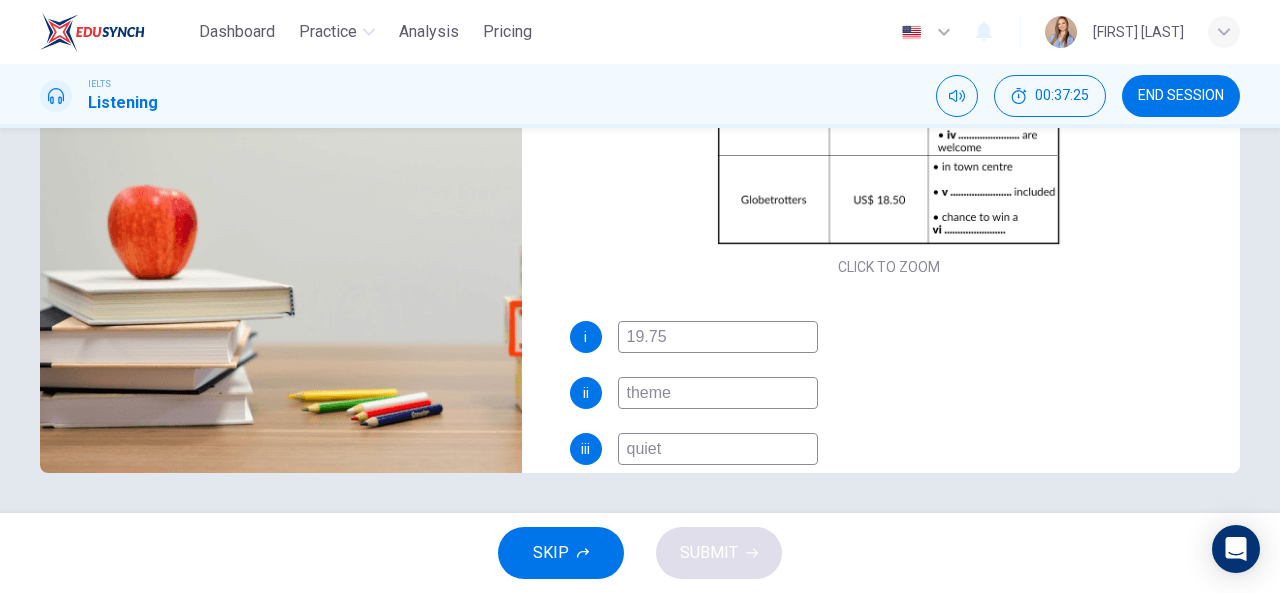 scroll, scrollTop: 0, scrollLeft: 0, axis: both 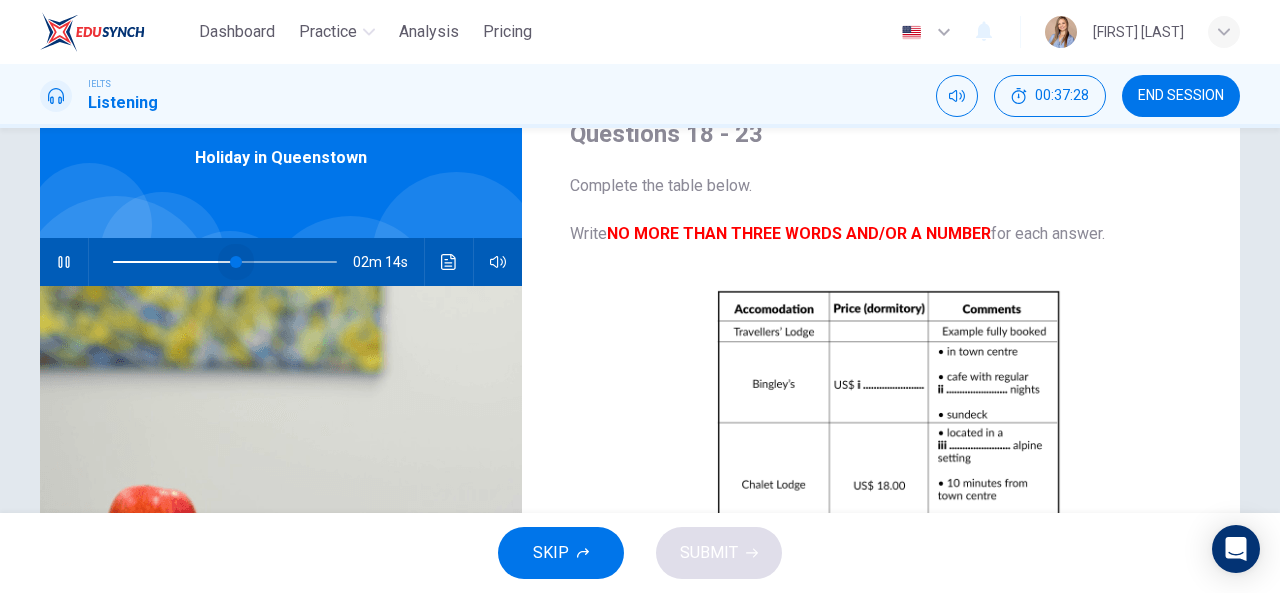 drag, startPoint x: 248, startPoint y: 253, endPoint x: 228, endPoint y: 253, distance: 20 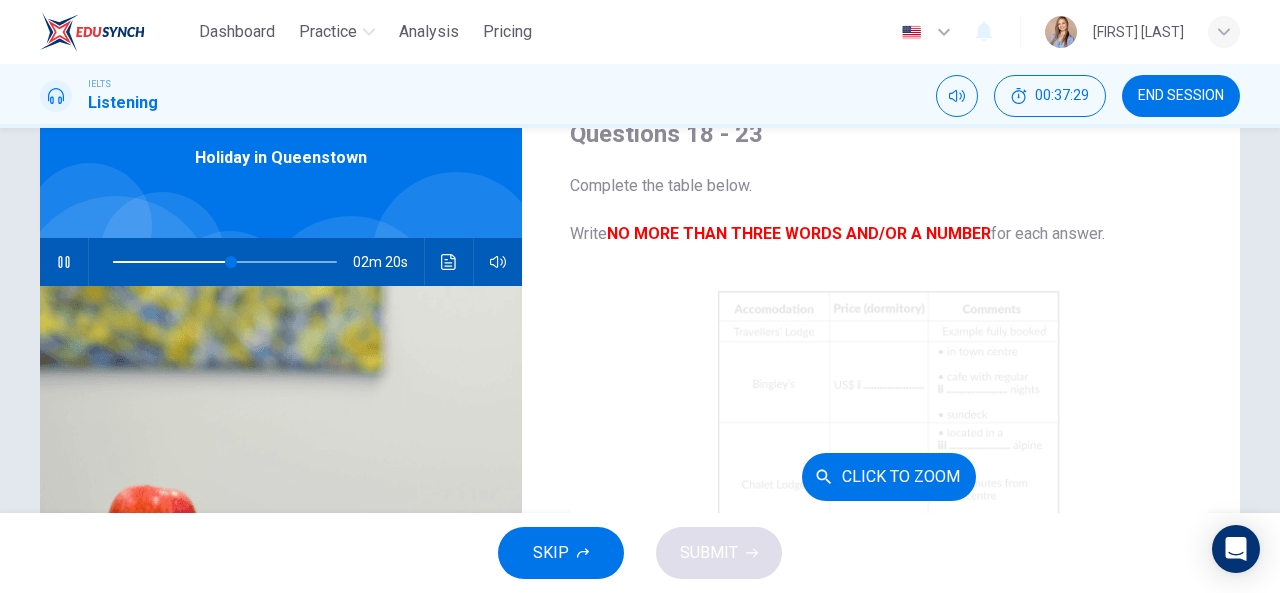 scroll, scrollTop: 286, scrollLeft: 0, axis: vertical 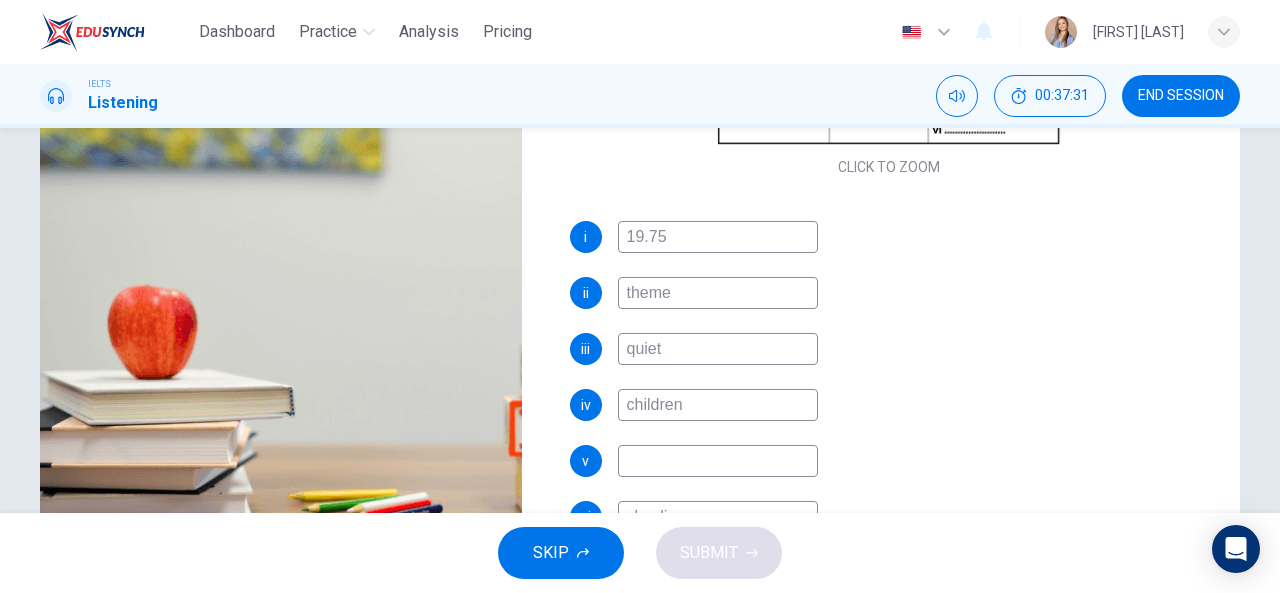 click at bounding box center [718, 461] 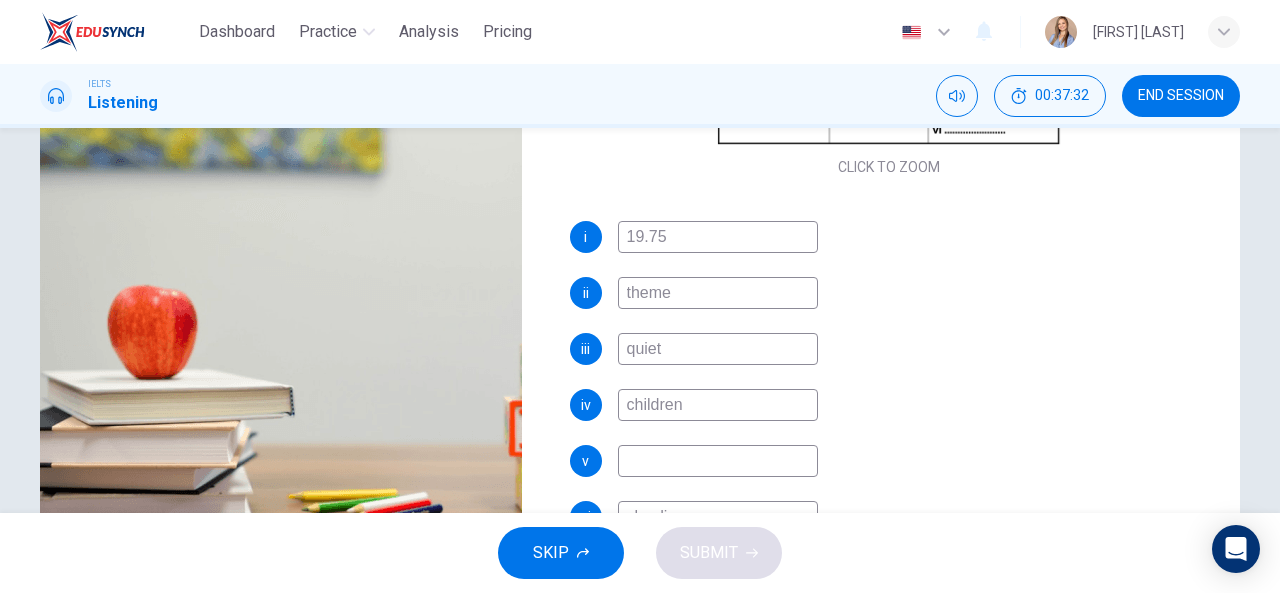 type on "54" 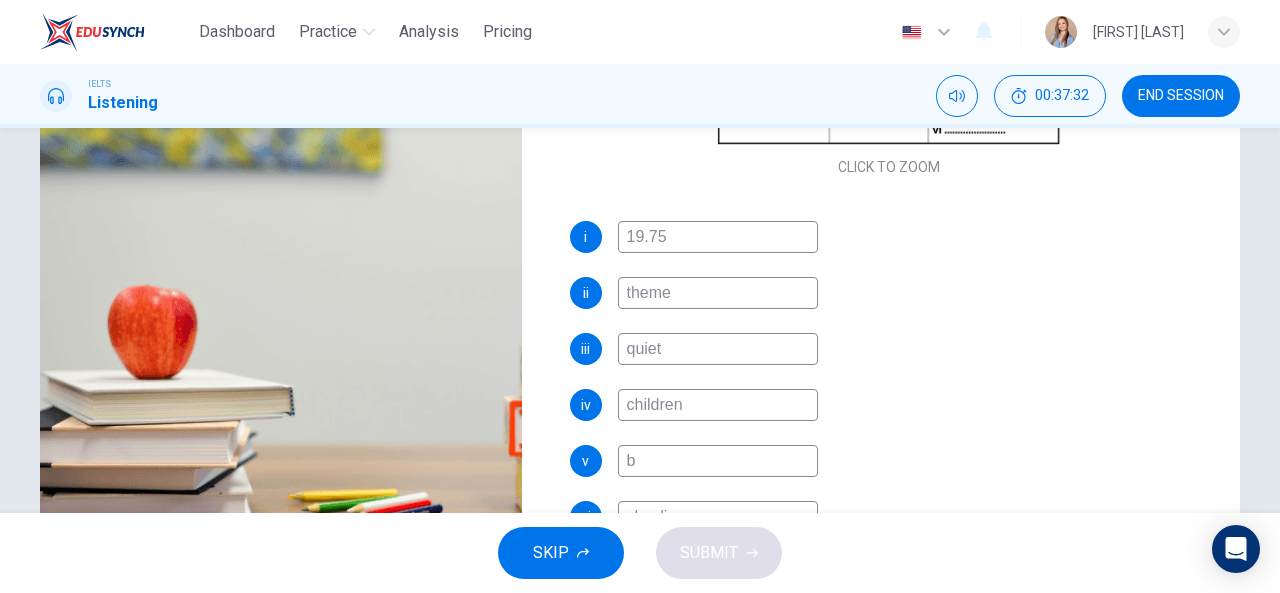 type on "54" 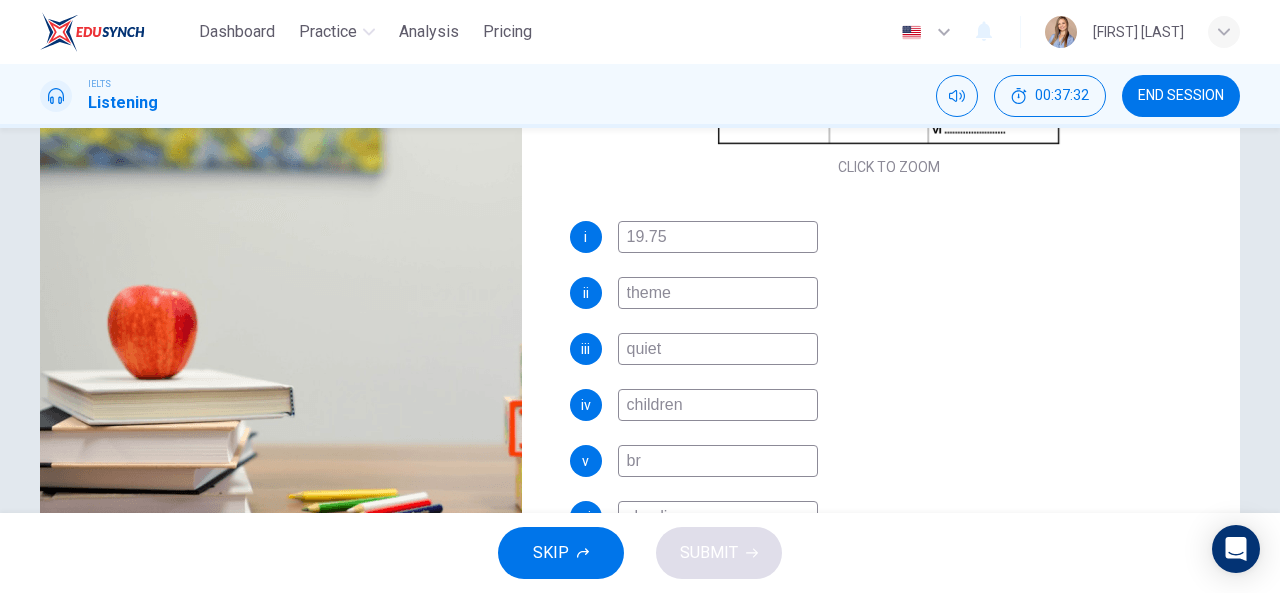 type on "54" 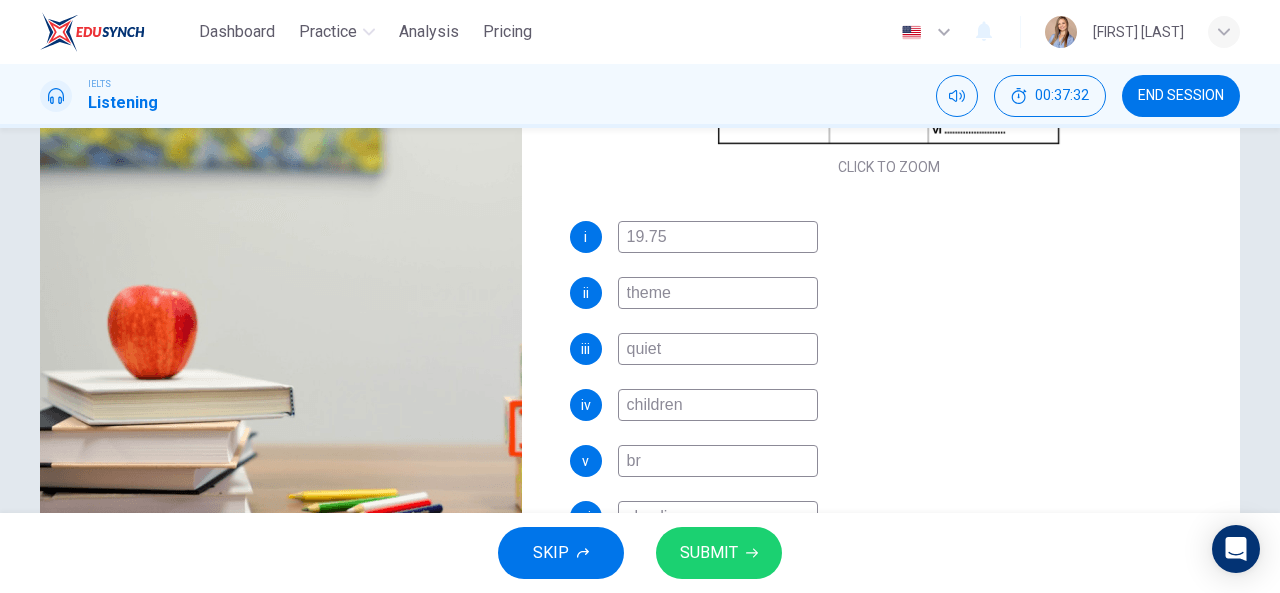 type on "bre" 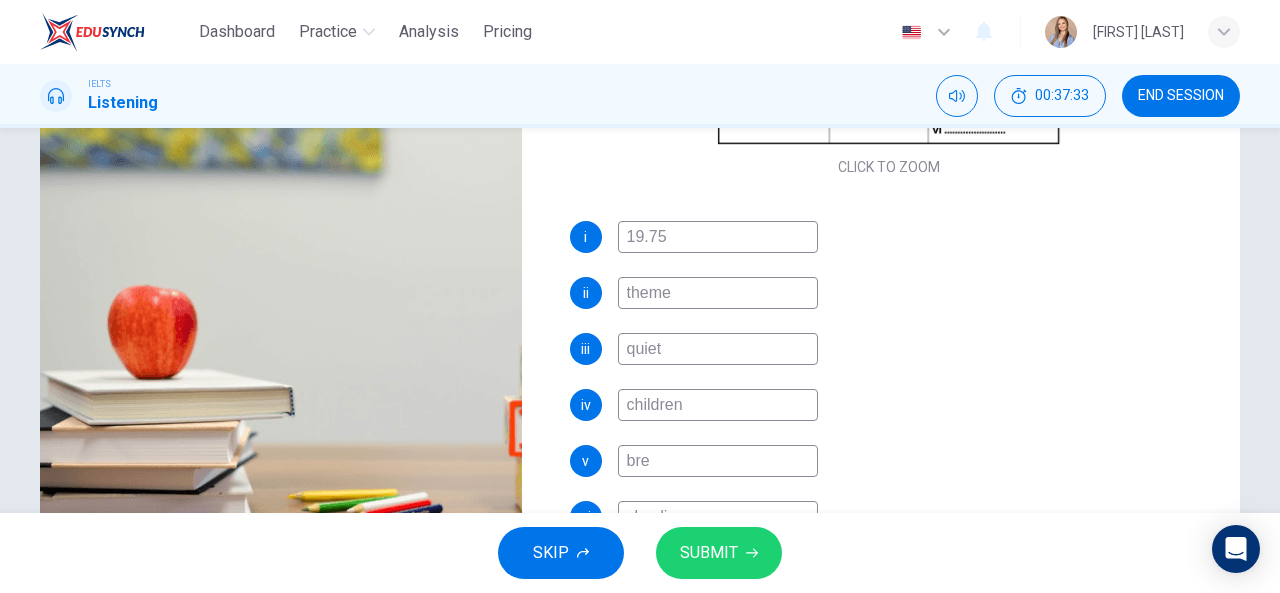 type on "brea" 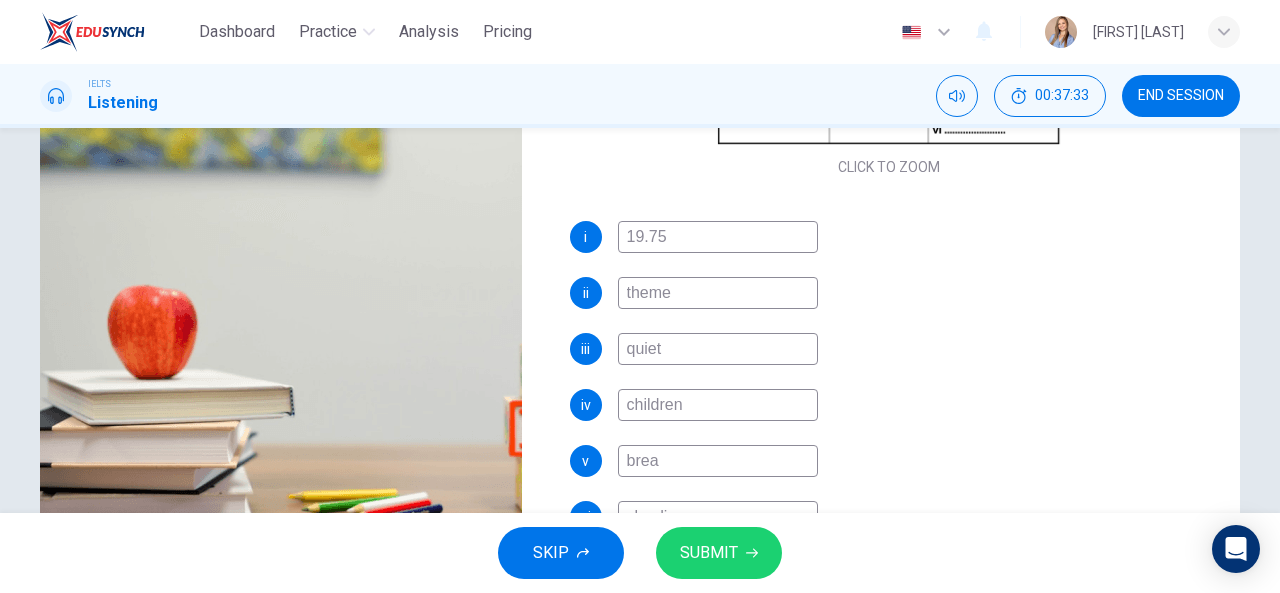 type on "55" 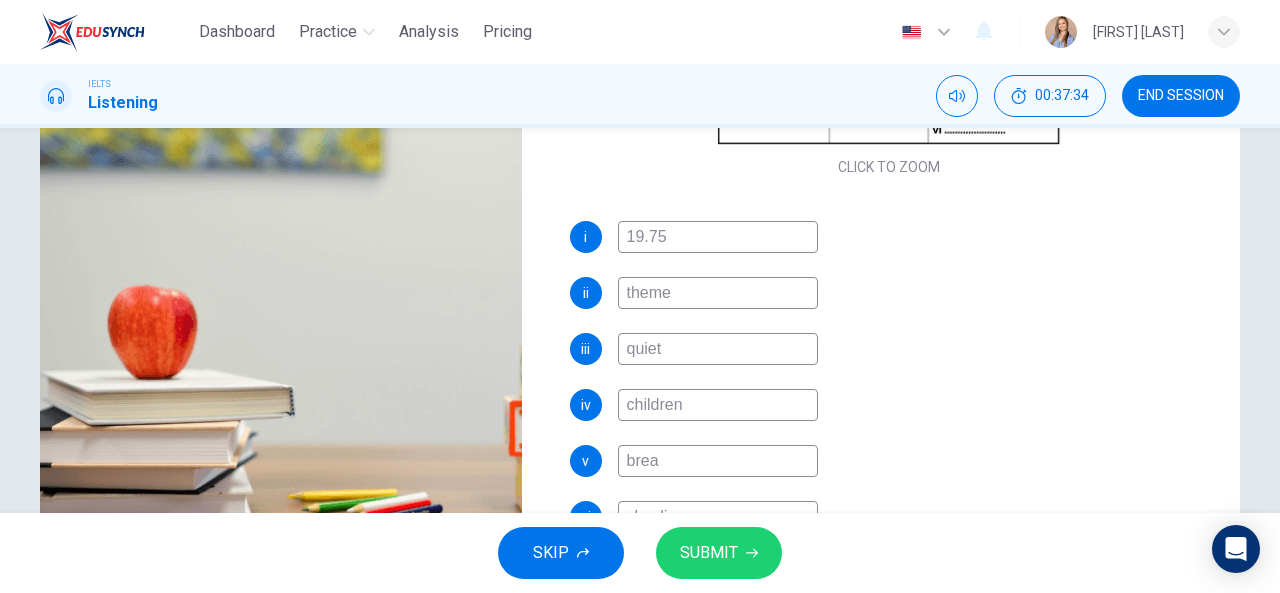 type on "break" 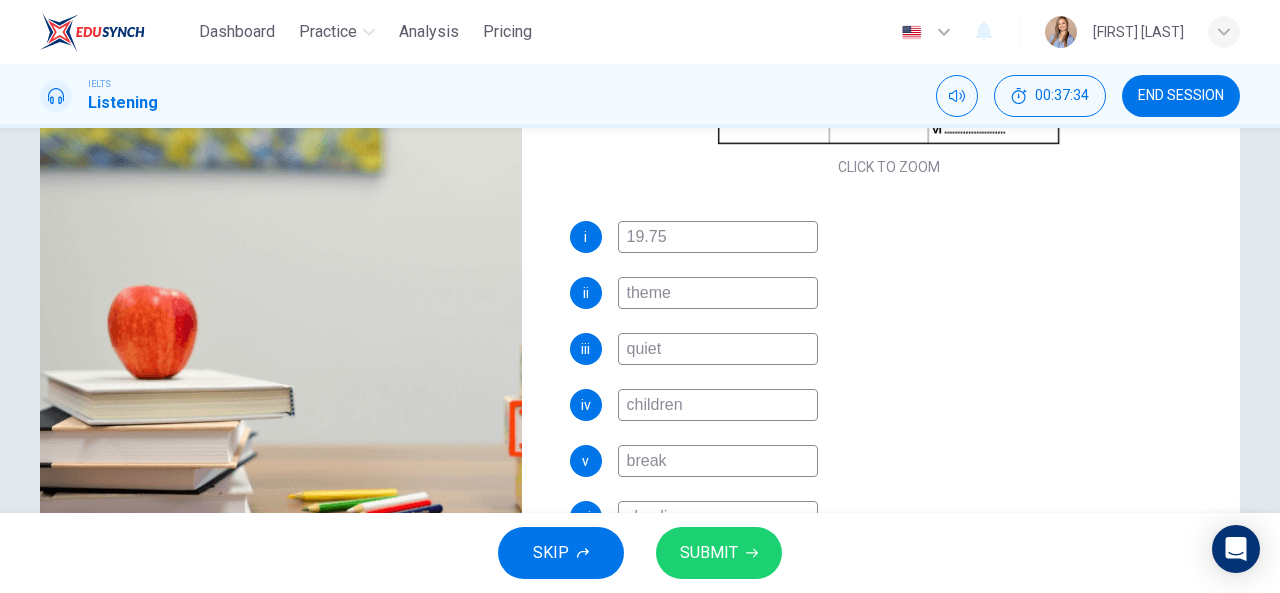 type on "55" 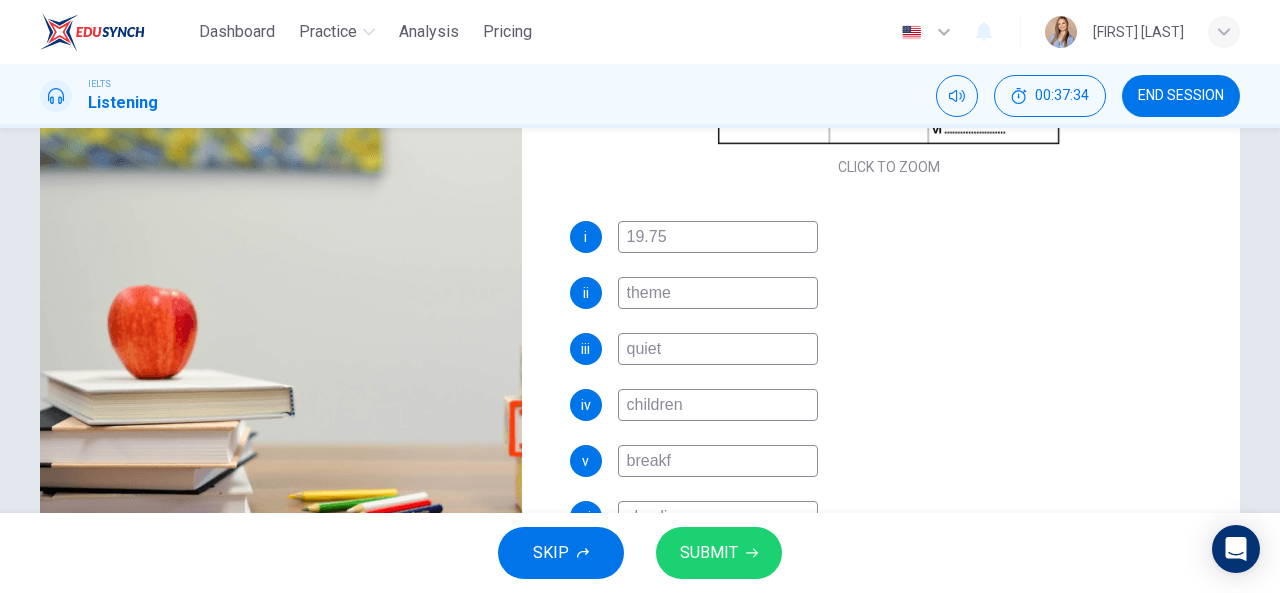 type on "55" 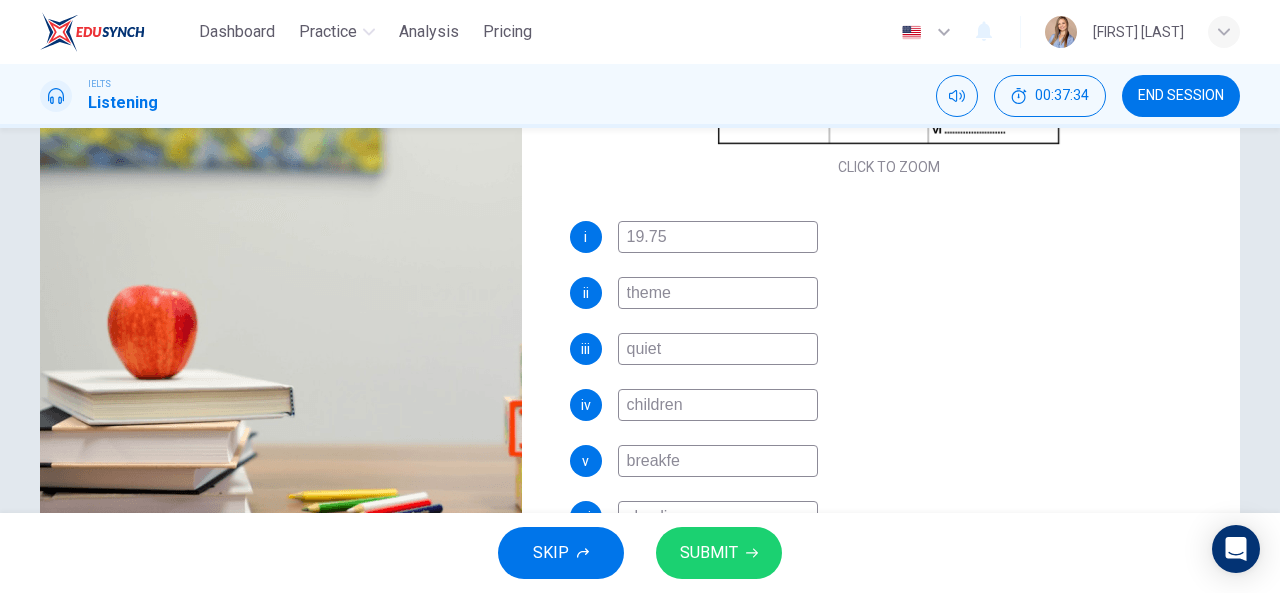 type on "55" 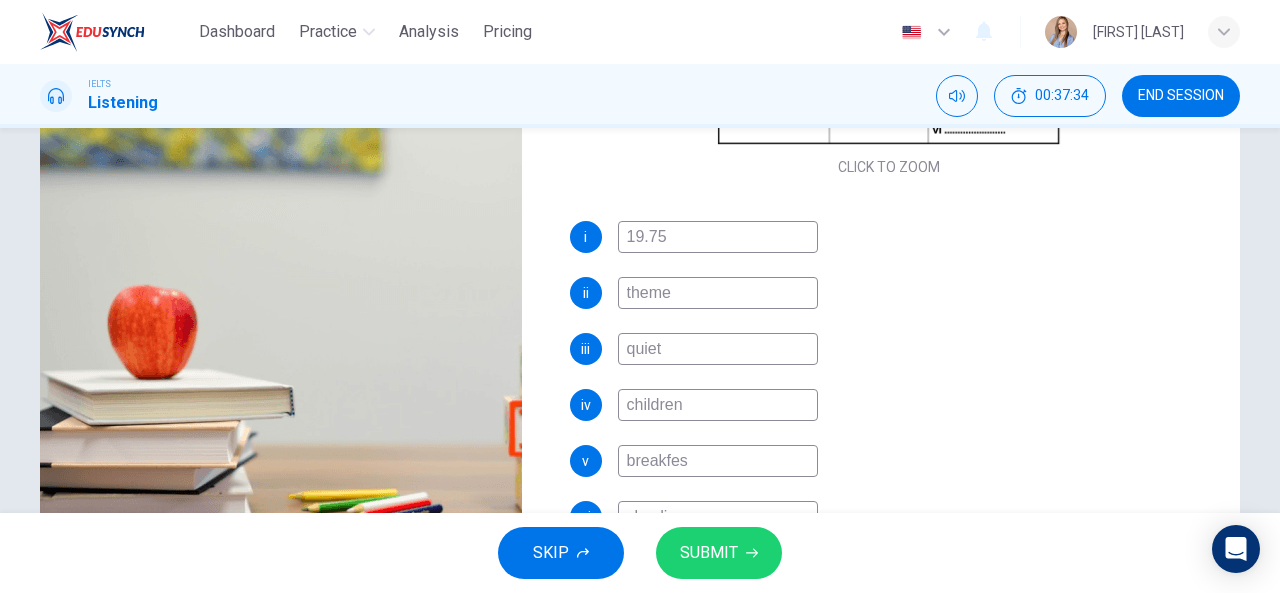 type on "55" 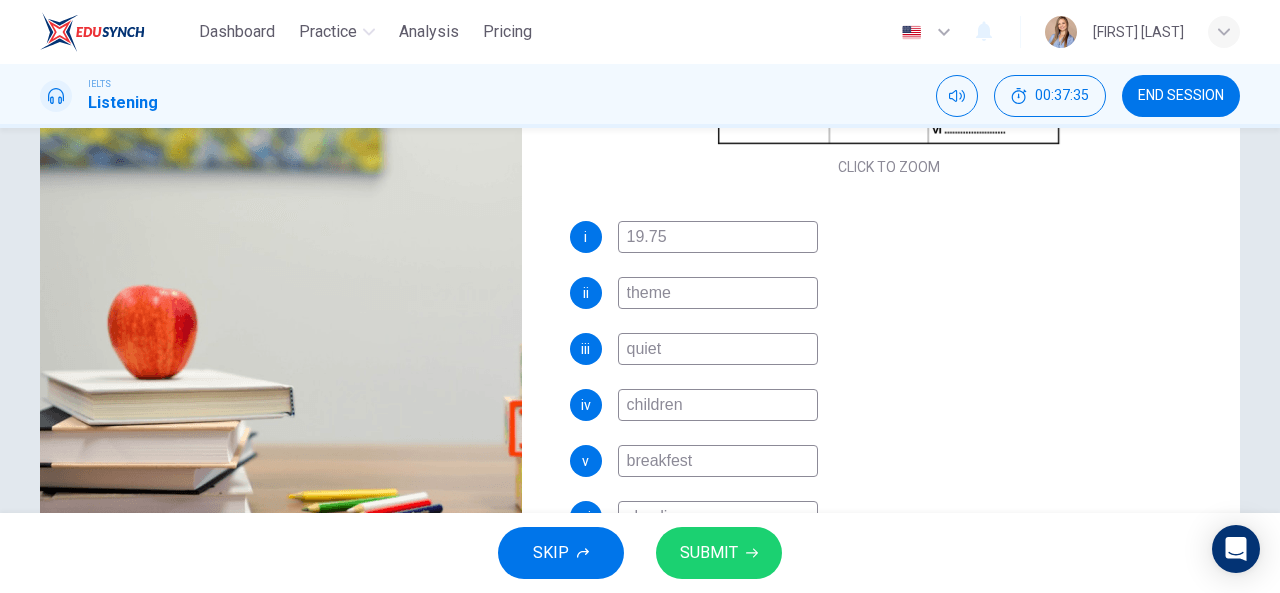 type on "55" 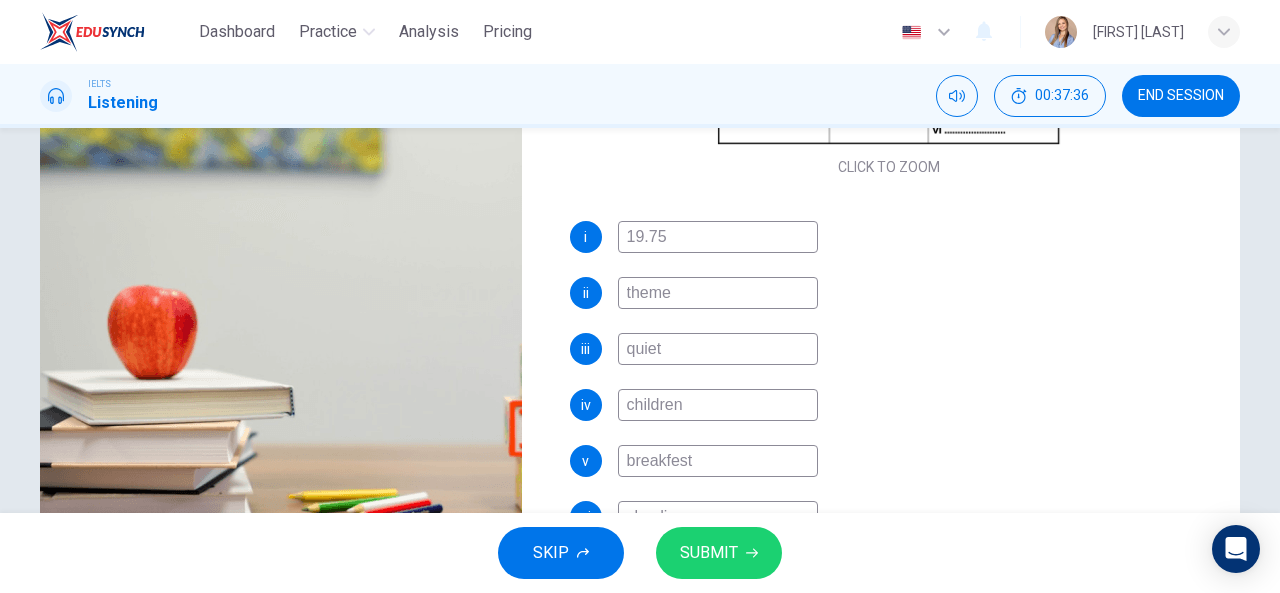 type on "breakfest" 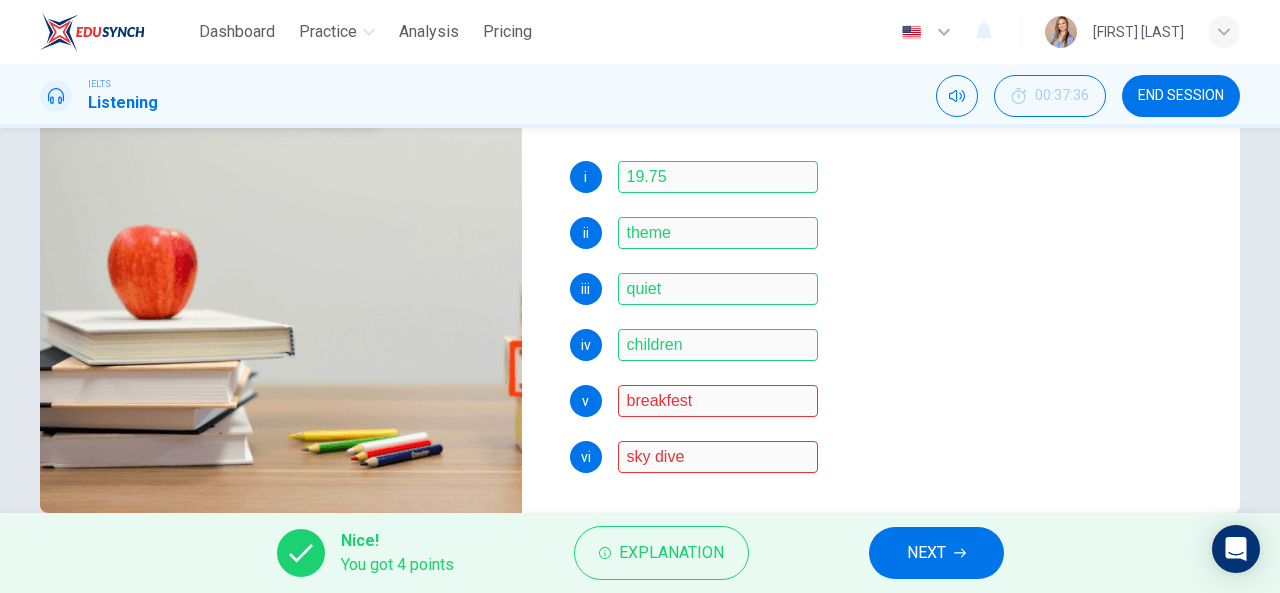 scroll, scrollTop: 390, scrollLeft: 0, axis: vertical 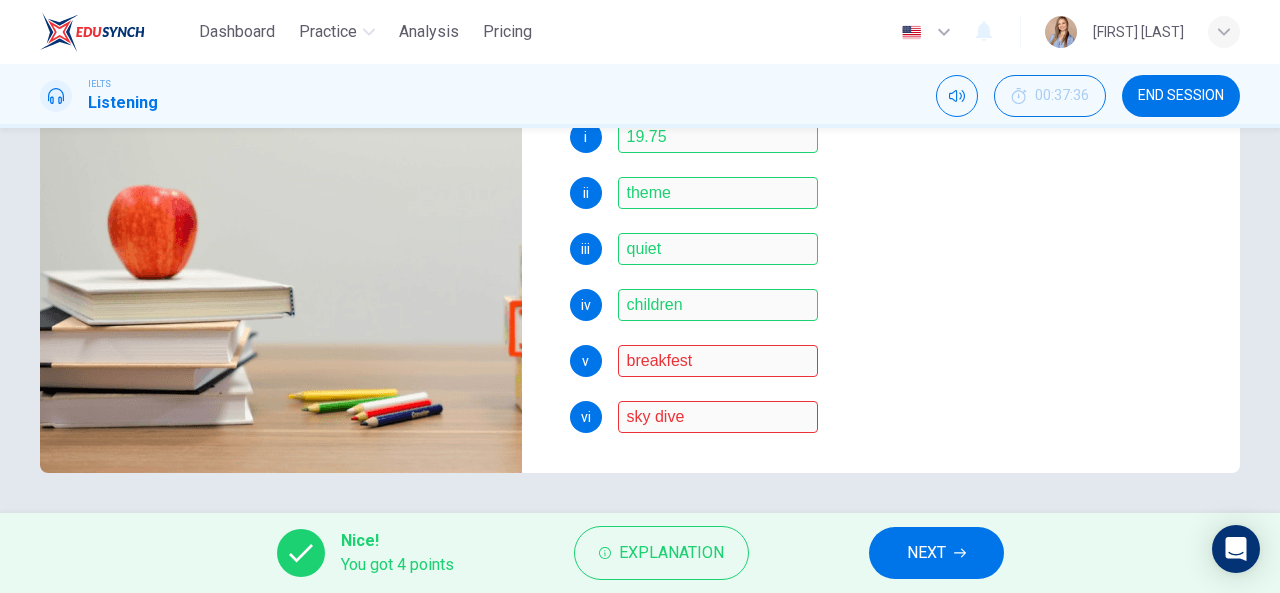 click on "NEXT" at bounding box center [936, 553] 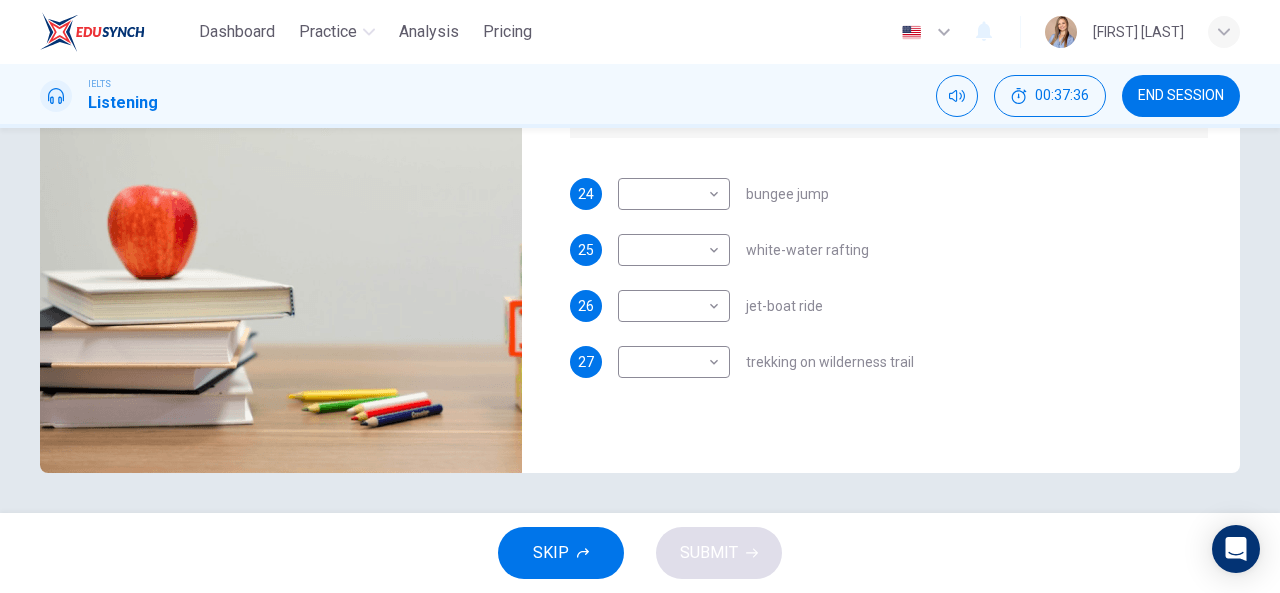 scroll, scrollTop: 0, scrollLeft: 0, axis: both 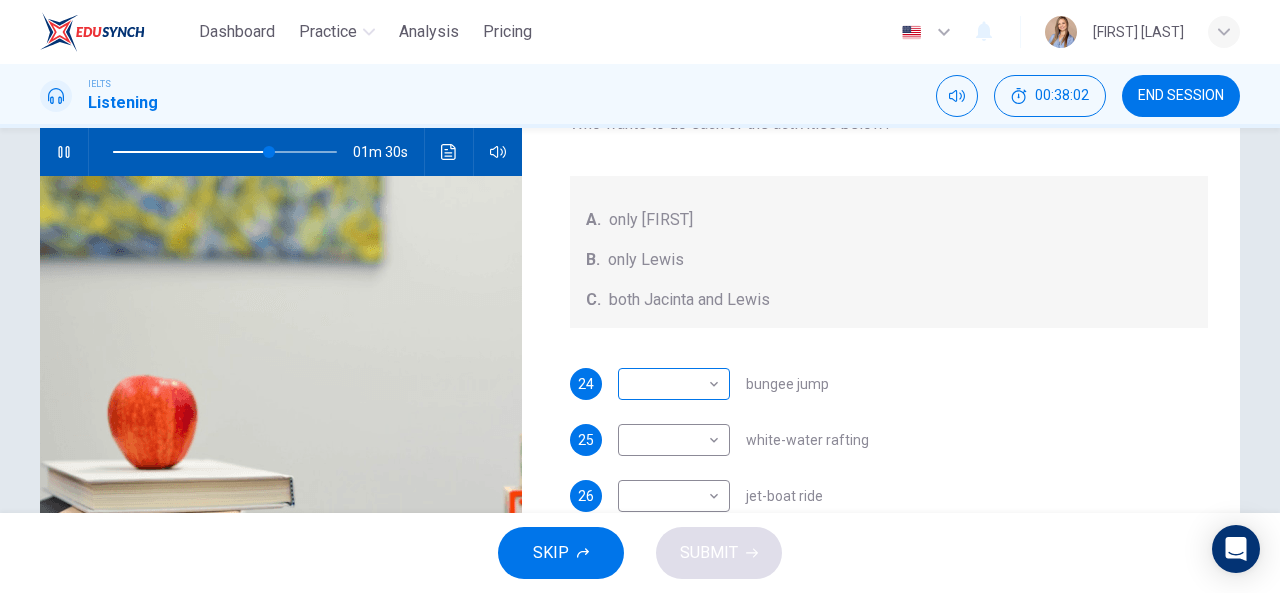 click on "Dashboard Practice Analysis Pricing English en ​ [FIRST] [LAST] IELTS Listening 00:38:02 END SESSION Questions 24 - 27 Write the correct letter,  A ,  B , or  C  next to the questions below.
Who wants to do each of the activities below? A. only Jacinta B. only Lewis C. both Jacinta and Lewis 24 ​ ​ bungee jump 25 ​ ​ white-water rafting 26 ​ ​ jet-boat ride 27 ​ ​ trekking on wilderness trail Holiday in Queenstown 01m 30s SKIP SUBMIT EduSynch - Online Language Proficiency Testing
Dashboard Practice Analysis Pricing   Notifications © Copyright  2025" at bounding box center [640, 296] 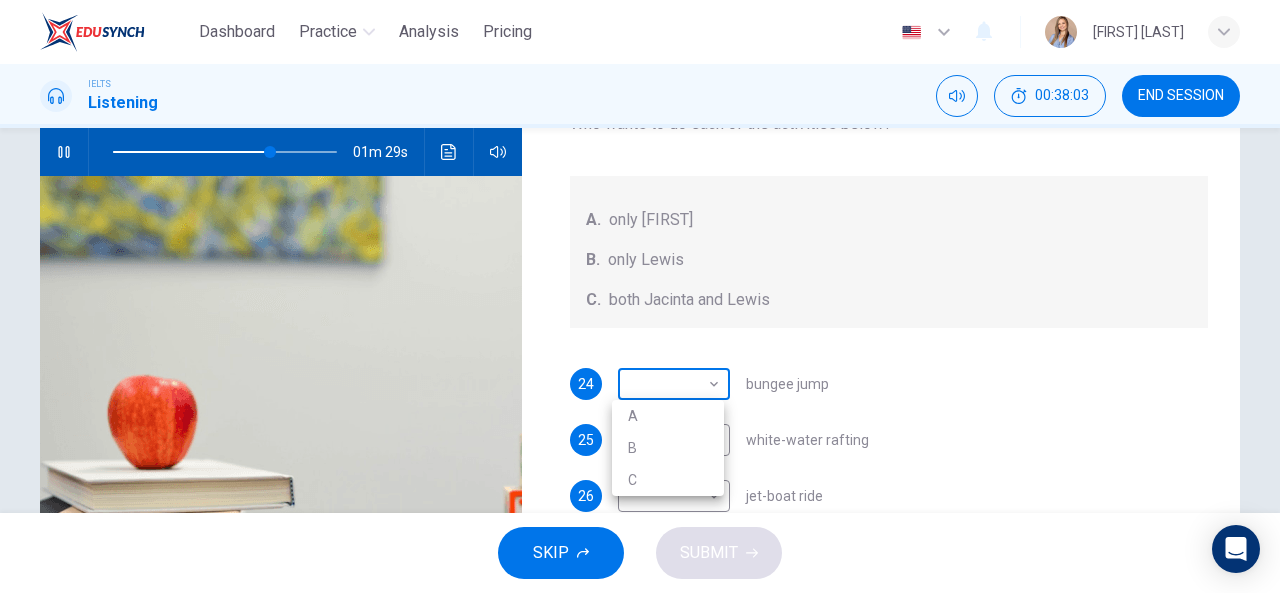 click at bounding box center (640, 296) 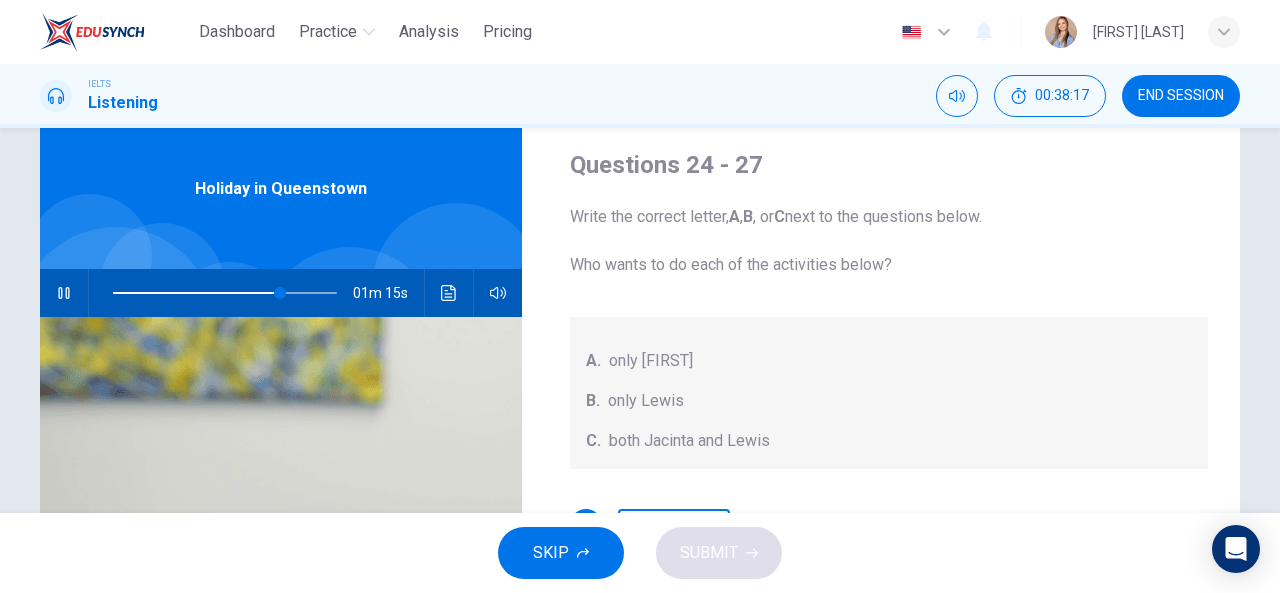 scroll, scrollTop: 0, scrollLeft: 0, axis: both 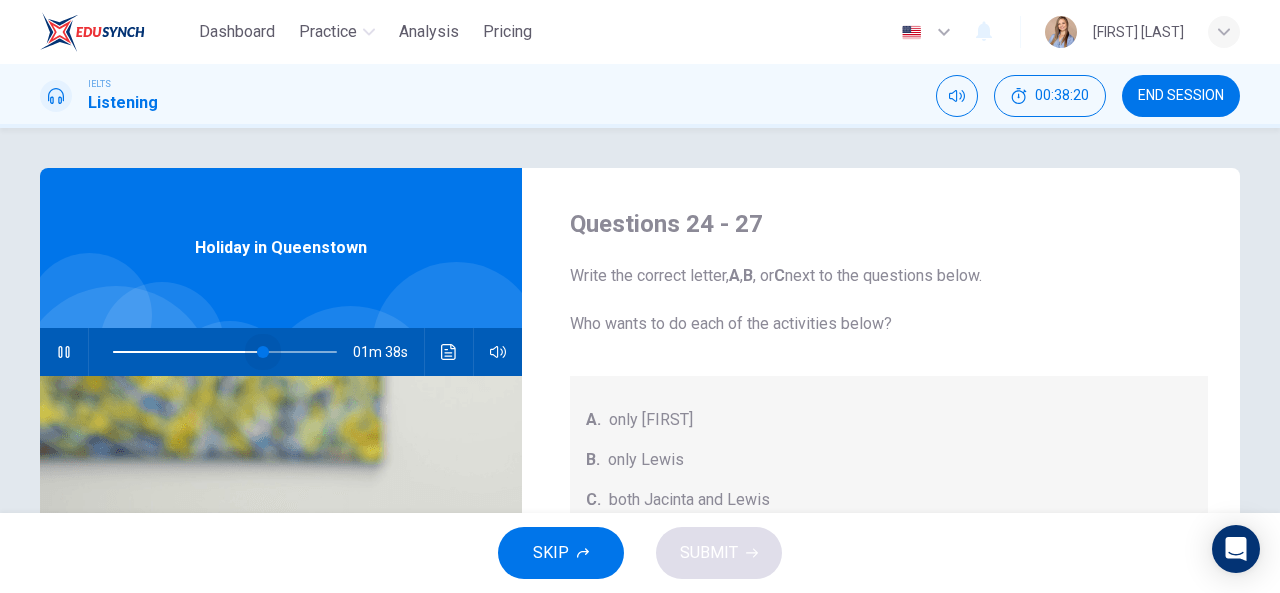 drag, startPoint x: 280, startPoint y: 351, endPoint x: 258, endPoint y: 351, distance: 22 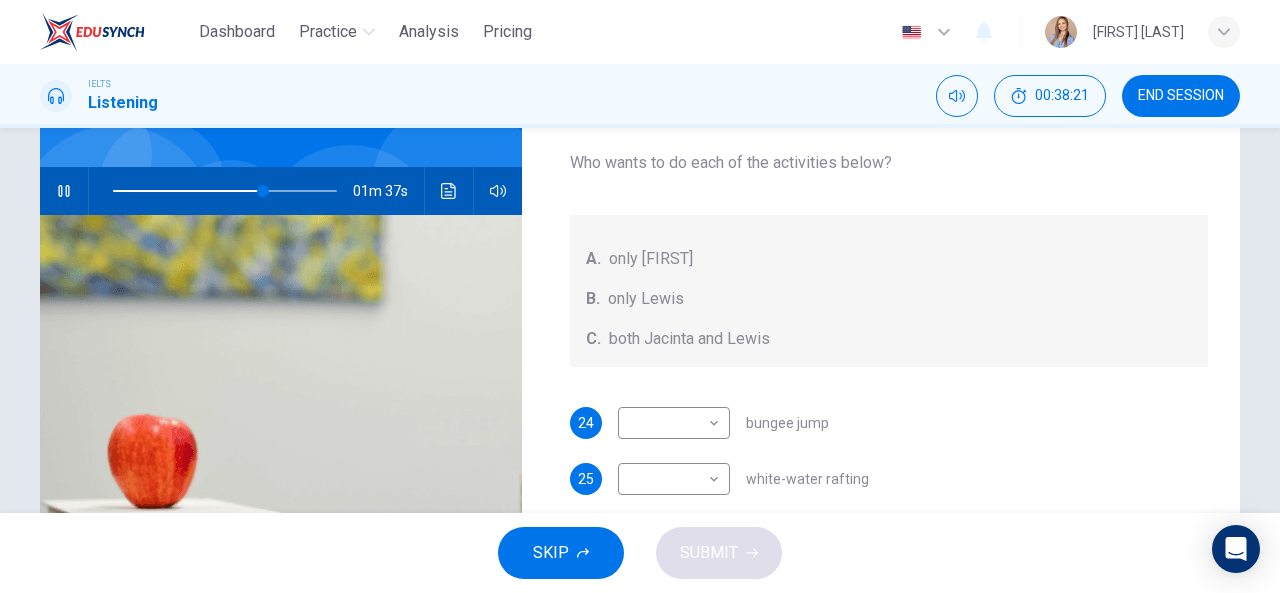 scroll, scrollTop: 200, scrollLeft: 0, axis: vertical 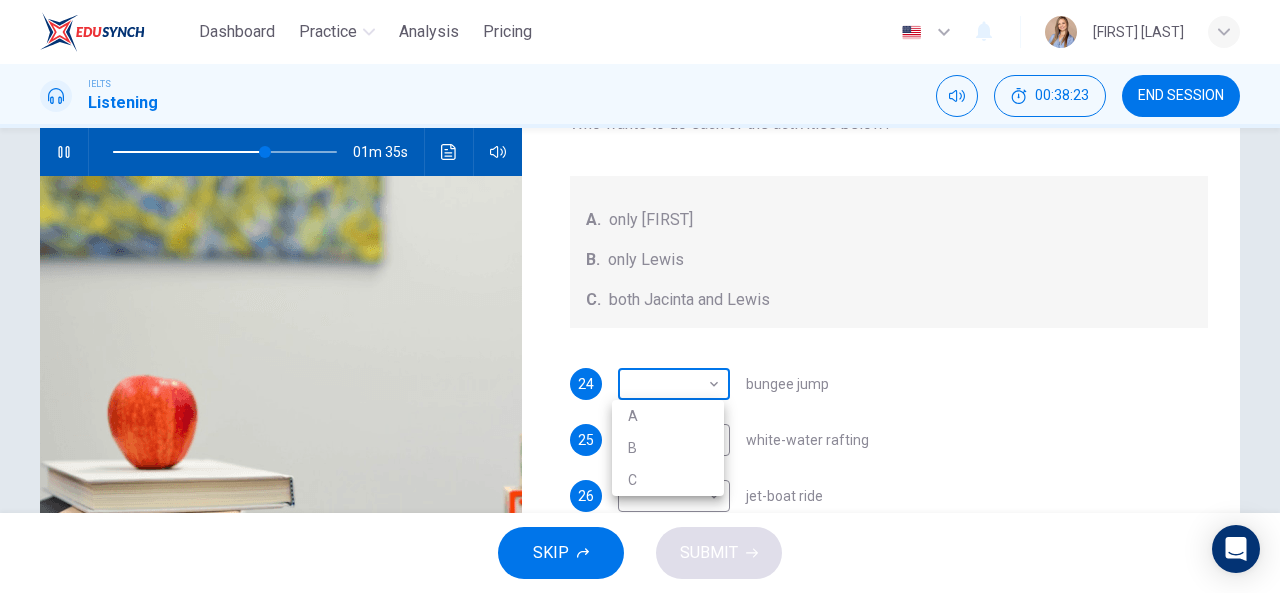 click on "Dashboard Practice Analysis Pricing English en ​ [FIRST] [LAST] IELTS Listening 00:38:23 END SESSION Questions 24 - 27 Write the correct letter,  A ,  B , or  C  next to the questions below.
Who wants to do each of the activities below? A. only Jacinta B. only Lewis C. both Jacinta and Lewis 24 ​ ​ bungee jump 25 ​ ​ white-water rafting 26 ​ ​ jet-boat ride 27 ​ ​ trekking on wilderness trail Holiday in Queenstown 01m 35s SKIP SUBMIT EduSynch - Online Language Proficiency Testing
Dashboard Practice Analysis Pricing   Notifications © Copyright  2025 A B C" at bounding box center (640, 296) 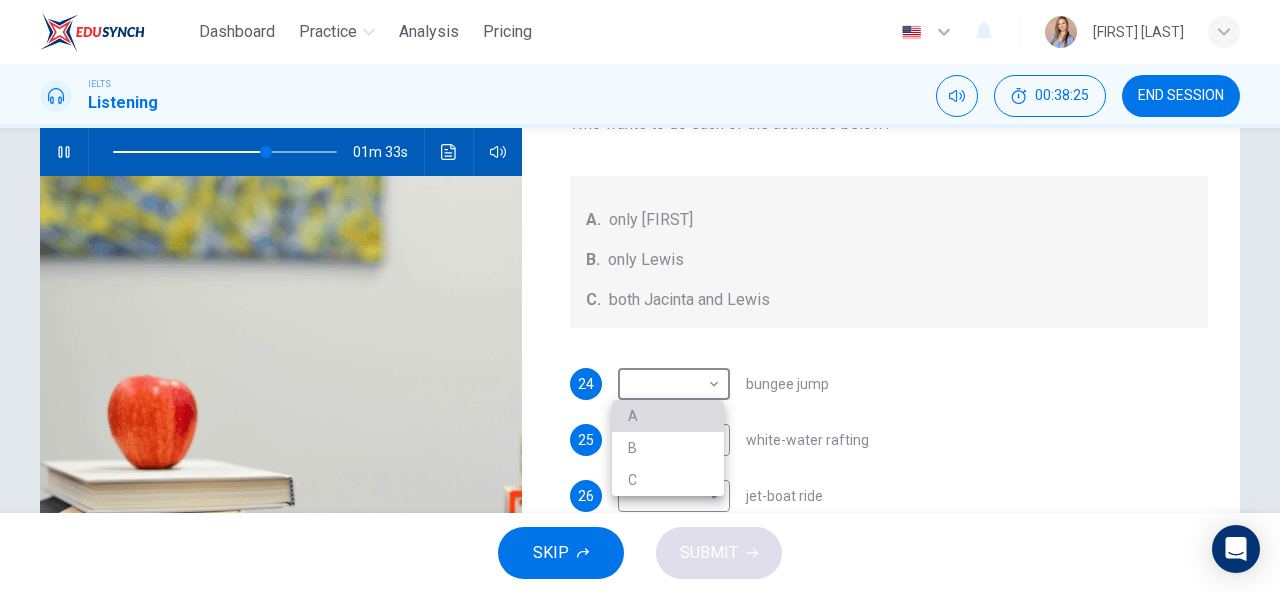 click on "A" at bounding box center (668, 416) 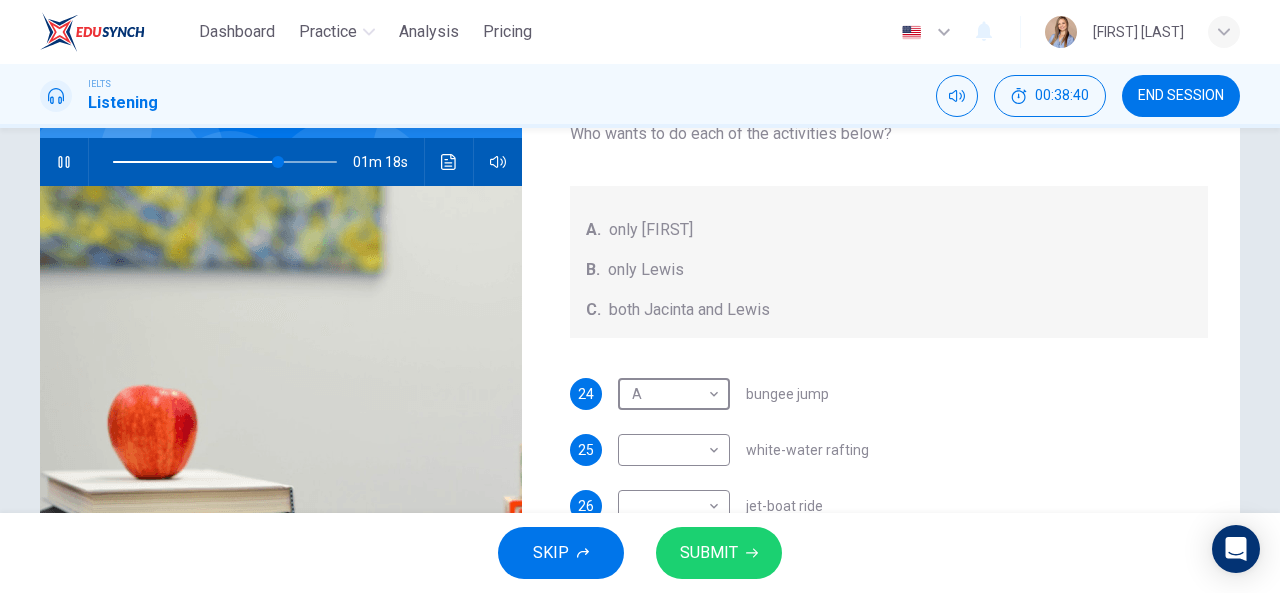 scroll, scrollTop: 290, scrollLeft: 0, axis: vertical 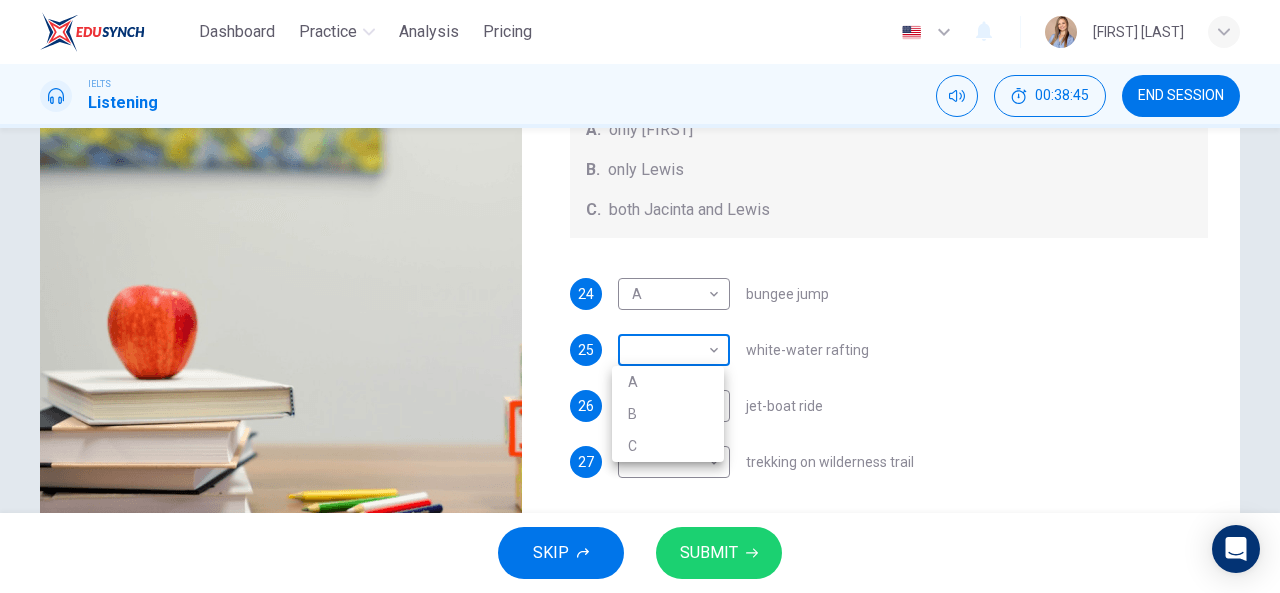 click on "Dashboard Practice Analysis Pricing English en ​ [FIRST] [LAST] IELTS Listening 00:38:45 END SESSION Questions 24 - 27 Write the correct letter,  A ,  B , or  C  next to the questions below.
Who wants to do each of the activities below? A. only Jacinta B. only Lewis C. both Jacinta and Lewis 24 A A ​ bungee jump 25 ​ ​ white-water rafting 26 ​ ​ jet-boat ride 27 ​ ​ trekking on wilderness trail Holiday in Queenstown 01m 13s SKIP SUBMIT EduSynch - Online Language Proficiency Testing
Dashboard Practice Analysis Pricing   Notifications © Copyright  2025 A B C" at bounding box center (640, 296) 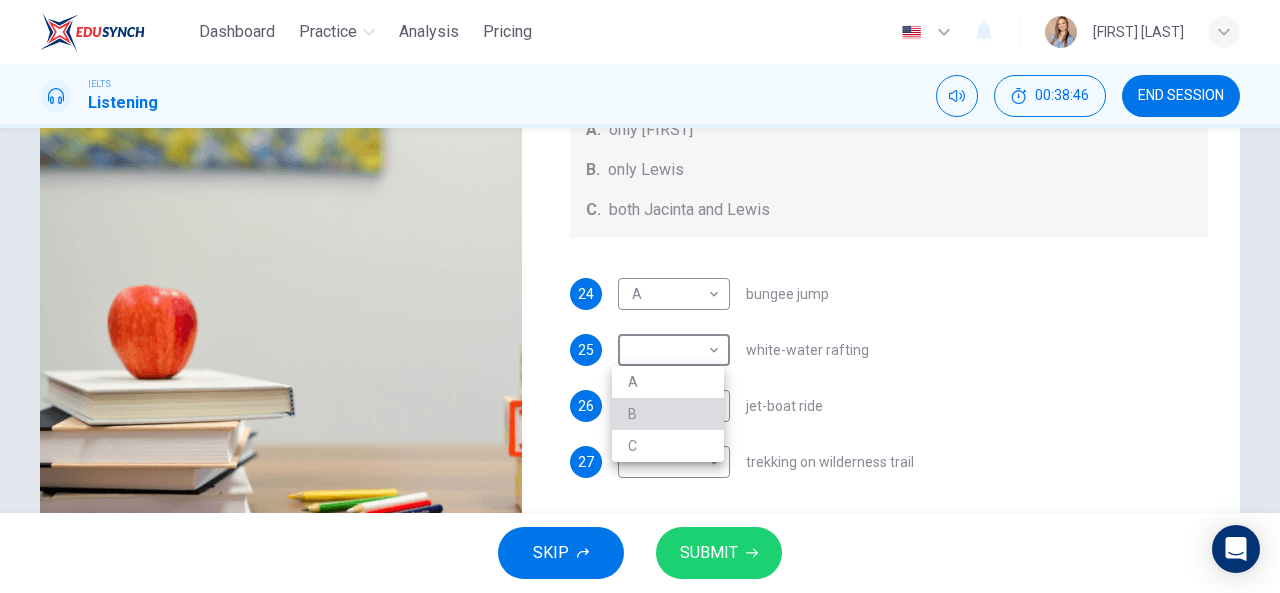 click on "B" at bounding box center (668, 414) 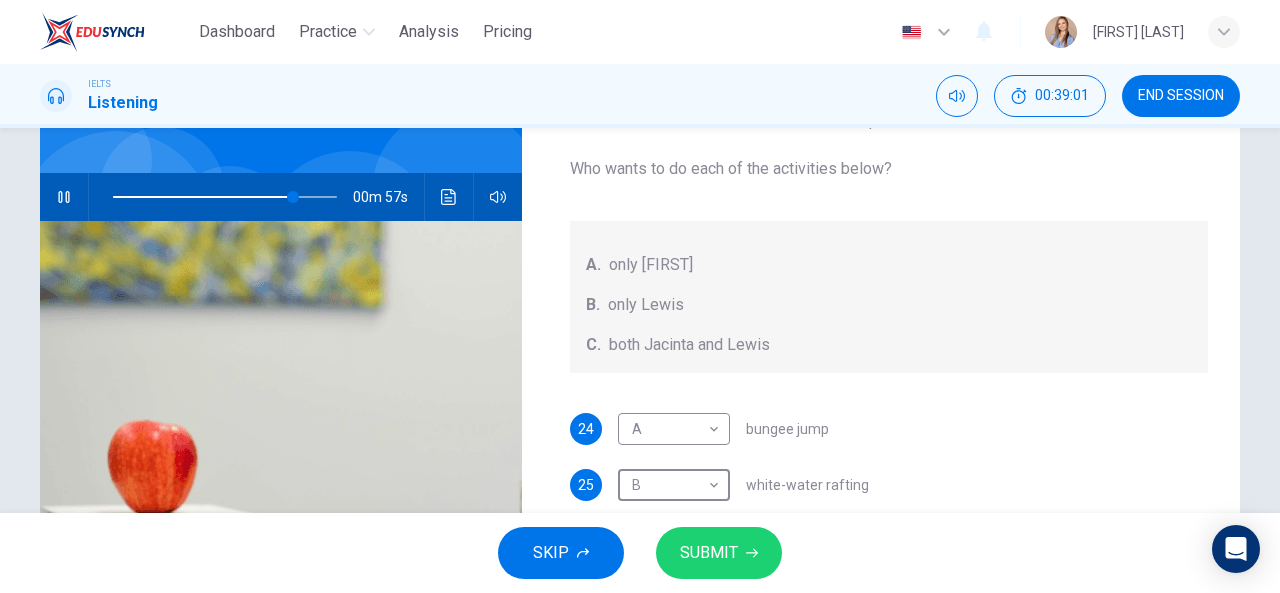 scroll, scrollTop: 300, scrollLeft: 0, axis: vertical 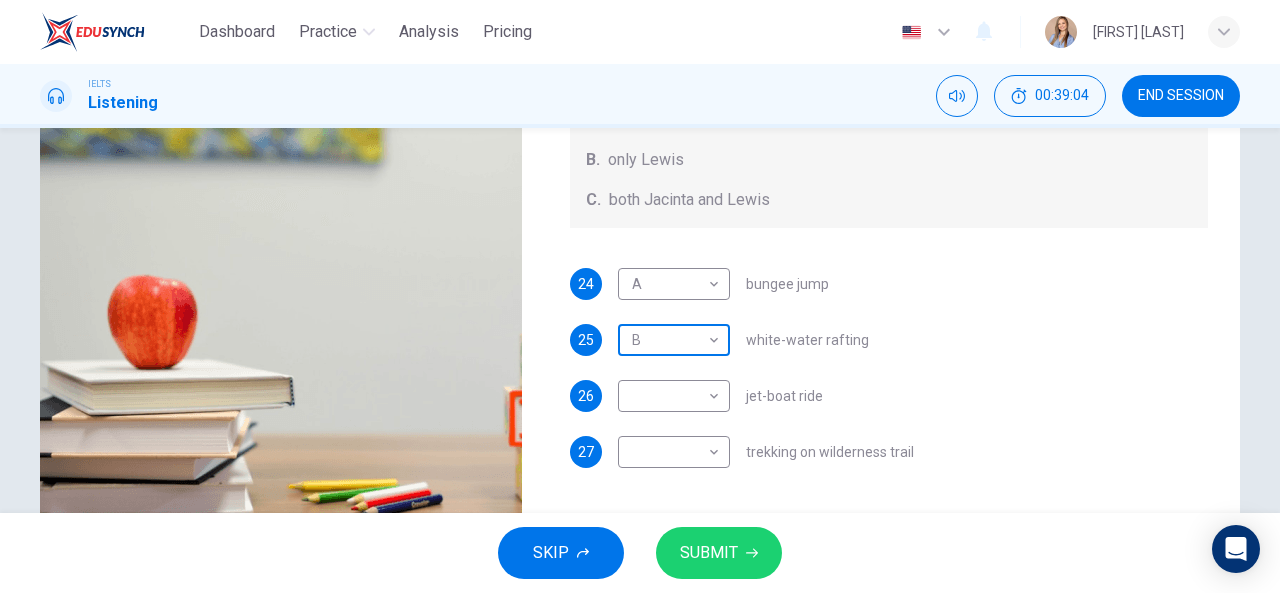 click on "Dashboard Practice Analysis Pricing English en ​ [FIRST] [LAST] IELTS Listening 00:39:04 END SESSION Questions 24 - 27 Write the correct letter,  A ,  B , or  C  next to the questions below.
Who wants to do each of the activities below? A. only Jacinta B. only Lewis C. both Jacinta and Lewis 24 A A ​ bungee jump 25 B B ​ white-water rafting 26 ​ ​ jet-boat ride 27 ​ ​ trekking on wilderness trail Holiday in Queenstown 00m 54s SKIP SUBMIT EduSynch - Online Language Proficiency Testing
Dashboard Practice Analysis Pricing   Notifications © Copyright  2025" at bounding box center [640, 296] 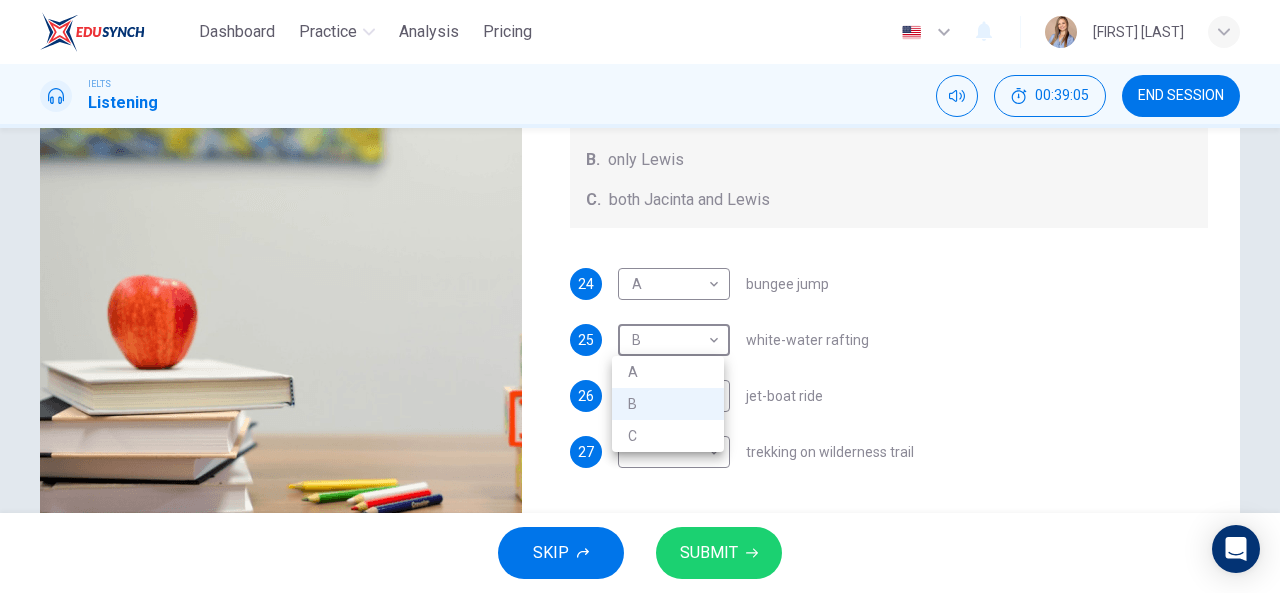 click on "C" at bounding box center [668, 436] 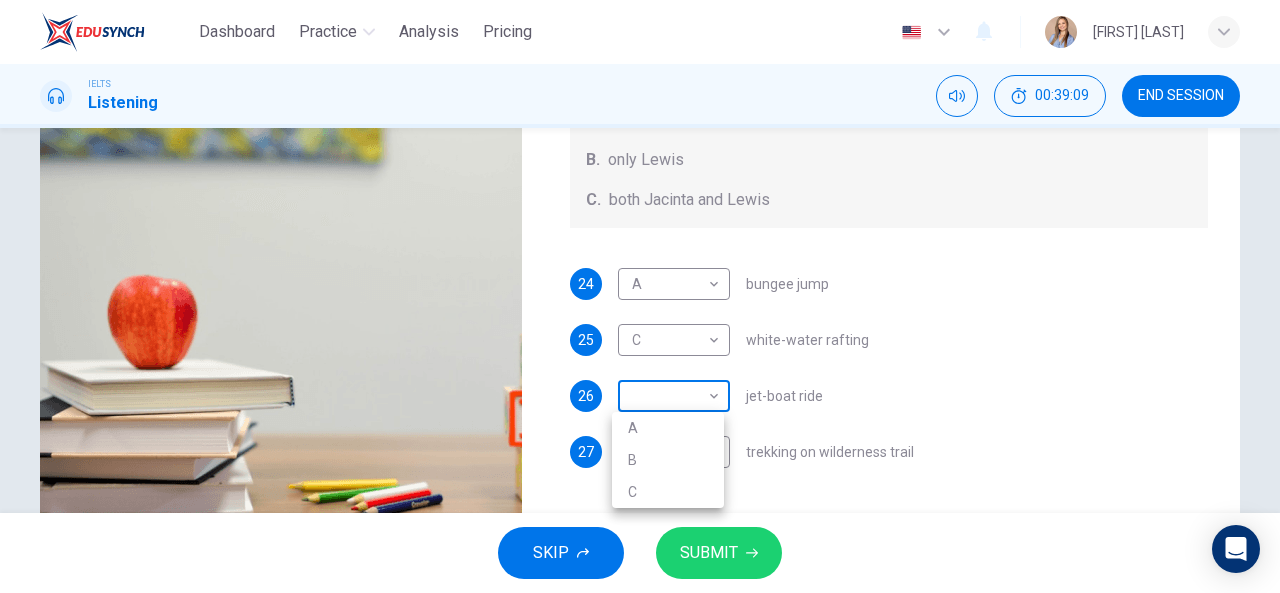 click on "Dashboard Practice Analysis Pricing English en ​ [FIRST] [LAST] IELTS Listening 00:39:09 END SESSION Questions 24 - 27 Write the correct letter,  A ,  B , or  C  next to the questions below.
Who wants to do each of the activities below? A. only Jacinta B. only Lewis C. both Jacinta and Lewis 24 A A ​ bungee jump 25 C C ​ white-water rafting 26 ​ ​ jet-boat ride 27 ​ ​ trekking on wilderness trail Holiday in Queenstown 00m 49s SKIP SUBMIT EduSynch - Online Language Proficiency Testing
Dashboard Practice Analysis Pricing   Notifications © Copyright  2025 A B C" at bounding box center [640, 296] 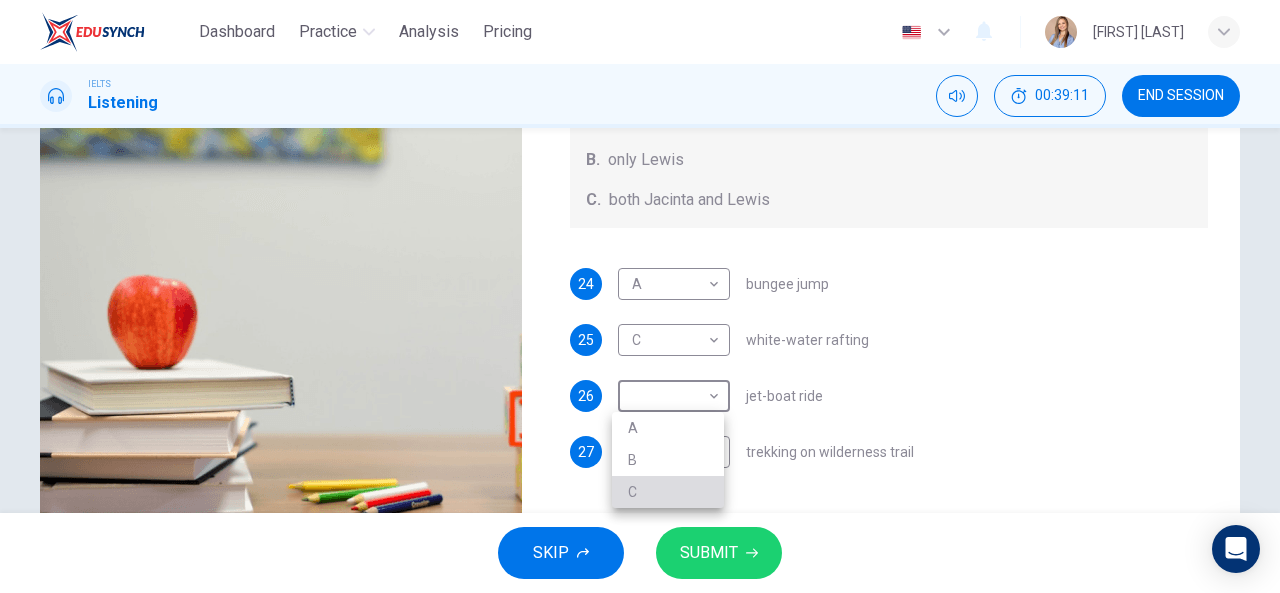 click on "C" at bounding box center (668, 492) 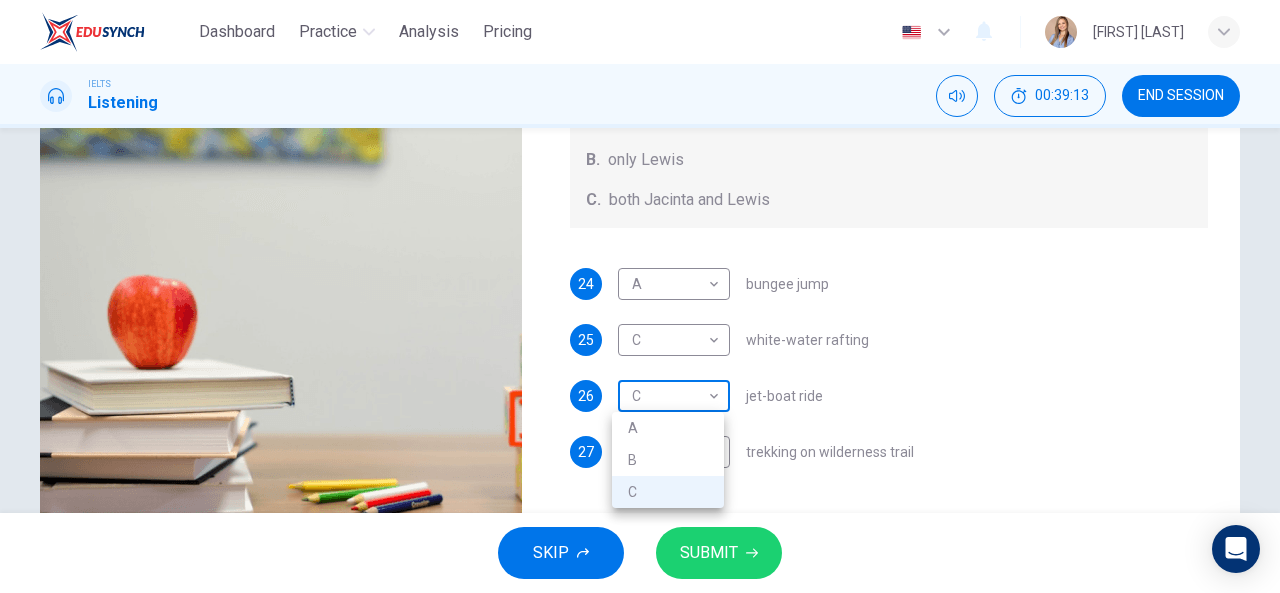 click on "Dashboard Practice Analysis Pricing English en ​ [FIRST] [LAST] IELTS Listening 00:39:13 END SESSION Questions 24 - 27 Write the correct letter,  A ,  B , or  C  next to the questions below.
Who wants to do each of the activities below? A. only Jacinta B. only Lewis C. both Jacinta and Lewis 24 A A ​ bungee jump 25 C C ​ white-water rafting 26 C C ​ jet-boat ride 27 ​ ​ trekking on wilderness trail Holiday in Queenstown 00m 45s SKIP SUBMIT EduSynch - Online Language Proficiency Testing
Dashboard Practice Analysis Pricing   Notifications © Copyright  2025 A B C" at bounding box center (640, 296) 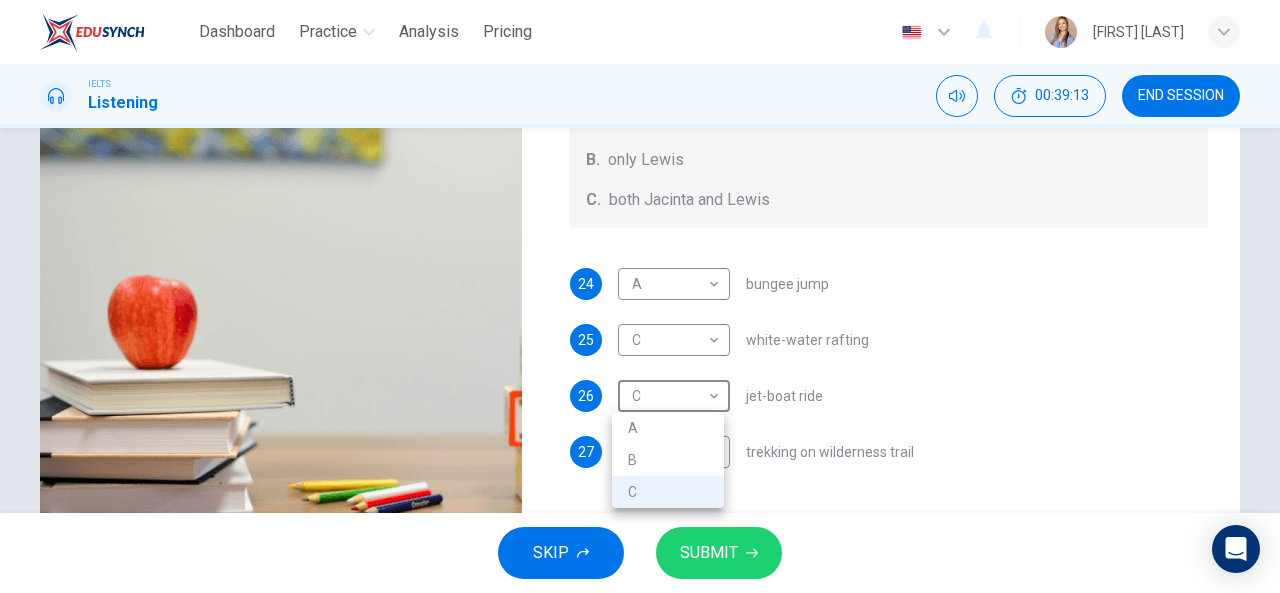 click on "B" at bounding box center [668, 460] 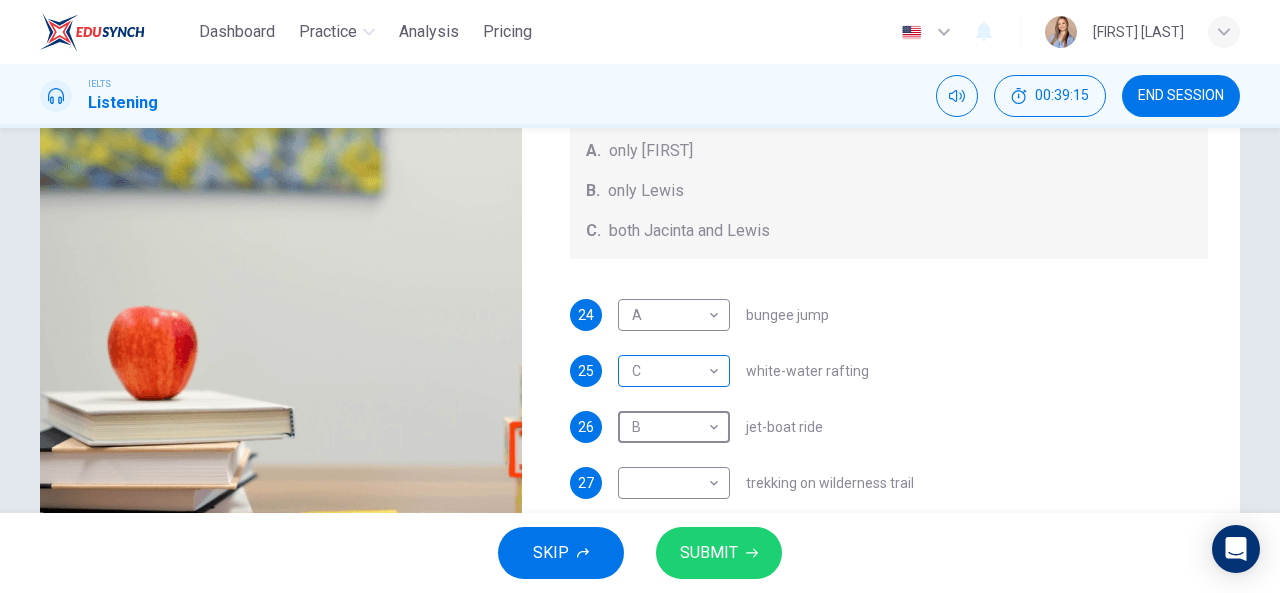 scroll, scrollTop: 300, scrollLeft: 0, axis: vertical 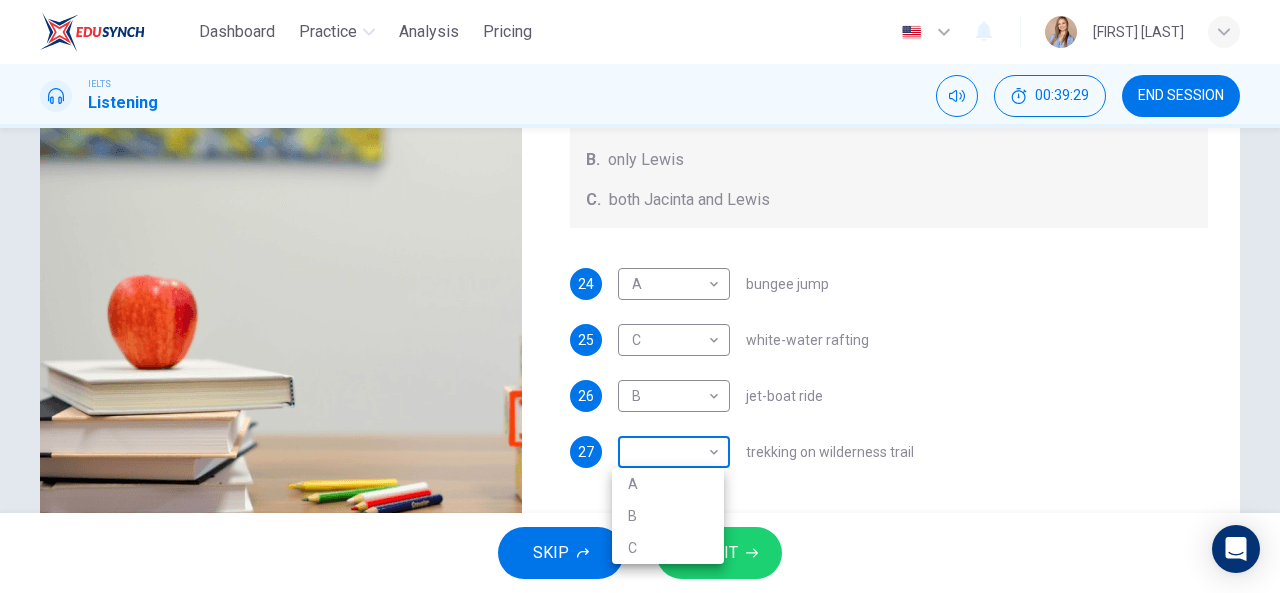 click on "Dashboard Practice Analysis Pricing English en ​ [FIRST] [LAST] IELTS Listening 00:39:29 END SESSION Questions 24 - 27 Write the correct letter,  A ,  B , or  C  next to the questions below.
Who wants to do each of the activities below? A. only Jacinta B. only Lewis C. both Jacinta and Lewis 24 A A ​ bungee jump 25 C C ​ white-water rafting 26 B B ​ jet-boat ride 27 ​ ​ trekking on wilderness trail Holiday in Queenstown 00m 29s SKIP SUBMIT EduSynch - Online Language Proficiency Testing
Dashboard Practice Analysis Pricing   Notifications © Copyright  2025 A B C" at bounding box center [640, 296] 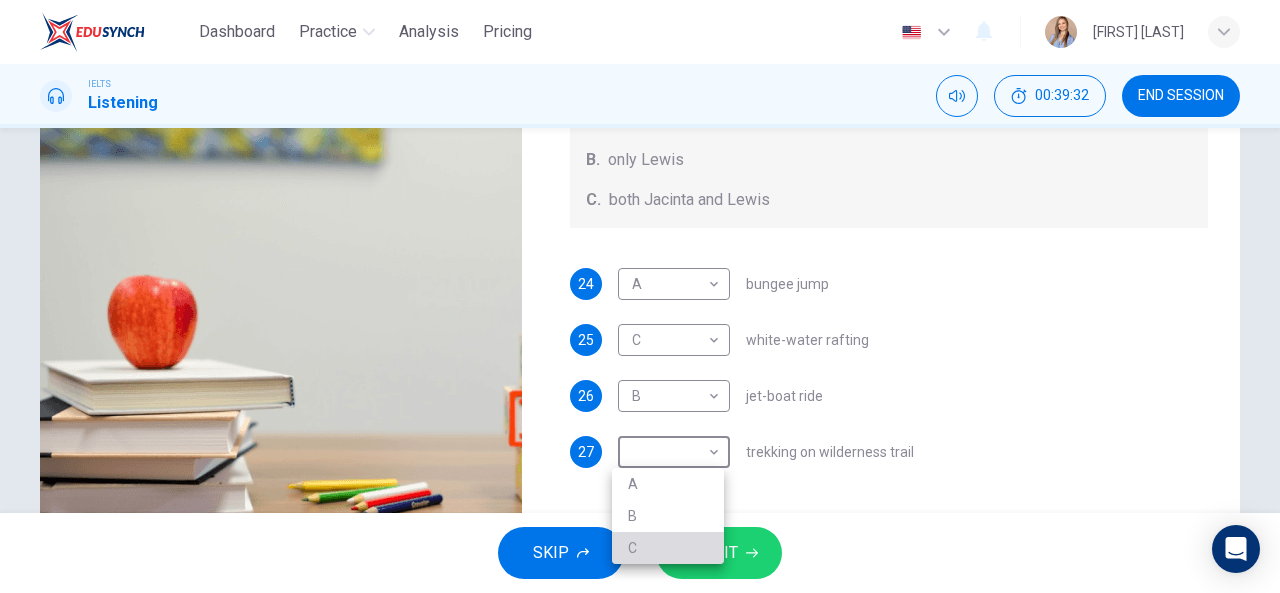 click on "C" at bounding box center [668, 548] 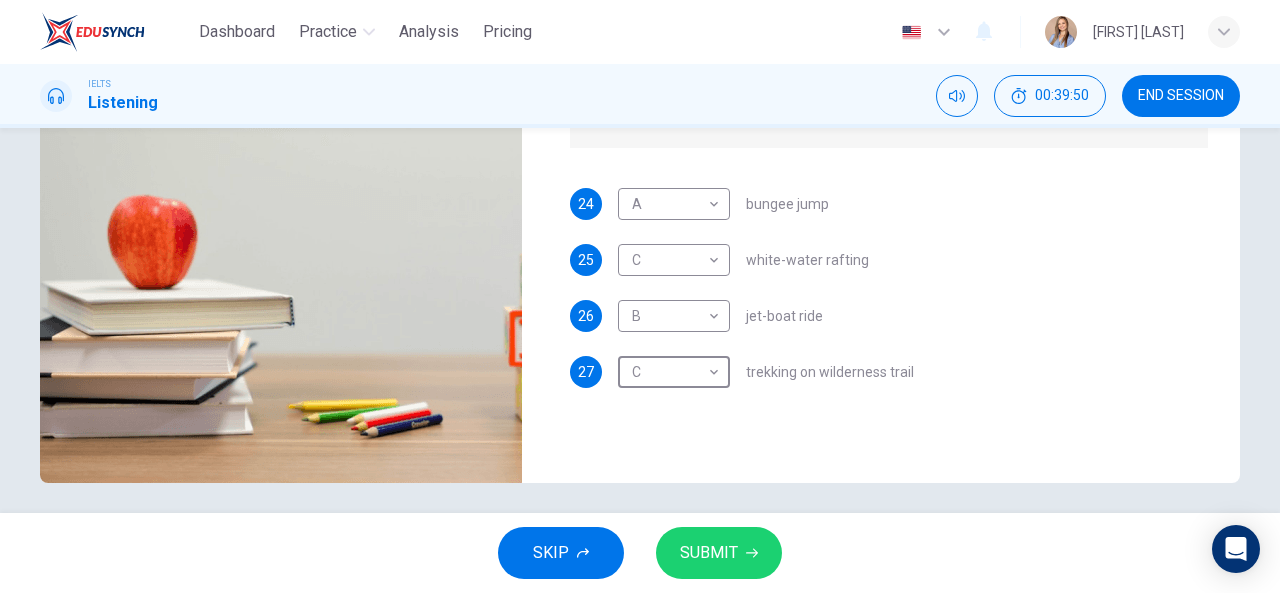 scroll, scrollTop: 390, scrollLeft: 0, axis: vertical 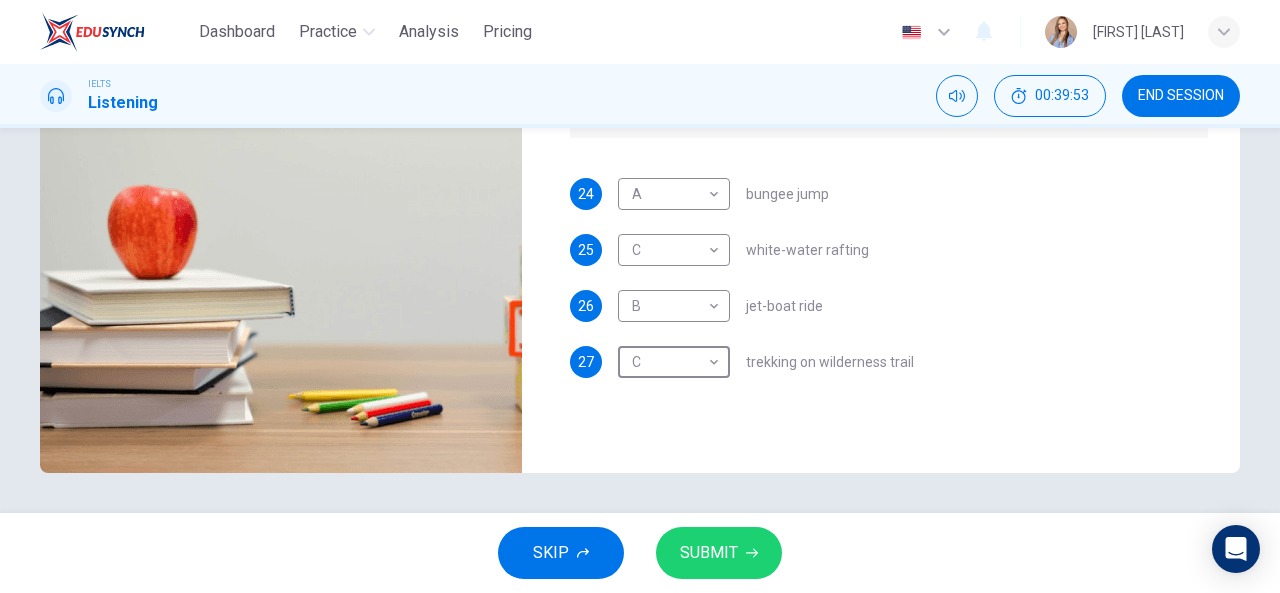 click on "SUBMIT" at bounding box center (709, 553) 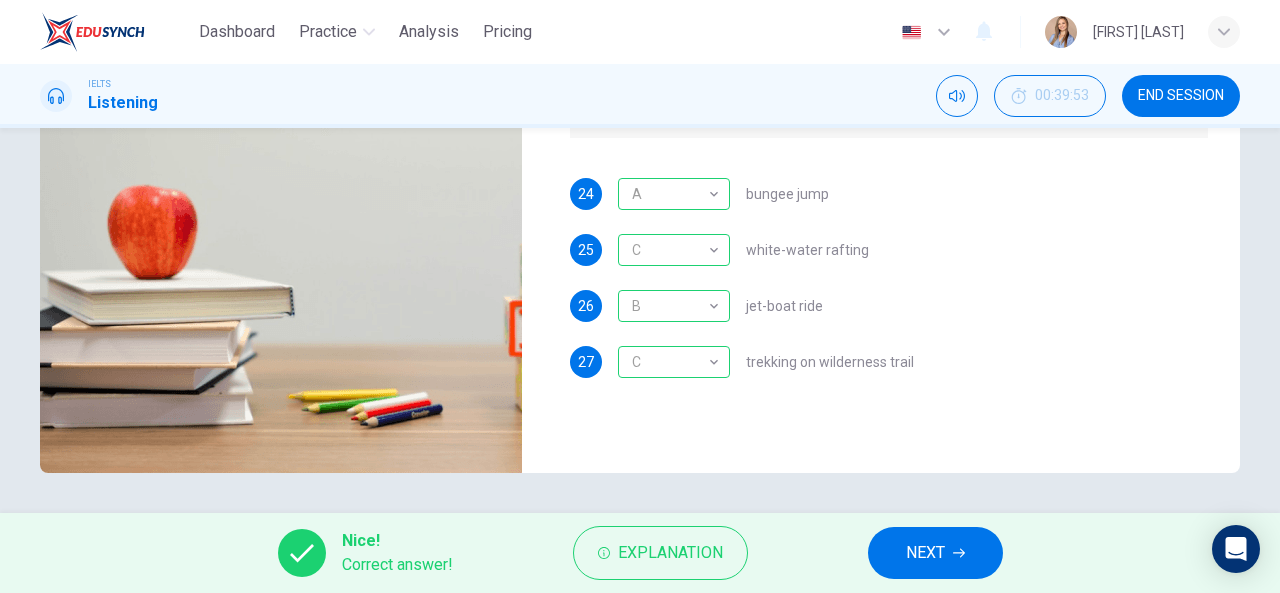 type on "99" 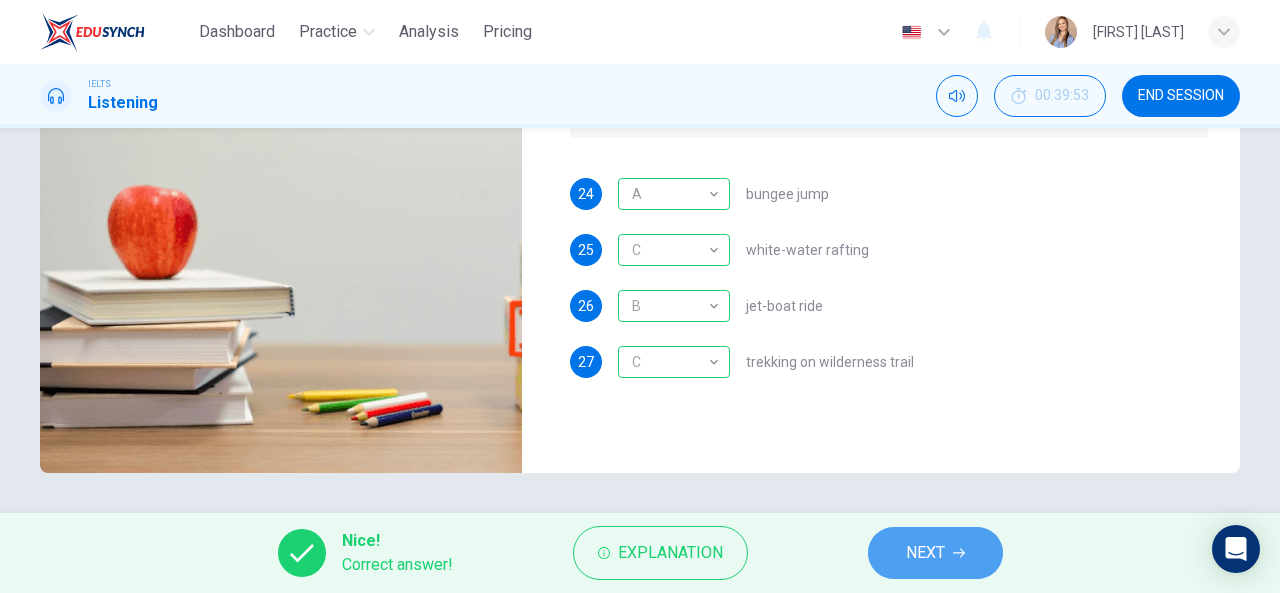 click on "NEXT" at bounding box center [925, 553] 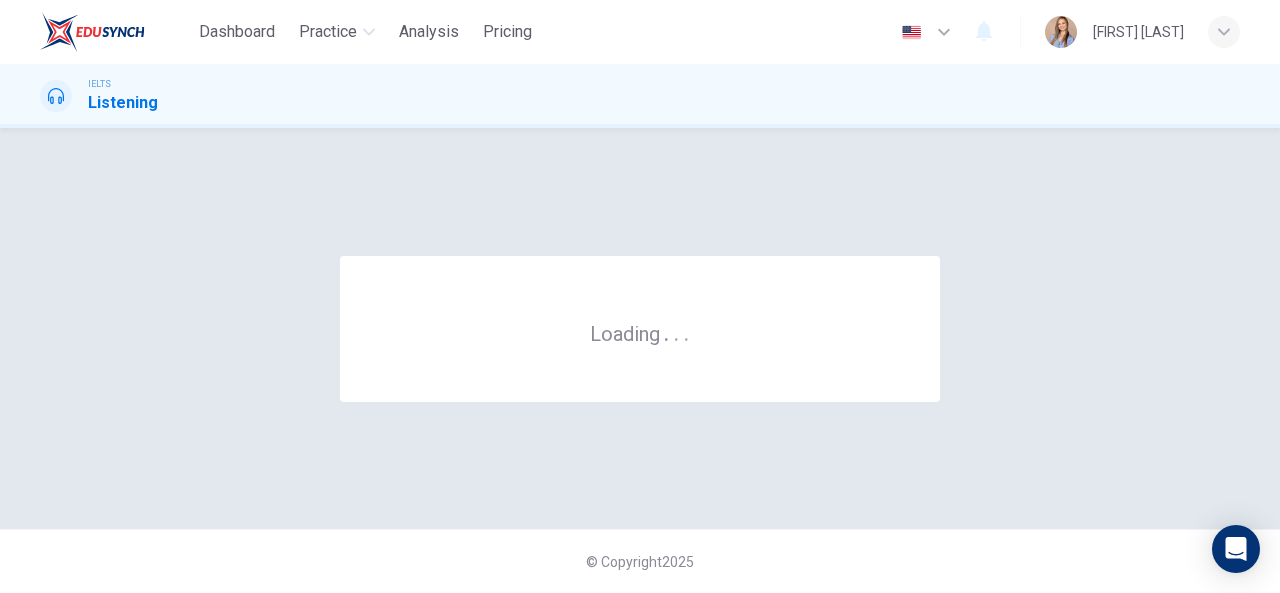 scroll, scrollTop: 0, scrollLeft: 0, axis: both 